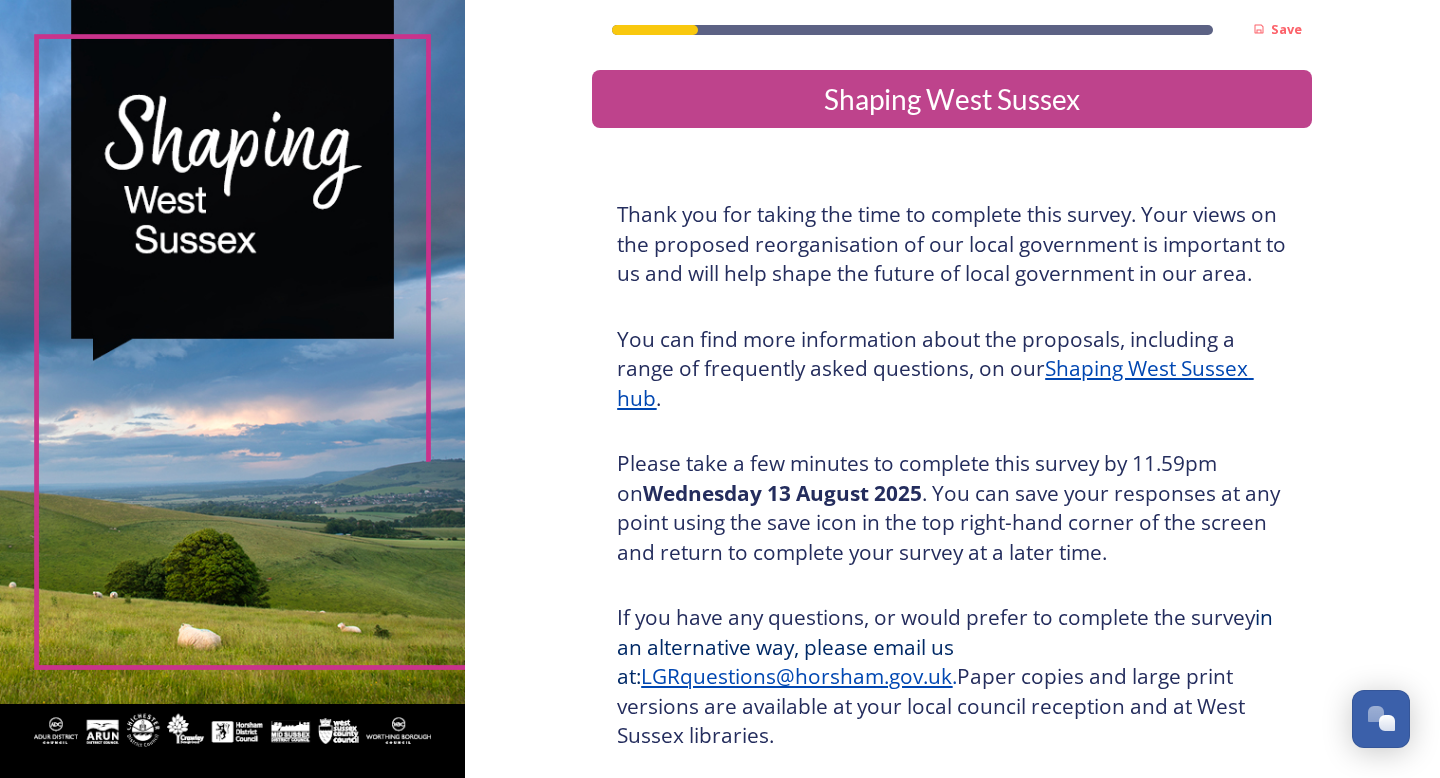 scroll, scrollTop: 0, scrollLeft: 0, axis: both 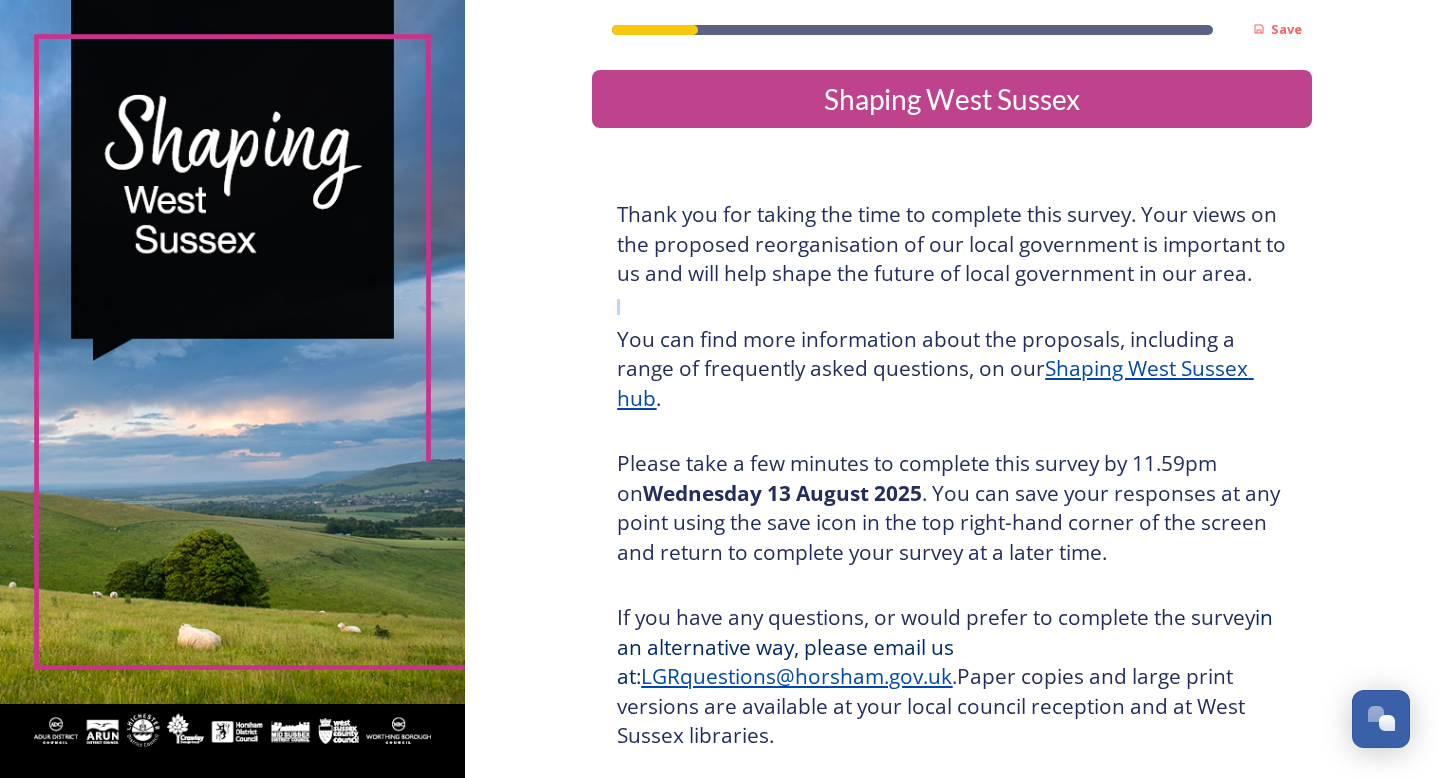 click at bounding box center [952, 307] 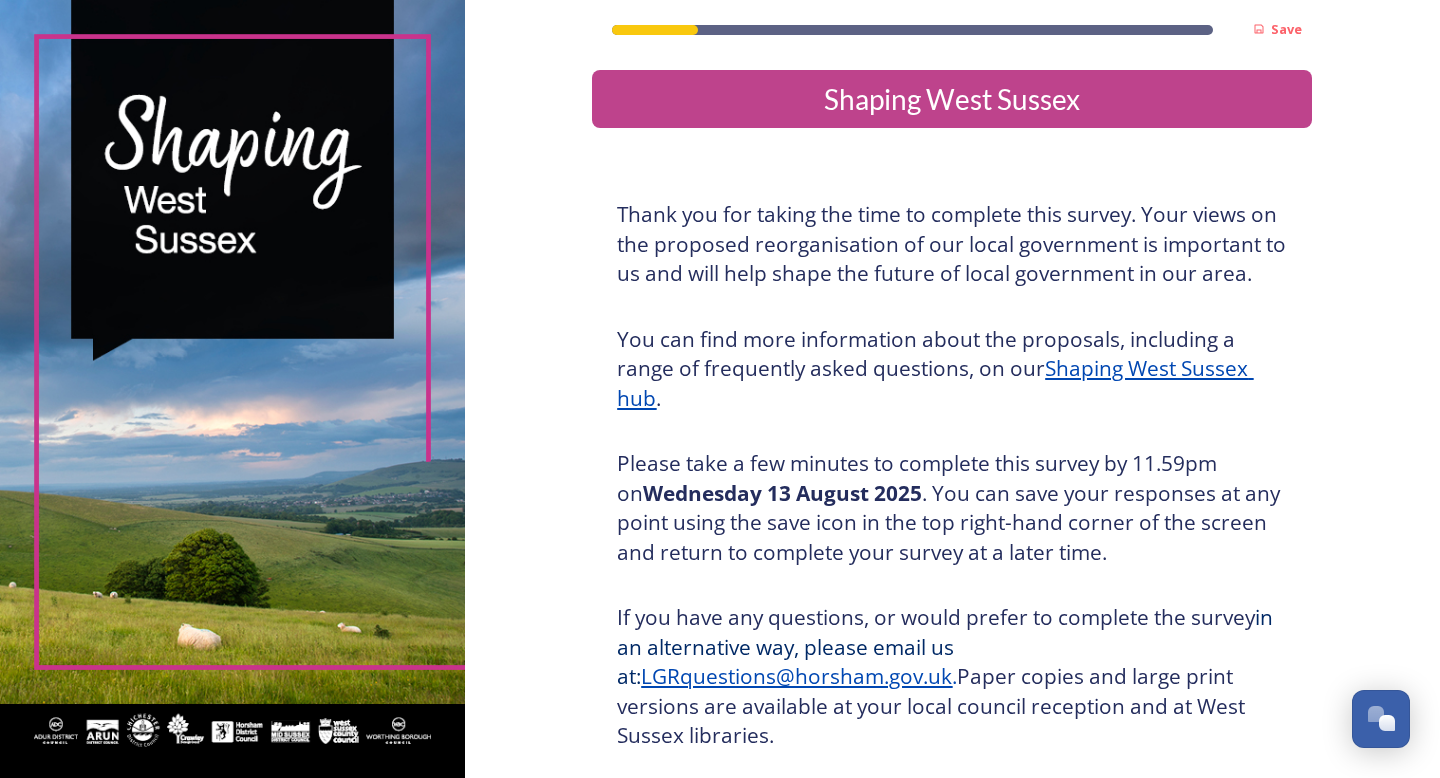 click on "You can find more information about the proposals, including a range of frequently asked questions, on our  Shaping [STATE] hub ." at bounding box center [952, 369] 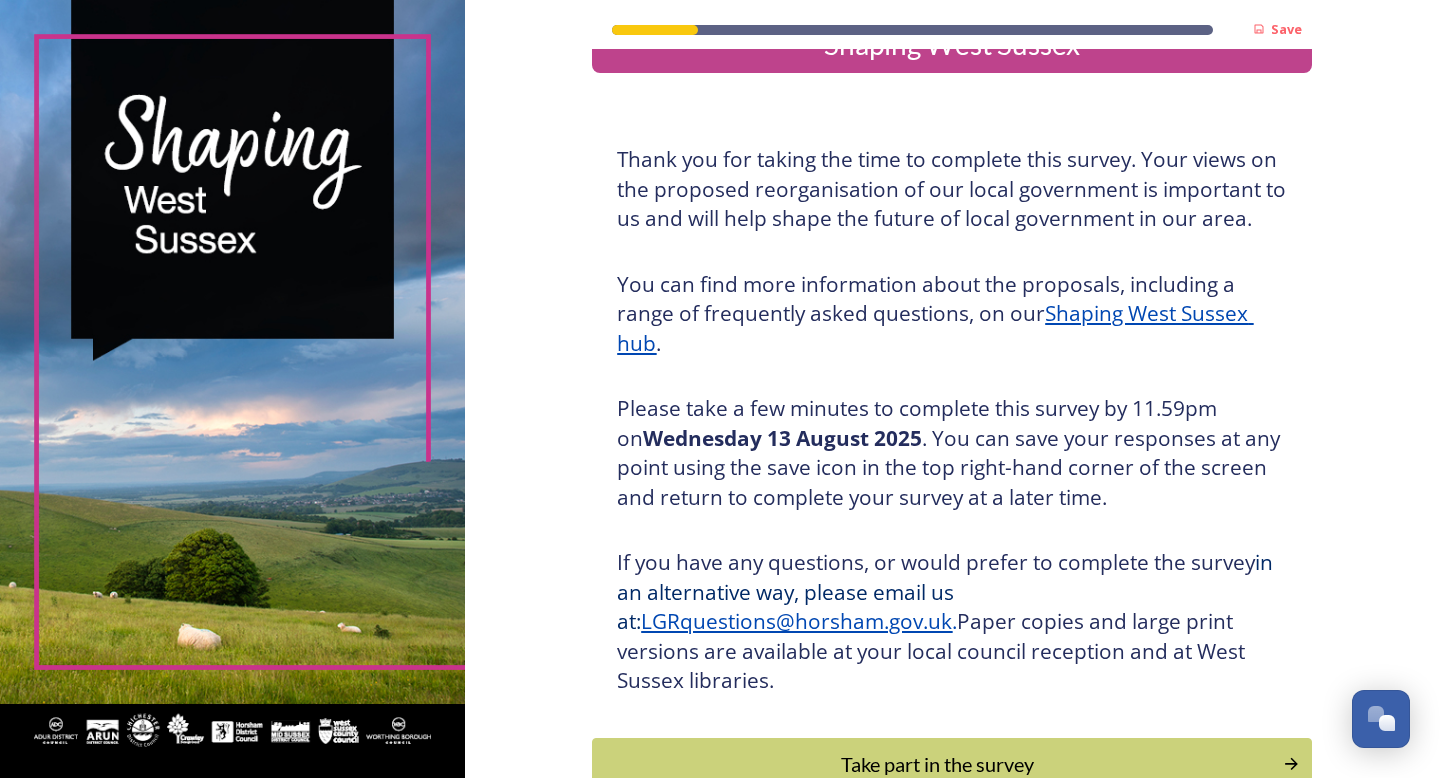 scroll, scrollTop: 0, scrollLeft: 0, axis: both 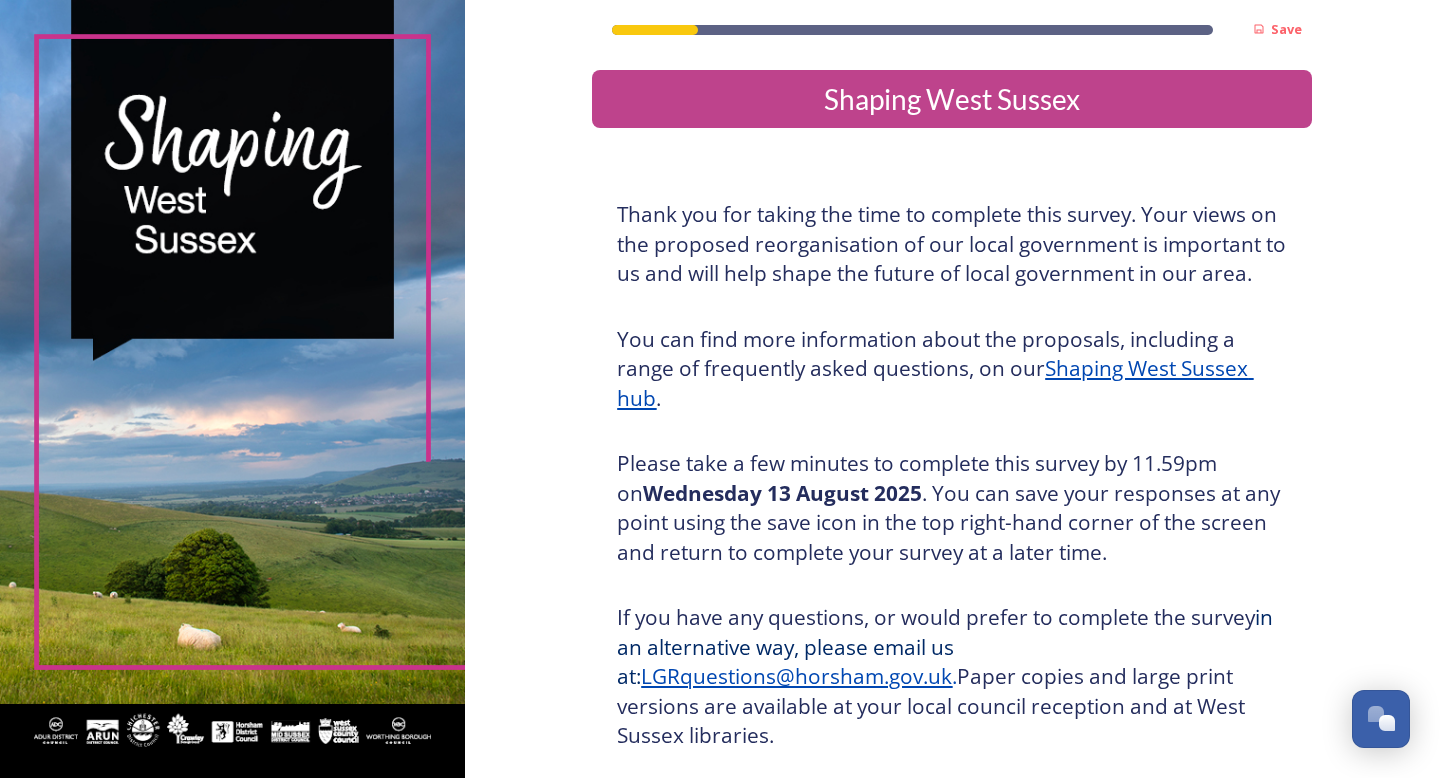 click on "Thank you for taking the time to complete this survey. Your views on the proposed reorganisation of our local government is important to us and will help shape the future of local government in our area." at bounding box center [952, 244] 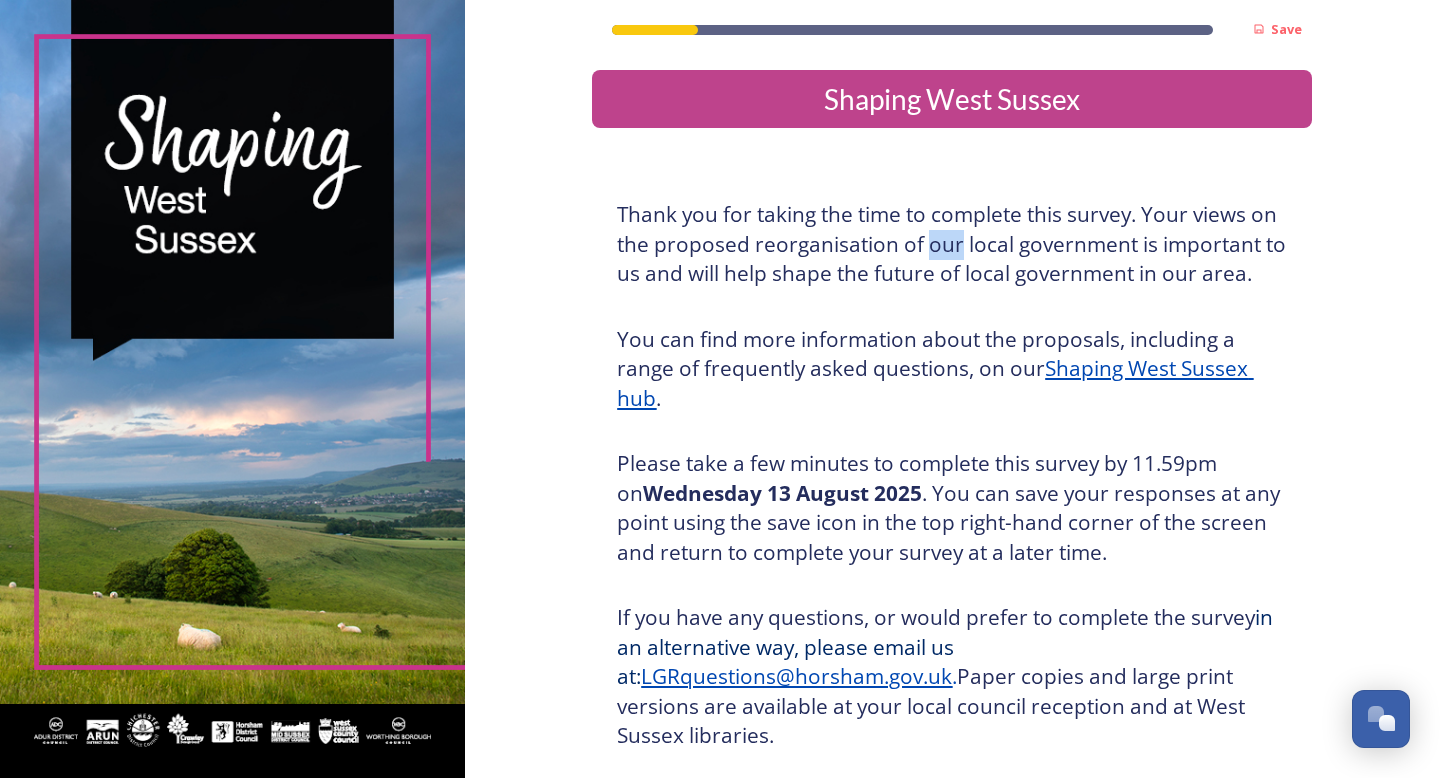 click on "Thank you for taking the time to complete this survey. Your views on the proposed reorganisation of our local government is important to us and will help shape the future of local government in our area." at bounding box center [952, 244] 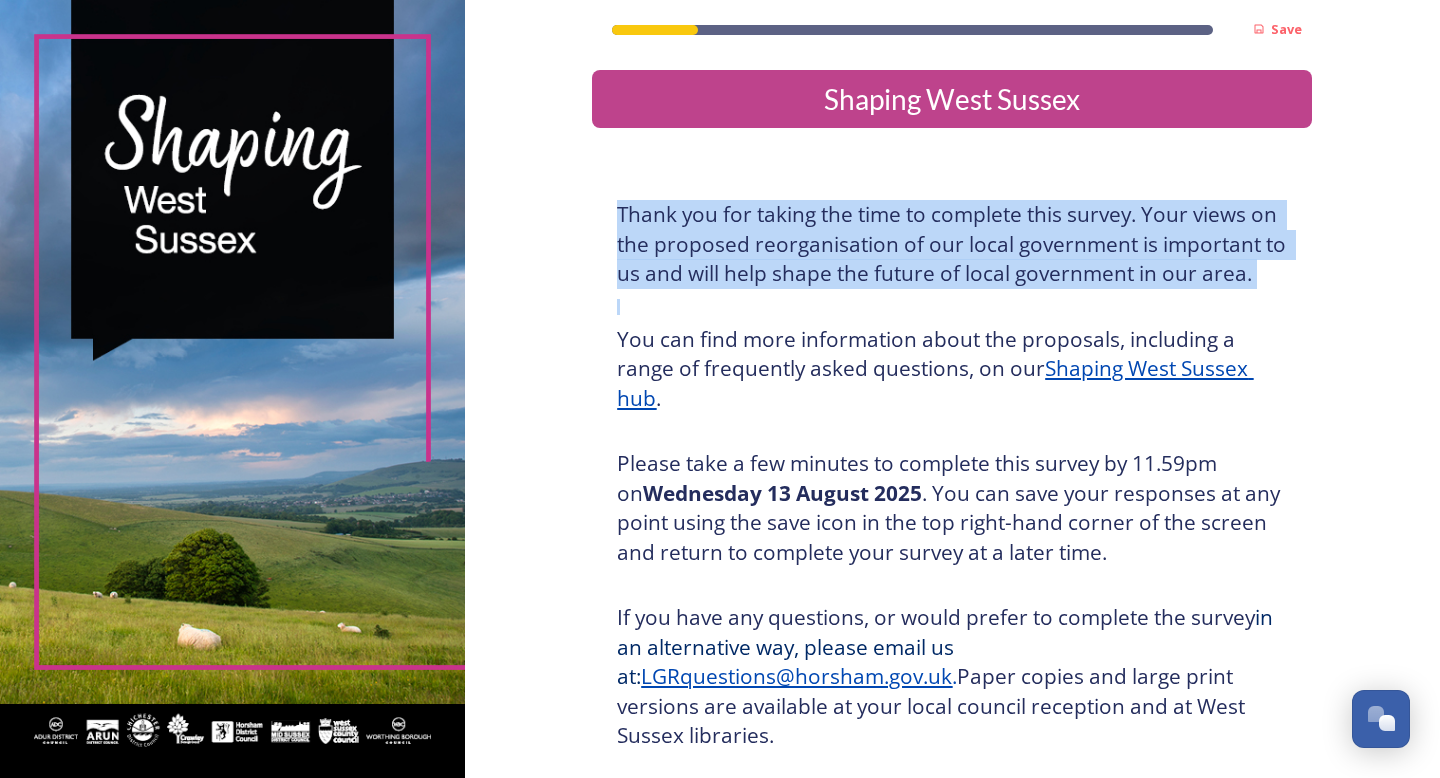 click on "Thank you for taking the time to complete this survey. Your views on the proposed reorganisation of our local government is important to us and will help shape the future of local government in our area.  You can find more information about the proposals, including a range of frequently asked questions, on our  Shaping West Sussex hub . Please take a few minutes to complete this survey by 11.59pm on  Wednesday 13 August 2025 . You can save your responses at any point using the save icon in the top right-hand corner of the screen and return to complete your survey at a later time.  If you have any questions, or would prefer to complete the survey  in an alternative way, please email us at:  LGRquestions@horsham.gov.uk .  Paper copies and large print versions are available at your local council reception and at West Sussex libraries." at bounding box center [952, 475] 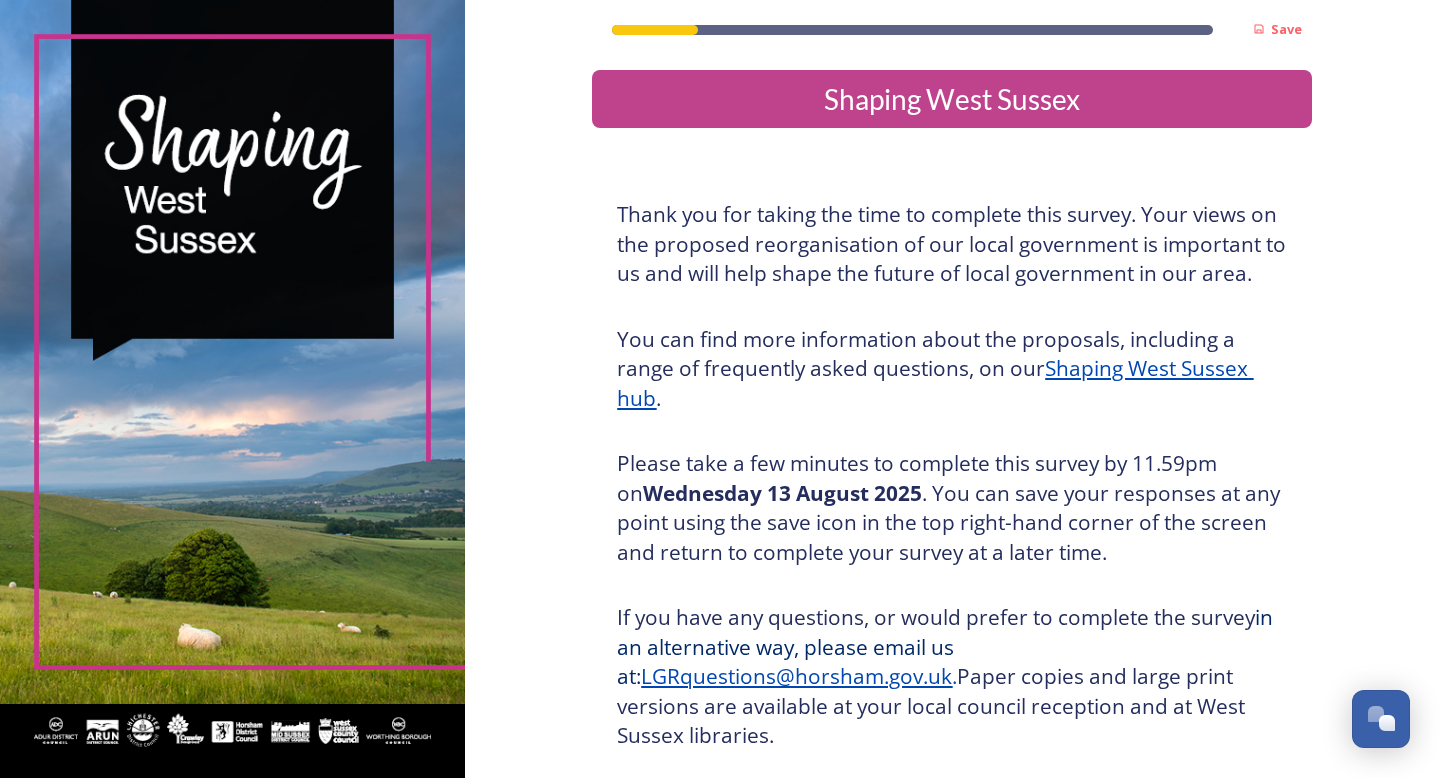 scroll, scrollTop: 181, scrollLeft: 0, axis: vertical 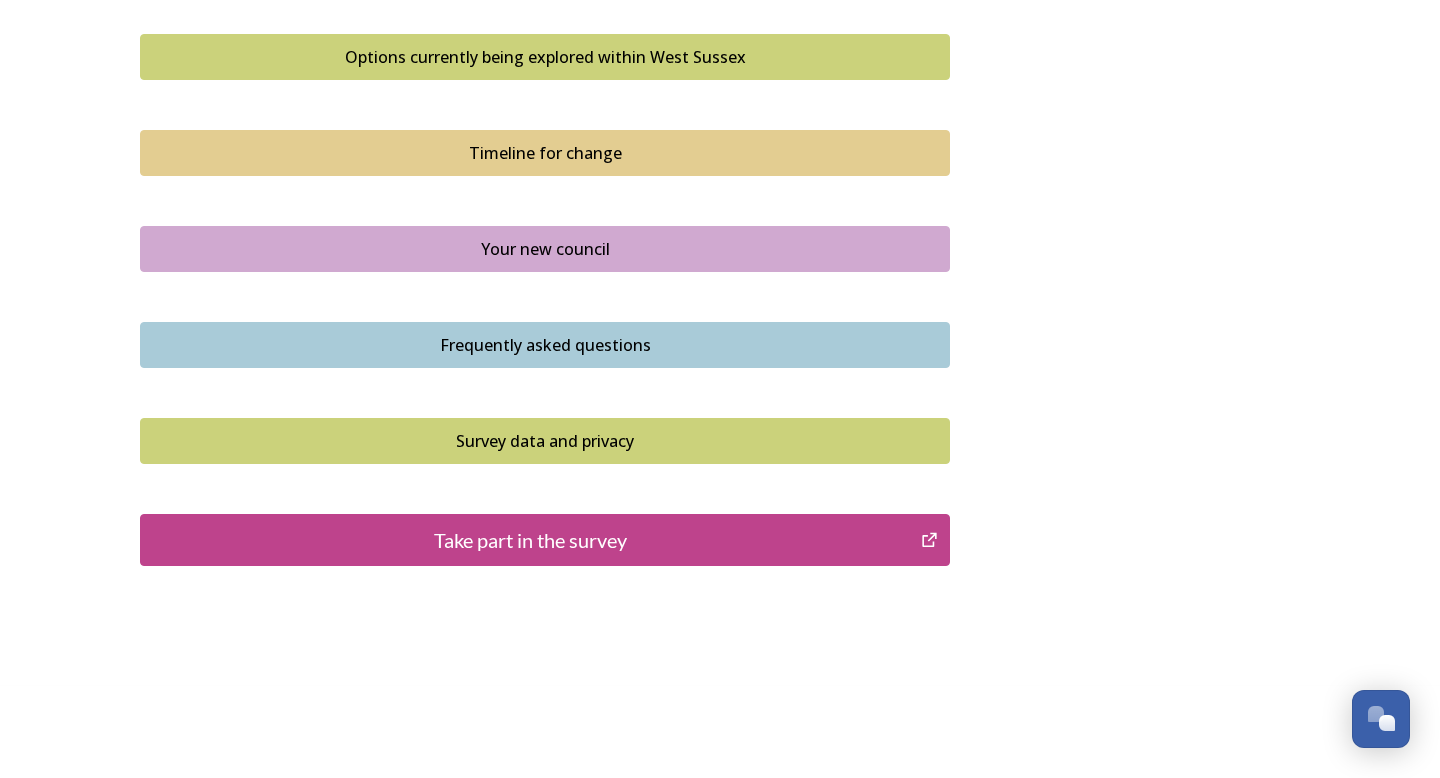 click on "Take part in the survey" at bounding box center (530, 540) 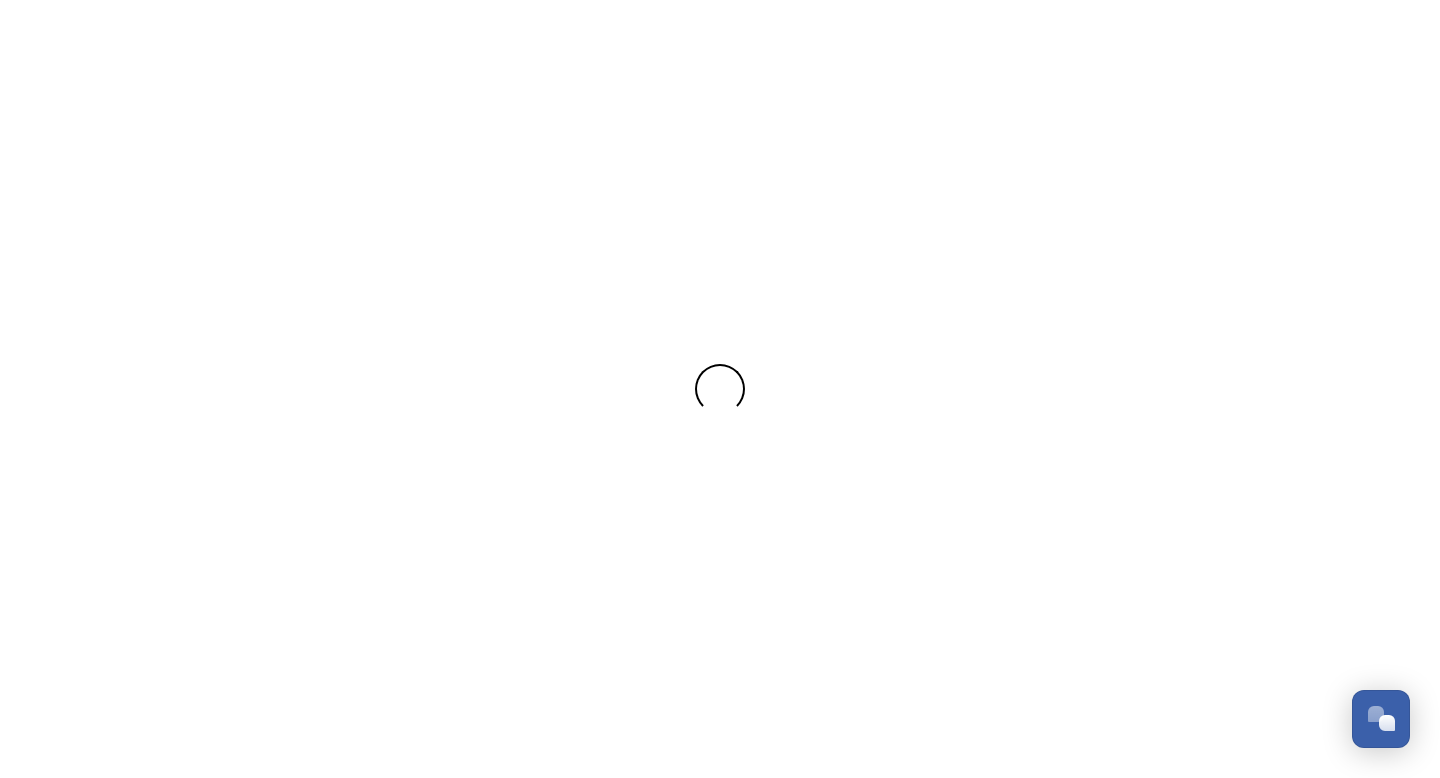 scroll, scrollTop: 0, scrollLeft: 0, axis: both 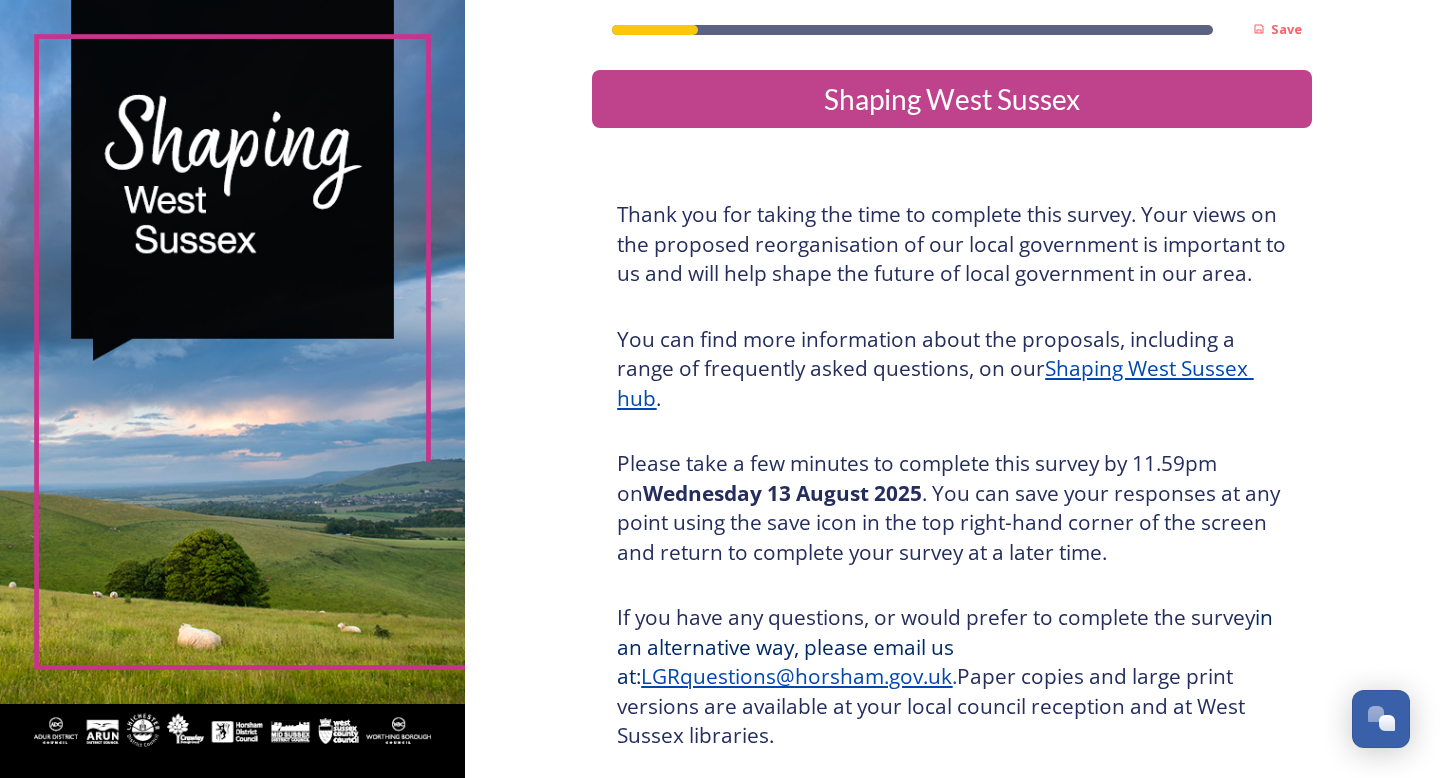 click on "Thank you for taking the time to complete this survey. Your views on the proposed reorganisation of our local government is important to us and will help shape the future of local government in our area." at bounding box center (952, 244) 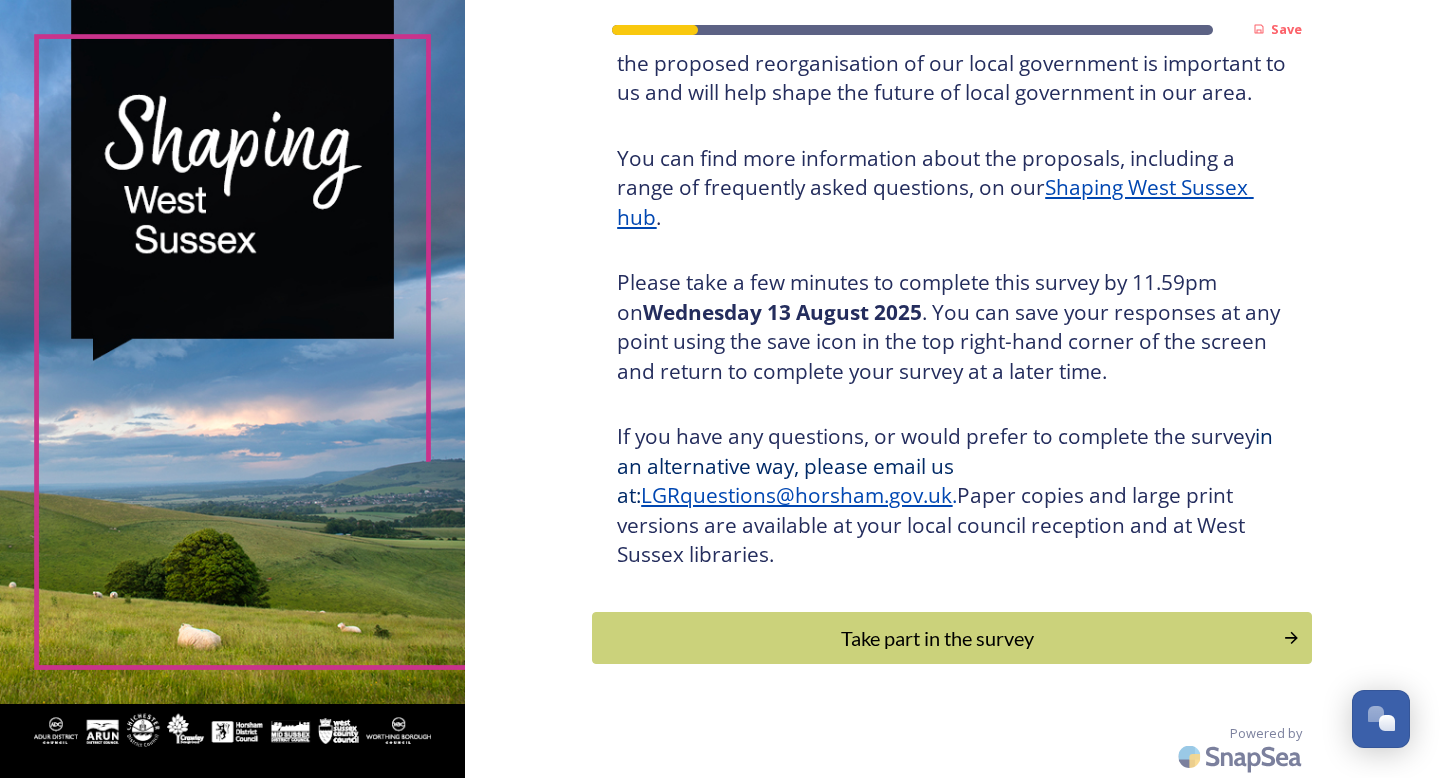 scroll, scrollTop: 0, scrollLeft: 0, axis: both 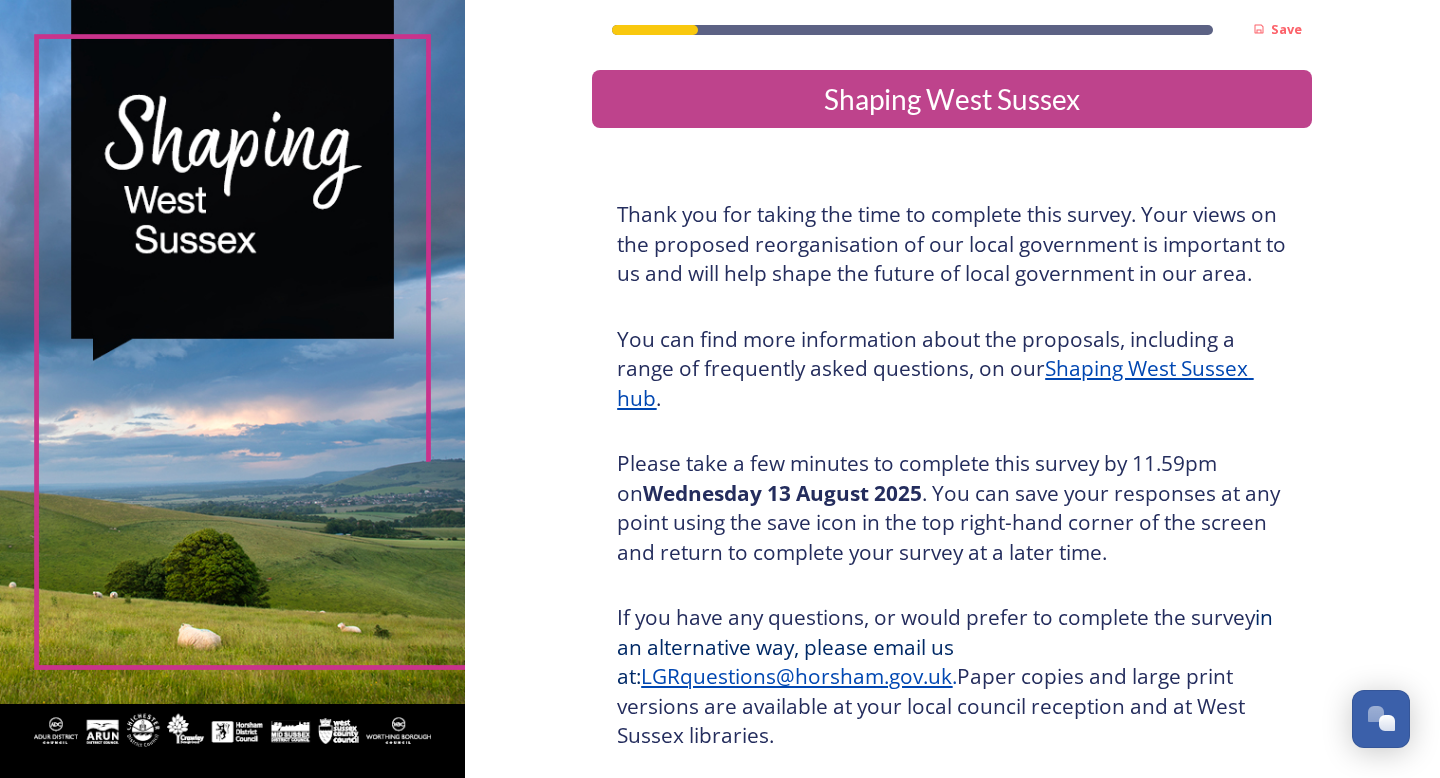 click on "Thank you for taking the time to complete this survey. Your views on the proposed reorganisation of our local government is important to us and will help shape the future of local government in our area." at bounding box center [952, 244] 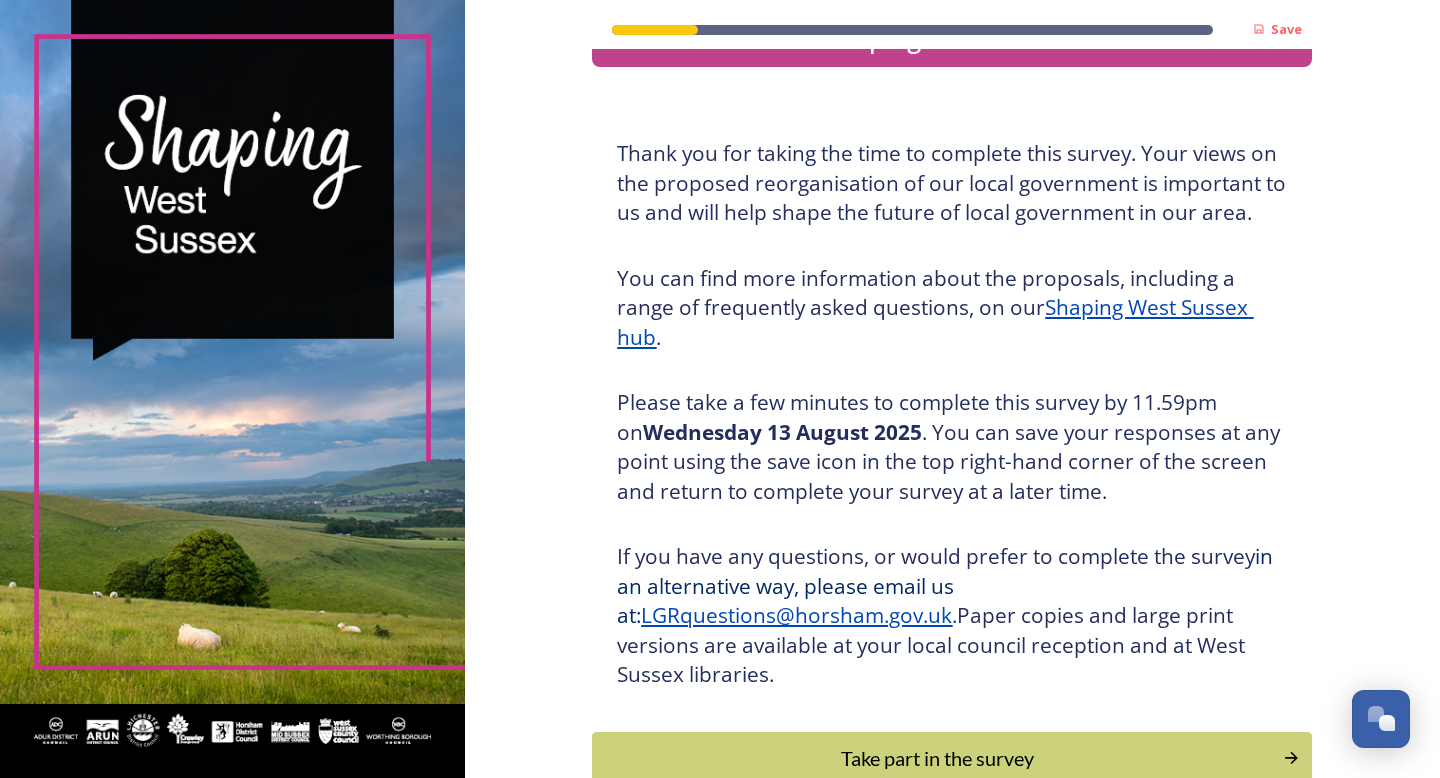 scroll, scrollTop: 63, scrollLeft: 0, axis: vertical 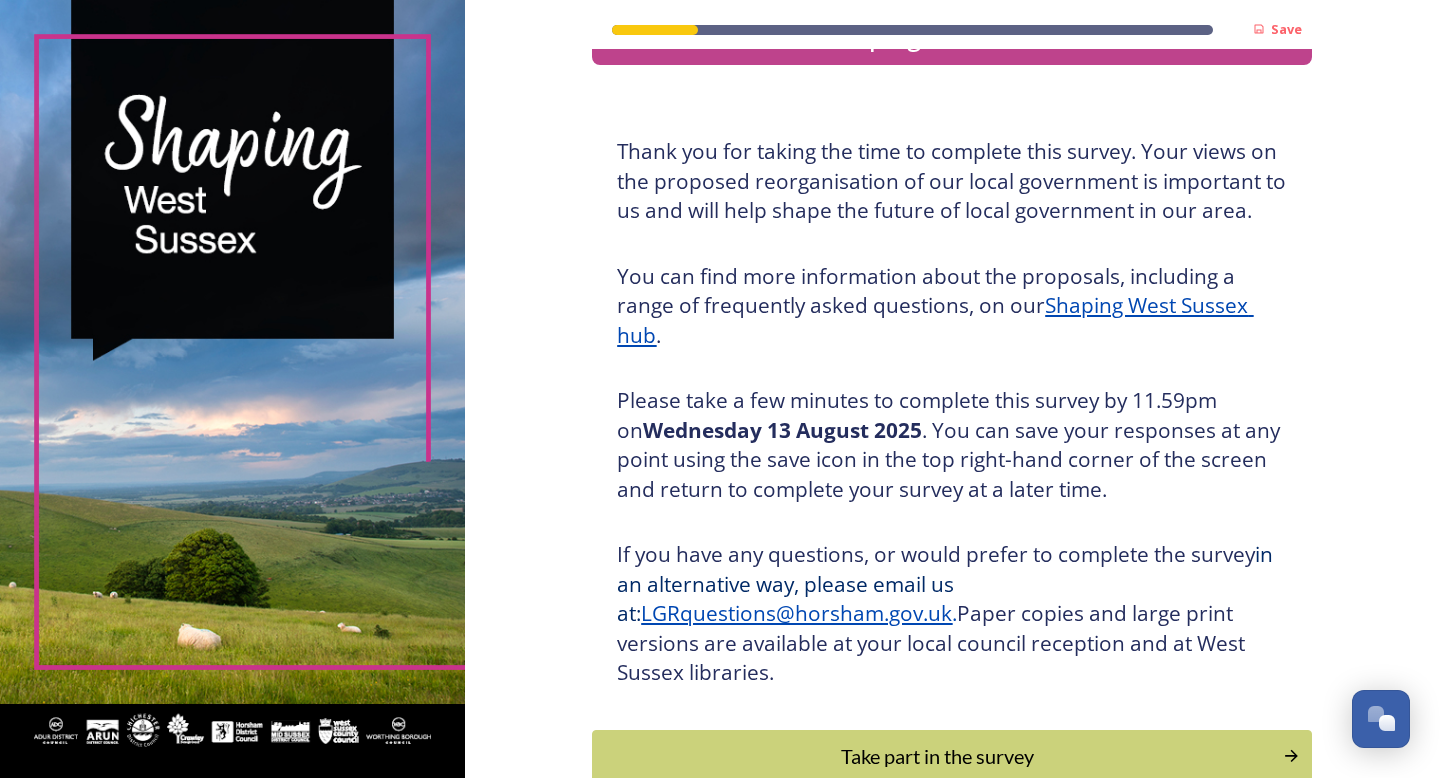 click on "Thank you for taking the time to complete this survey. Your views on the proposed reorganisation of our local government is important to us and will help shape the future of local government in our area.  You can find more information about the proposals, including a range of frequently asked questions, on our  Shaping West Sussex hub . Please take a few minutes to complete this survey by 11.59pm on  Wednesday 13 August 2025 . You can save your responses at any point using the save icon in the top right-hand corner of the screen and return to complete your survey at a later time.  If you have any questions, or would prefer to complete the survey  in an alternative way, please email us at:  LGRquestions@horsham.gov.uk .  Paper copies and large print versions are available at your local council reception and at West Sussex libraries." at bounding box center (952, 412) 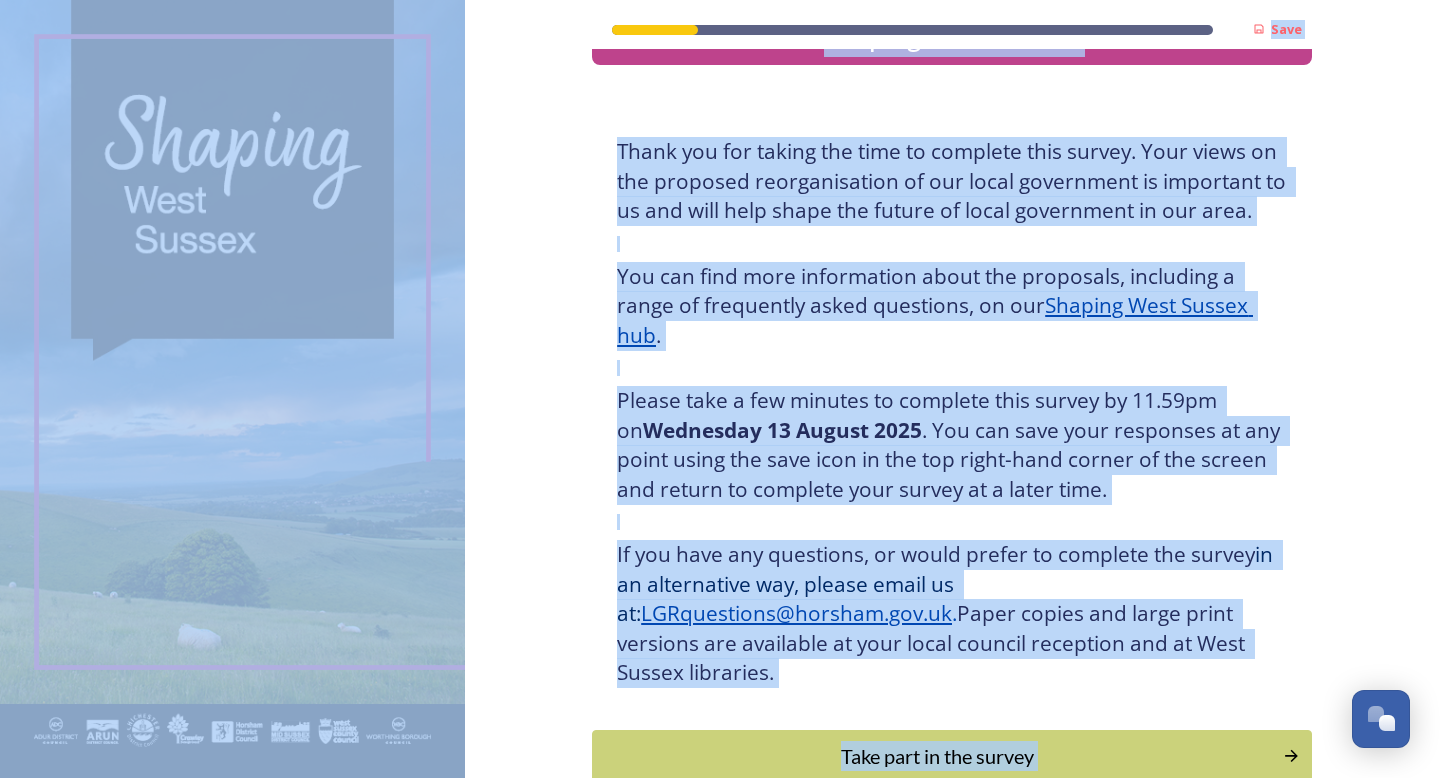 click at bounding box center [952, 368] 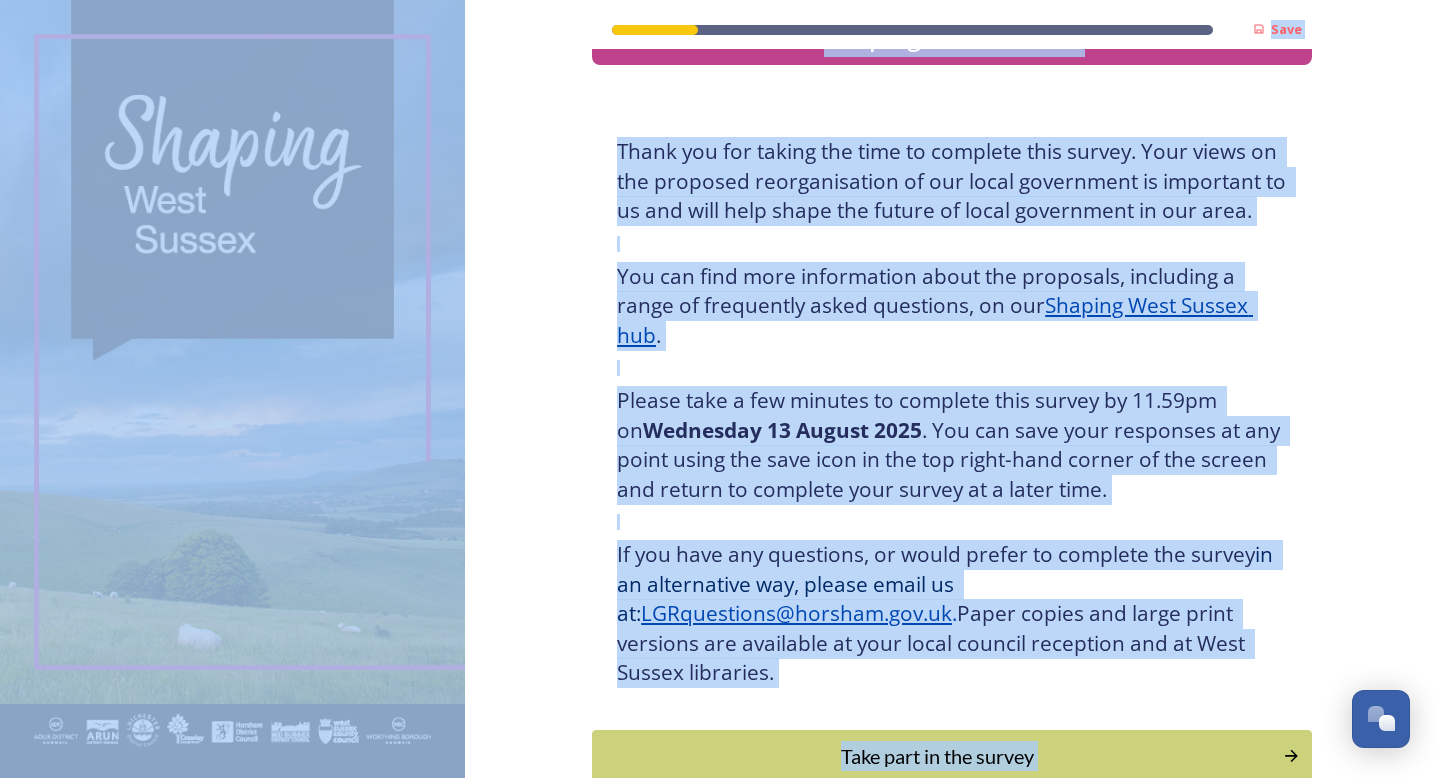 scroll, scrollTop: 181, scrollLeft: 0, axis: vertical 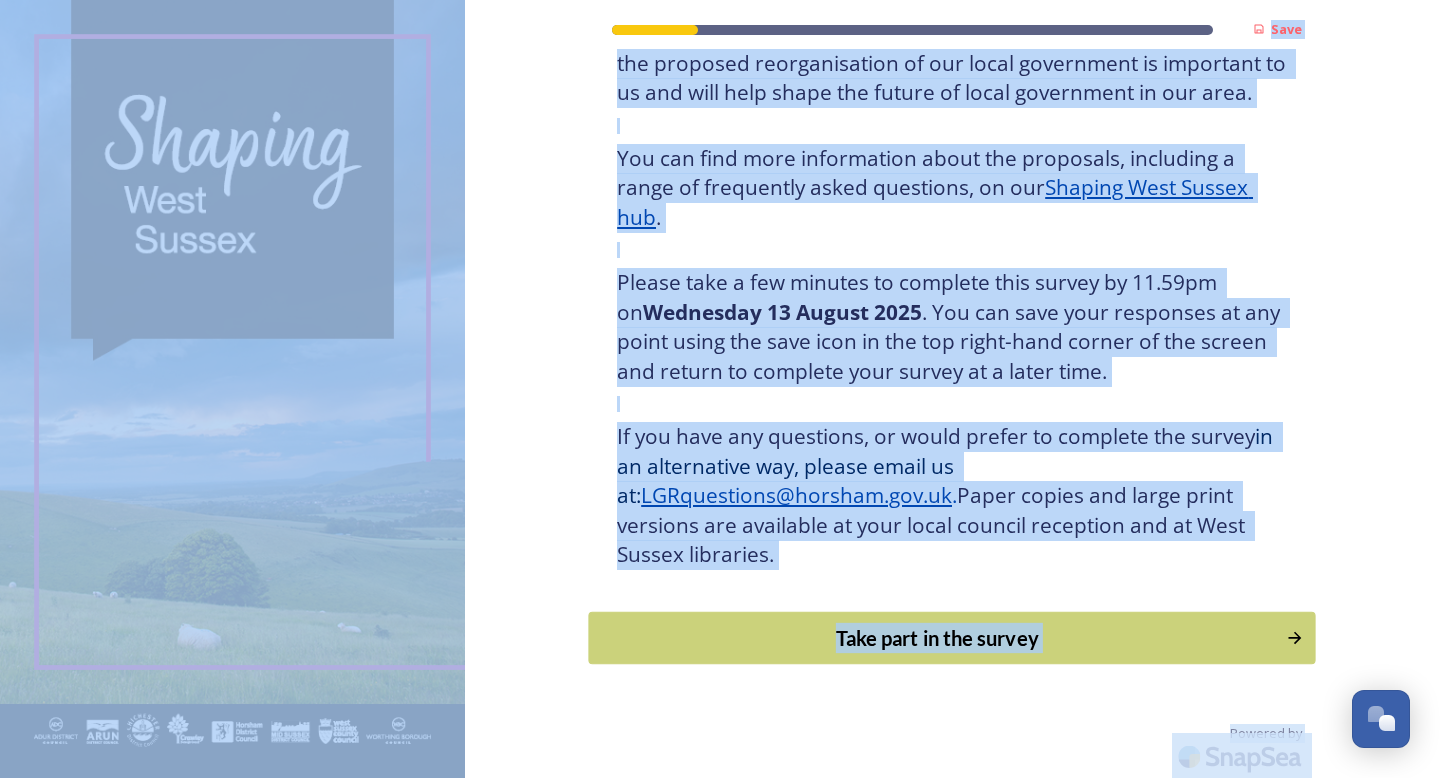 click on "Take part in the survey" at bounding box center [952, 637] 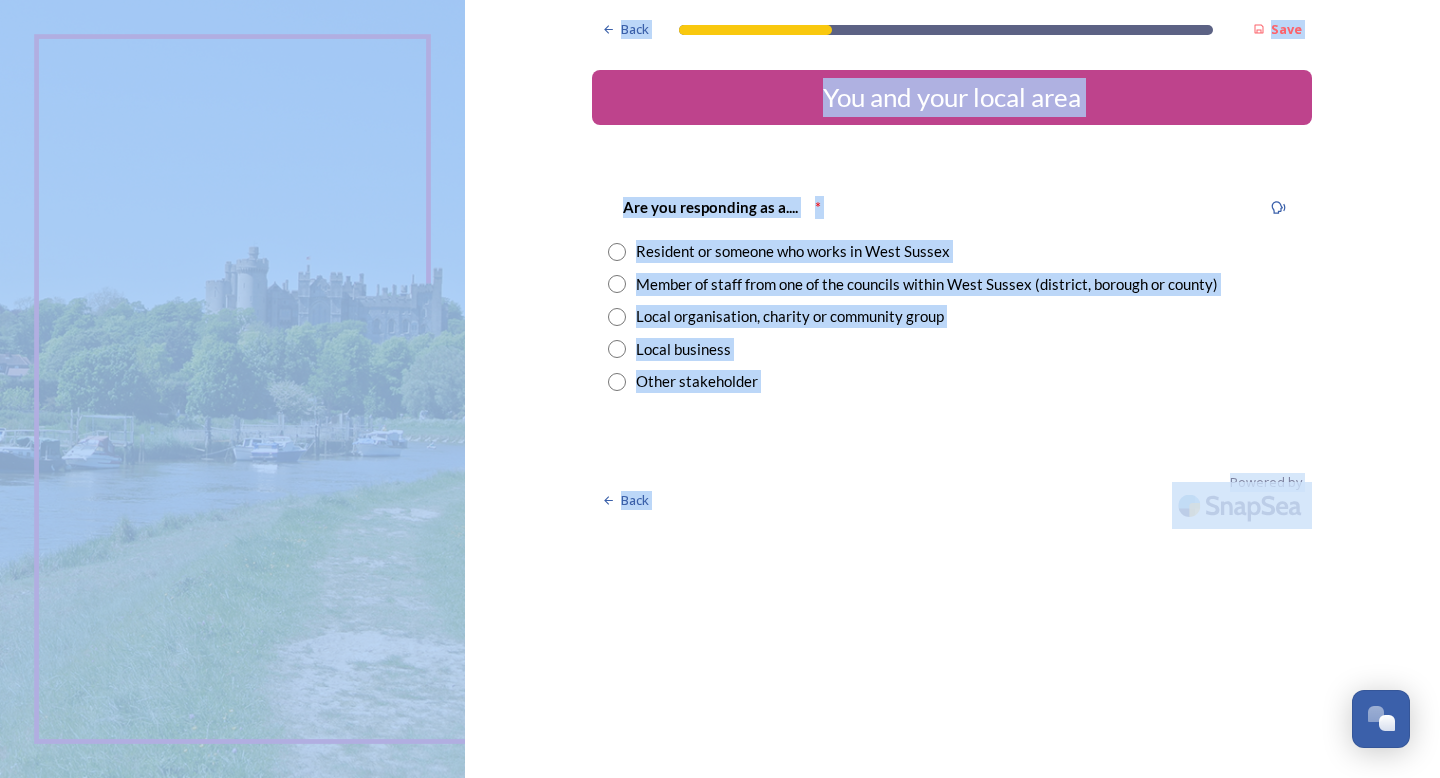 click on "Powered by" at bounding box center [985, 501] 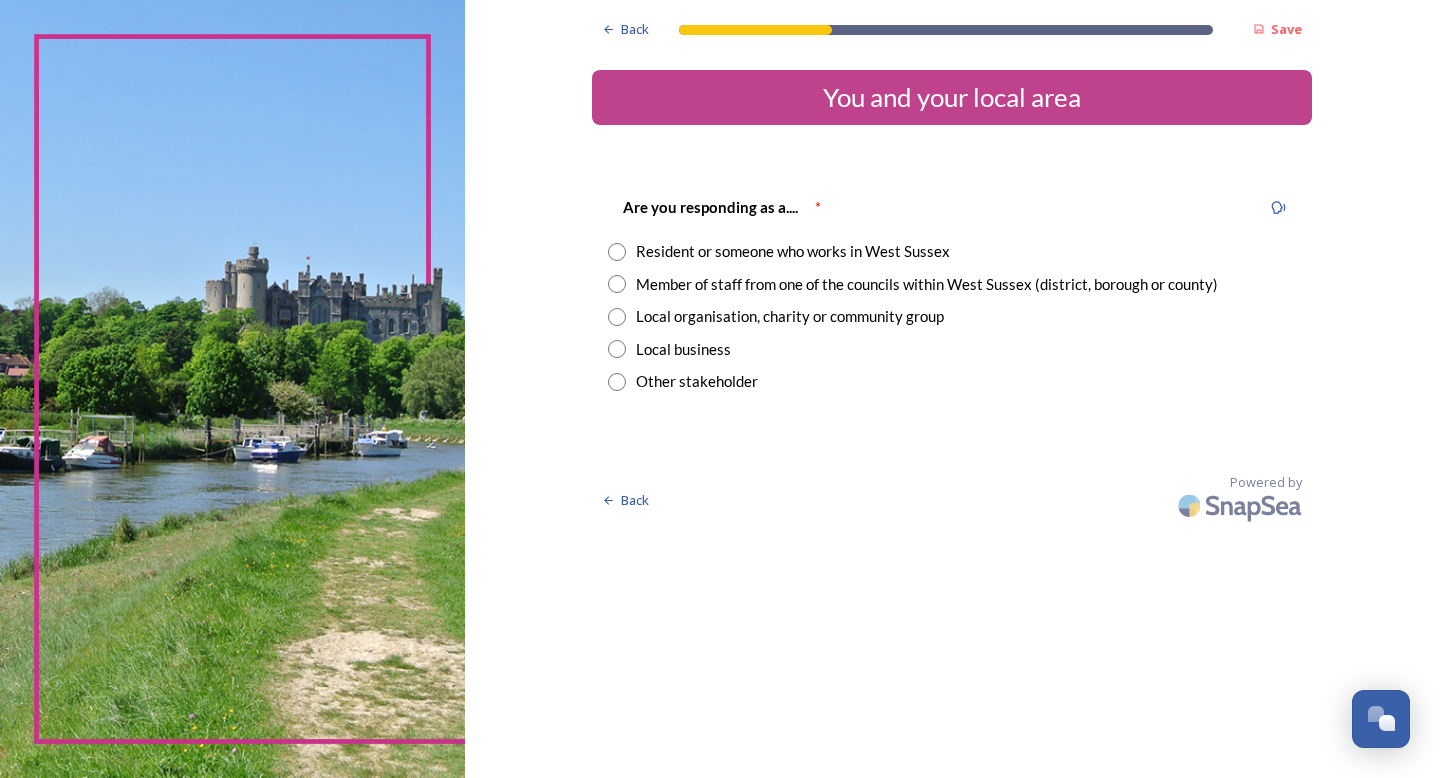 click on "Local organisation, charity or community group" at bounding box center [790, 316] 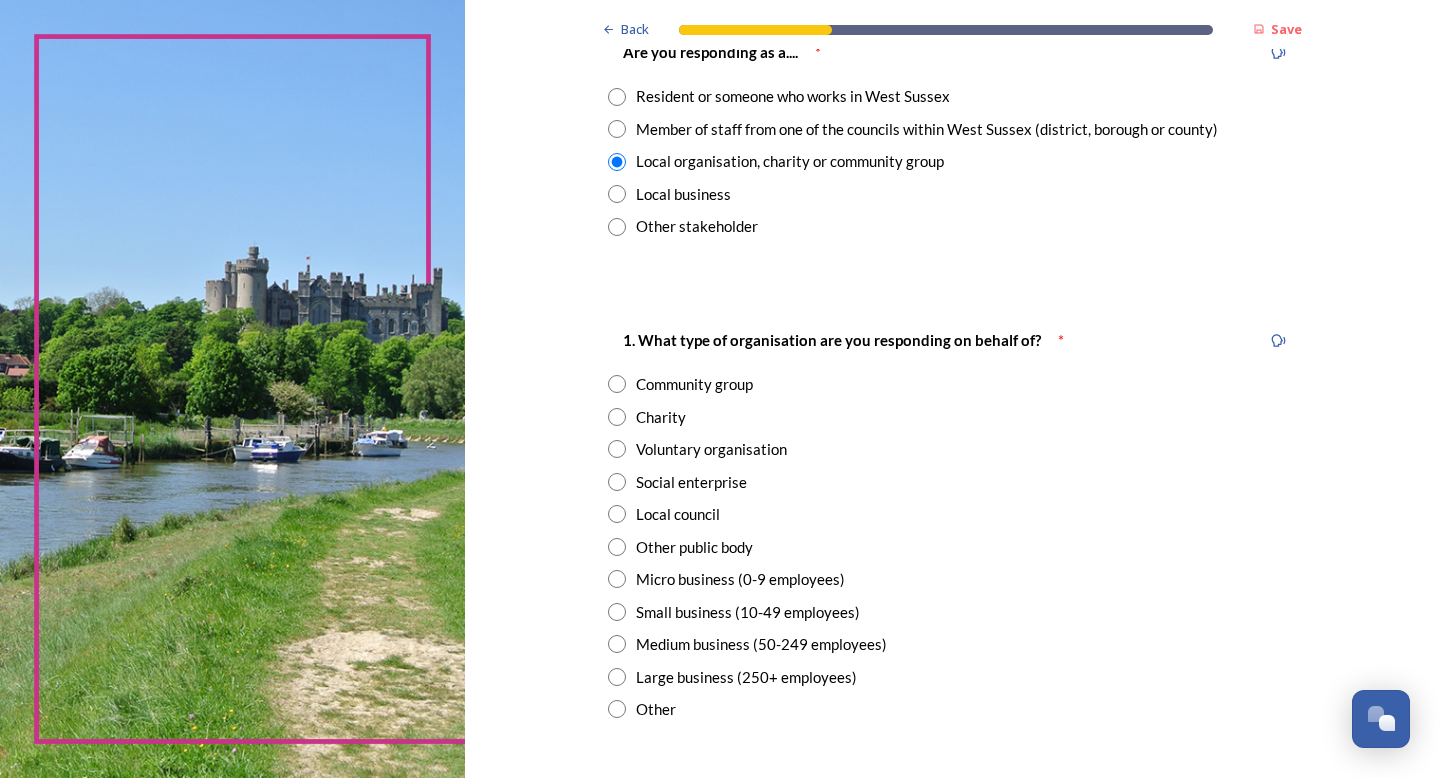 scroll, scrollTop: 320, scrollLeft: 0, axis: vertical 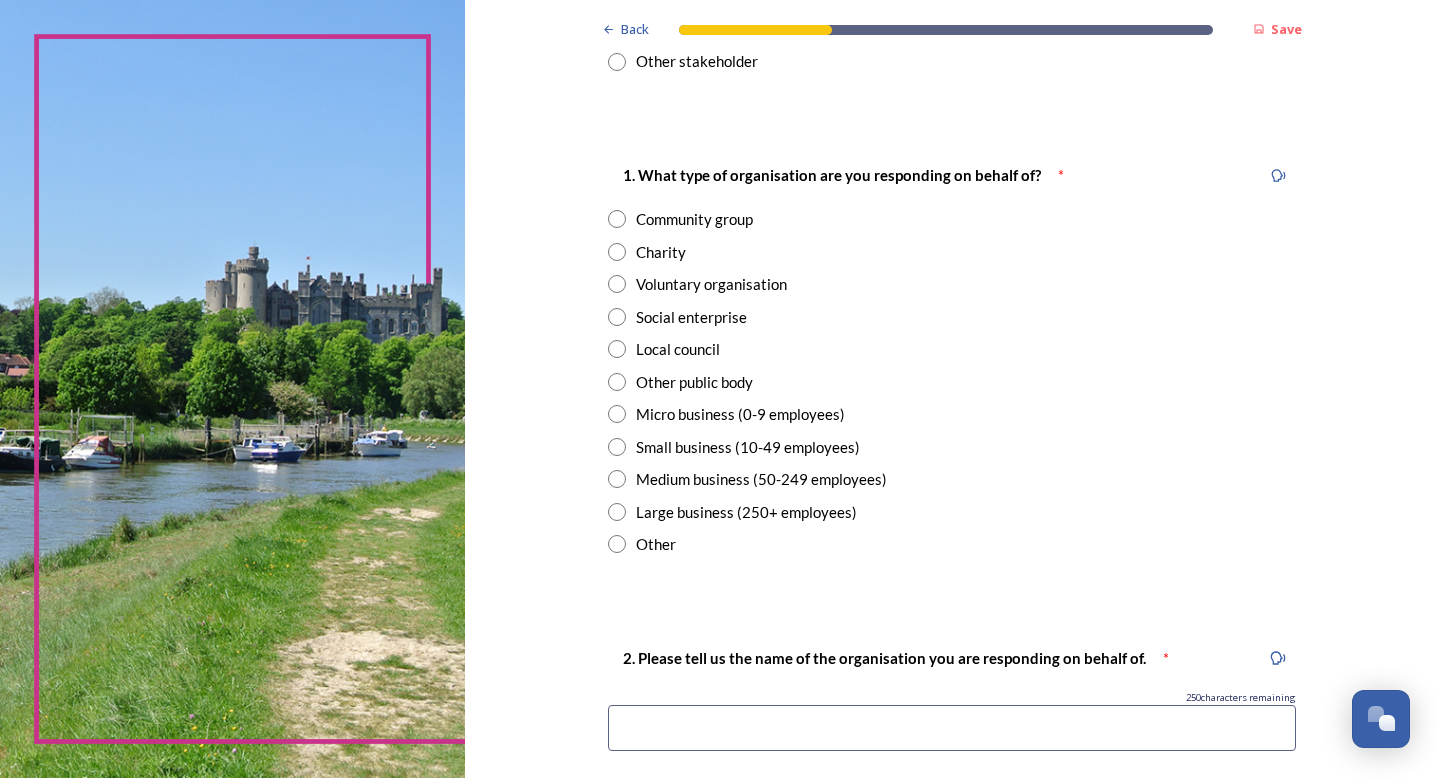 click on "Charity" at bounding box center (661, 252) 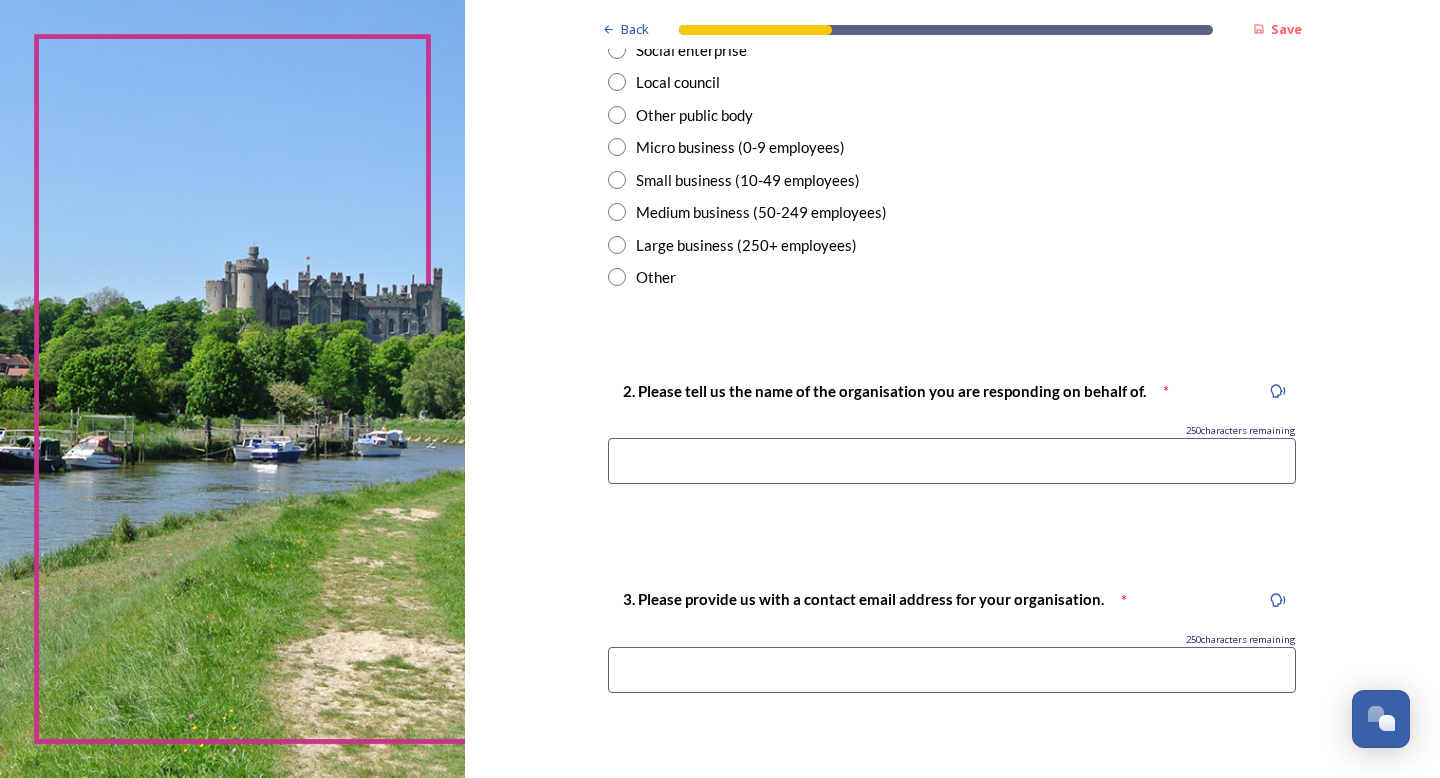 scroll, scrollTop: 615, scrollLeft: 0, axis: vertical 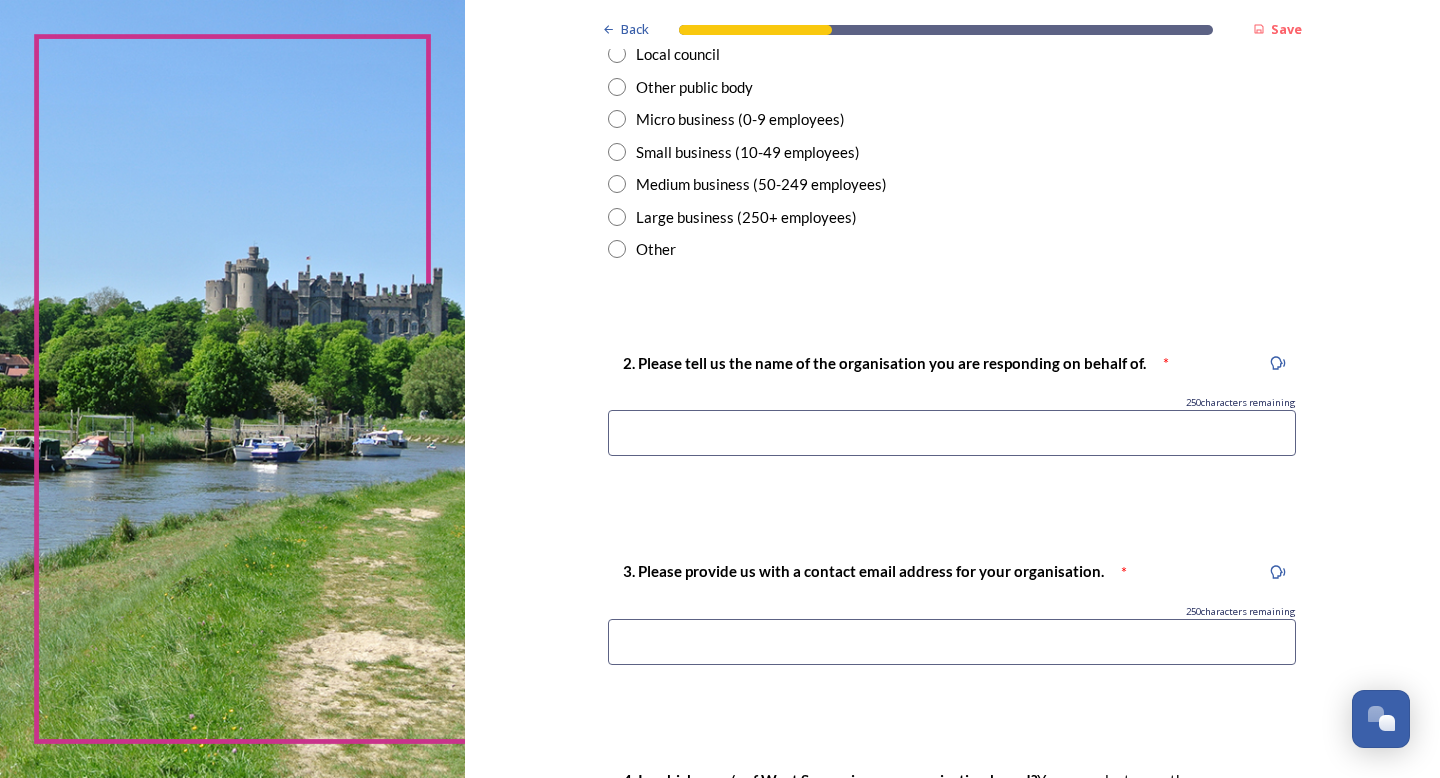 click at bounding box center (952, 433) 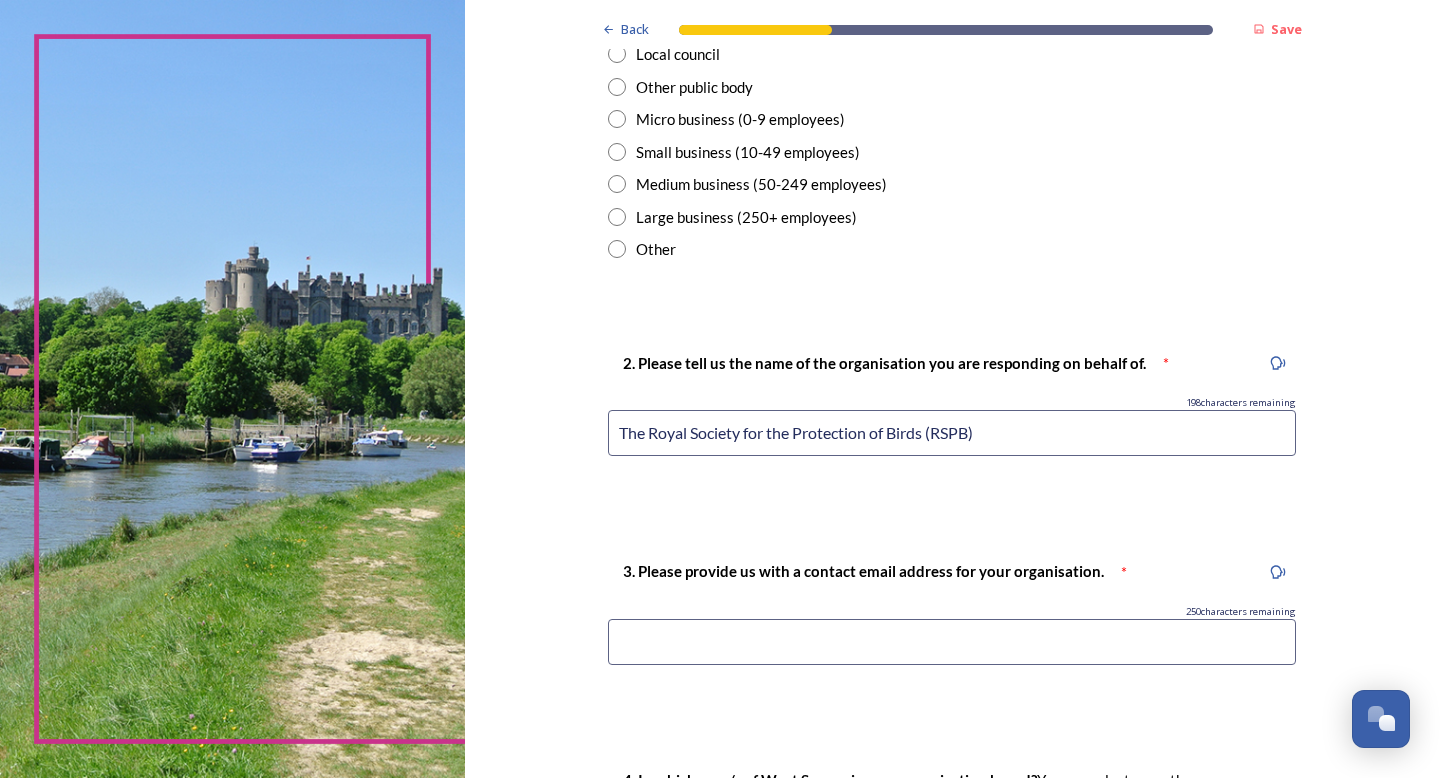type on "The Royal Society for the Protection of Birds (RSPB)" 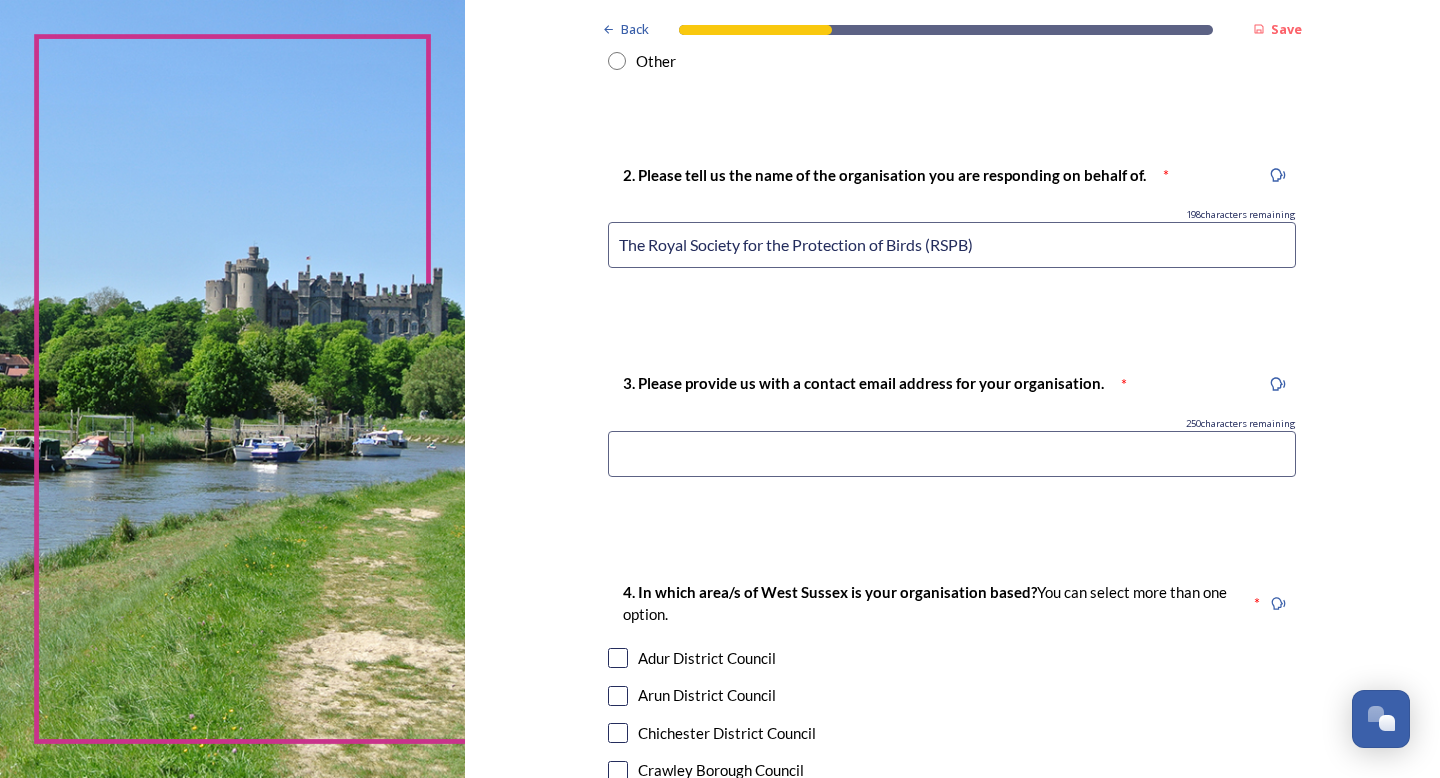 scroll, scrollTop: 804, scrollLeft: 0, axis: vertical 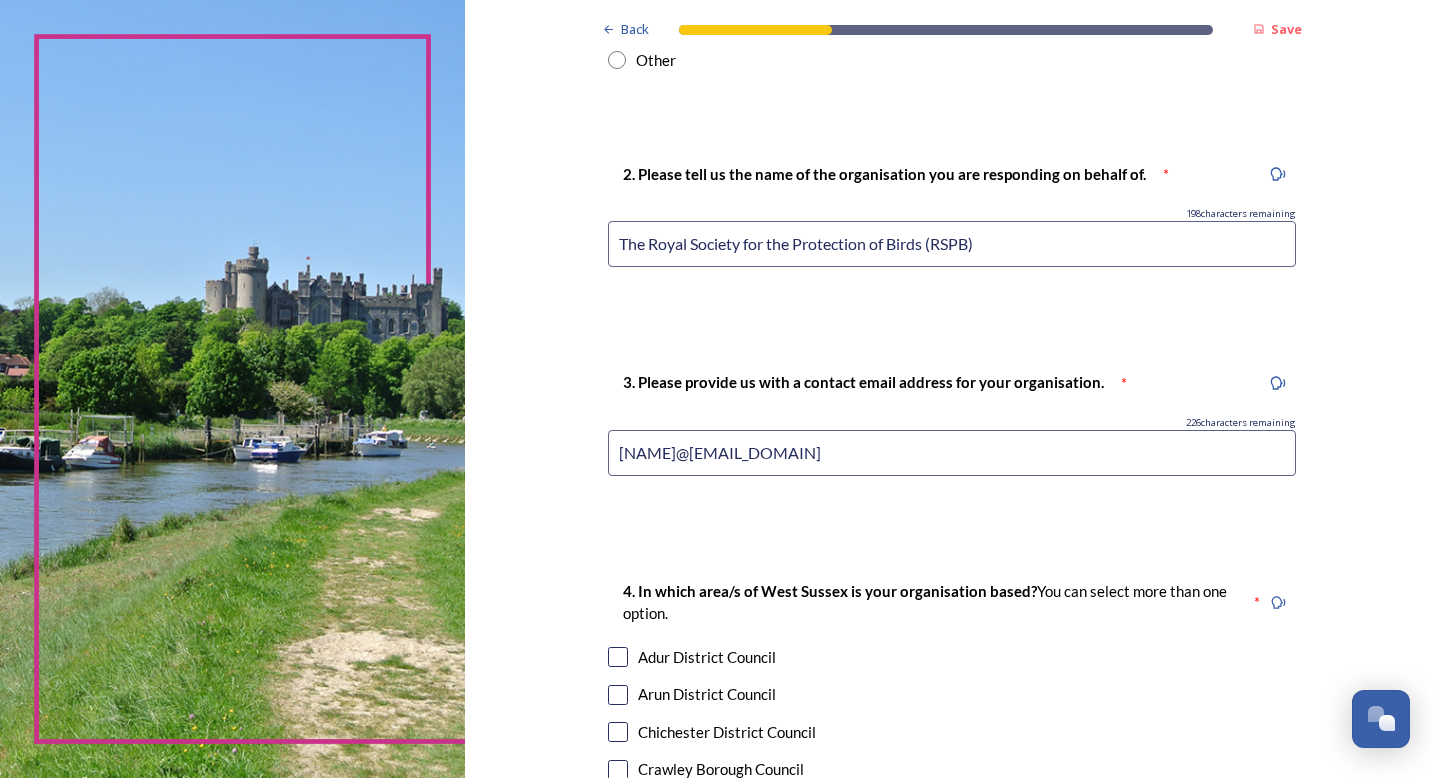 type on "zeno.wijtten@rspb.org.uk" 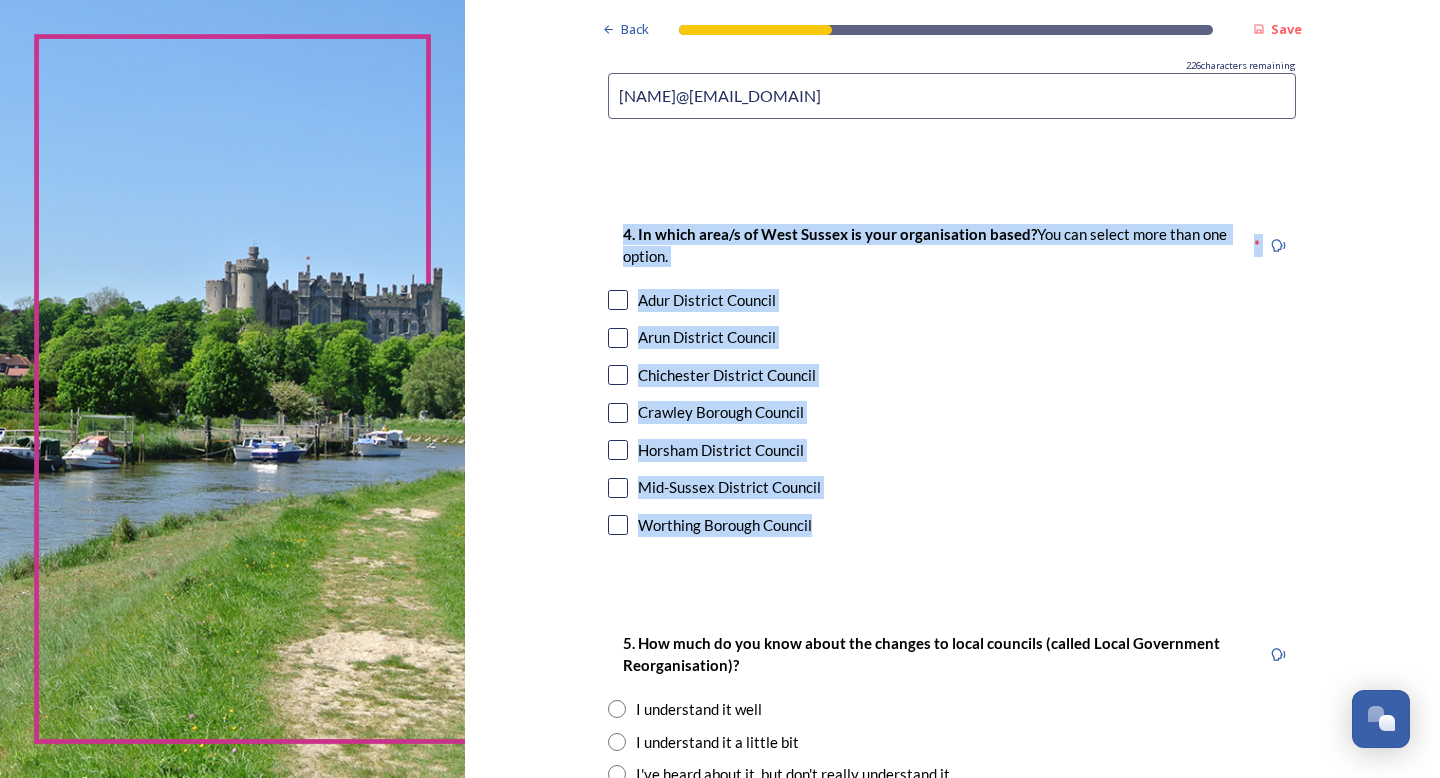 drag, startPoint x: 610, startPoint y: 231, endPoint x: 896, endPoint y: 546, distance: 425.46564 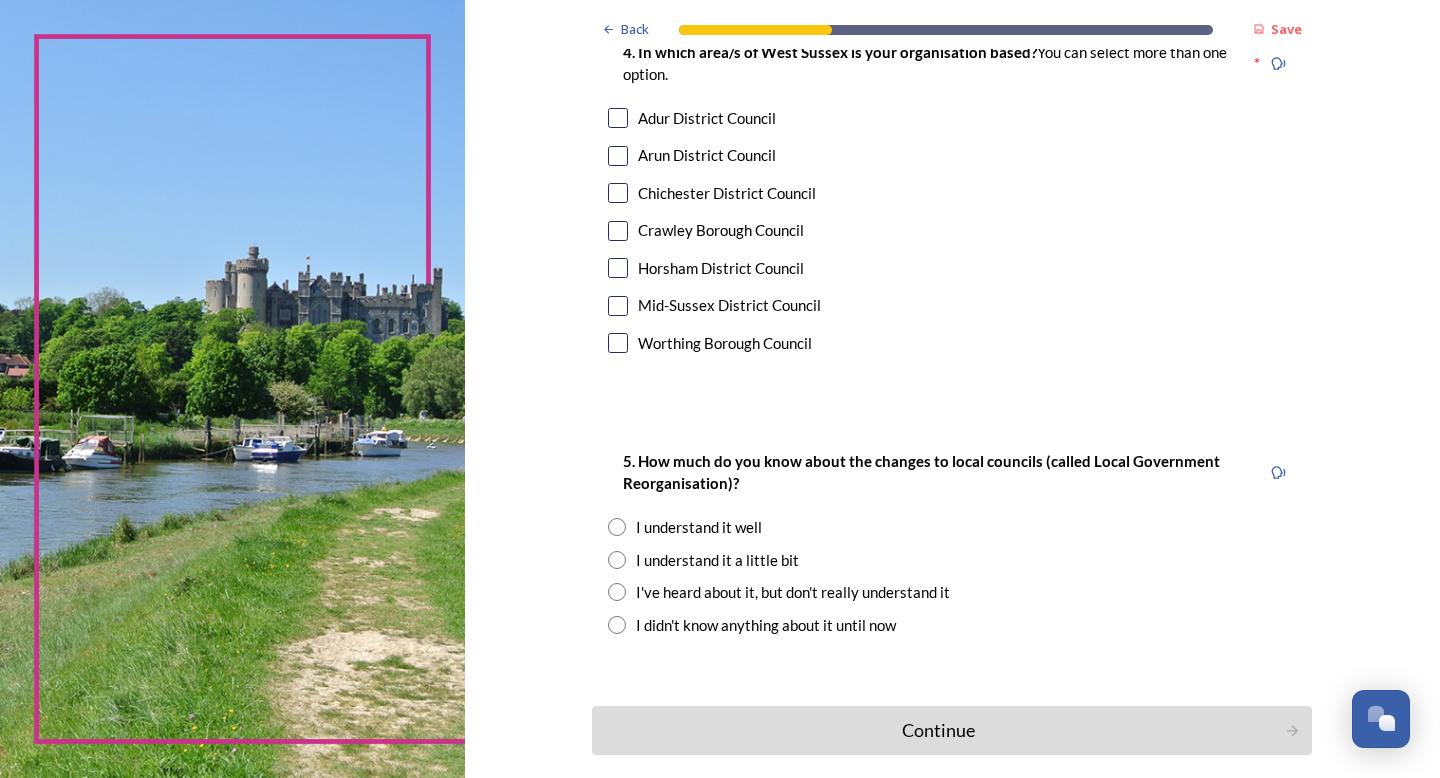 scroll, scrollTop: 1345, scrollLeft: 0, axis: vertical 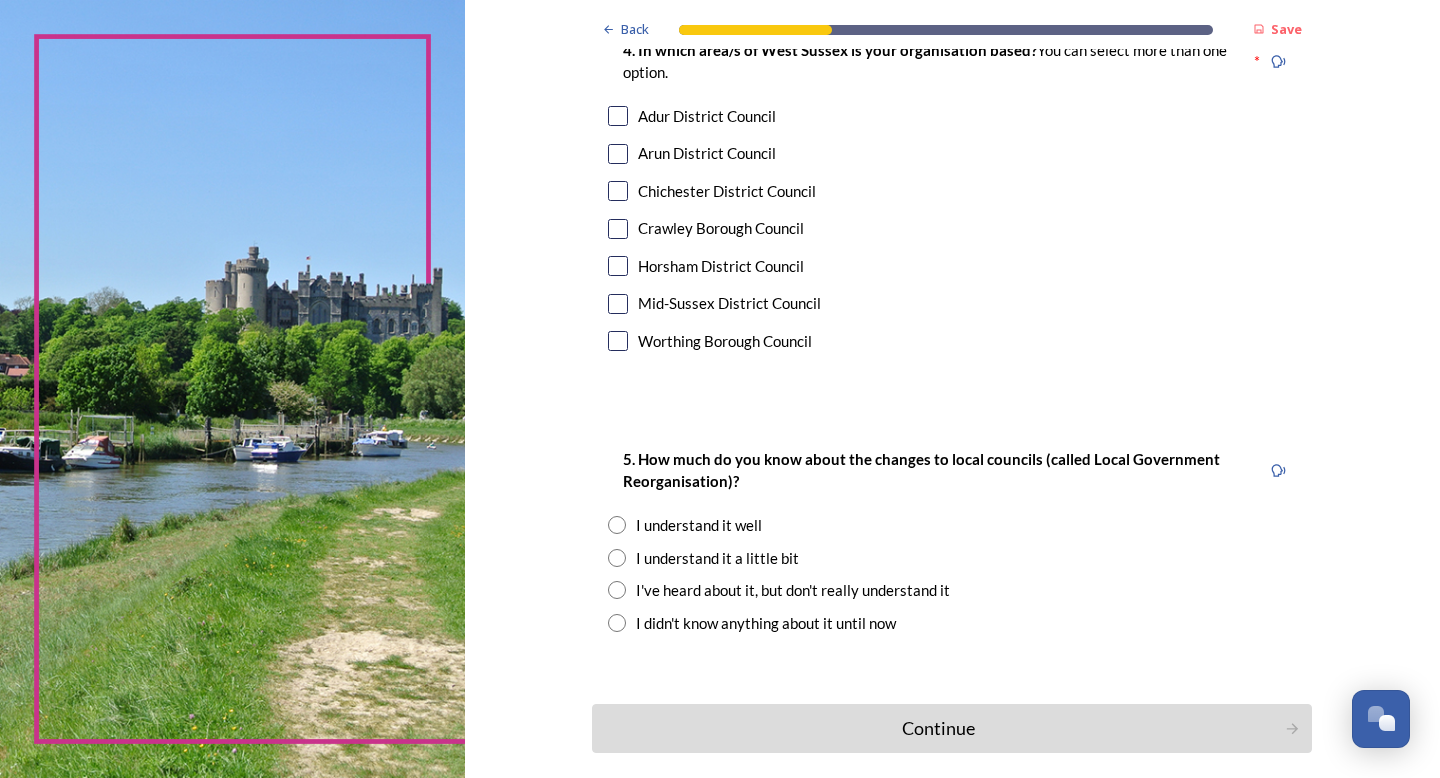 click at bounding box center [618, 116] 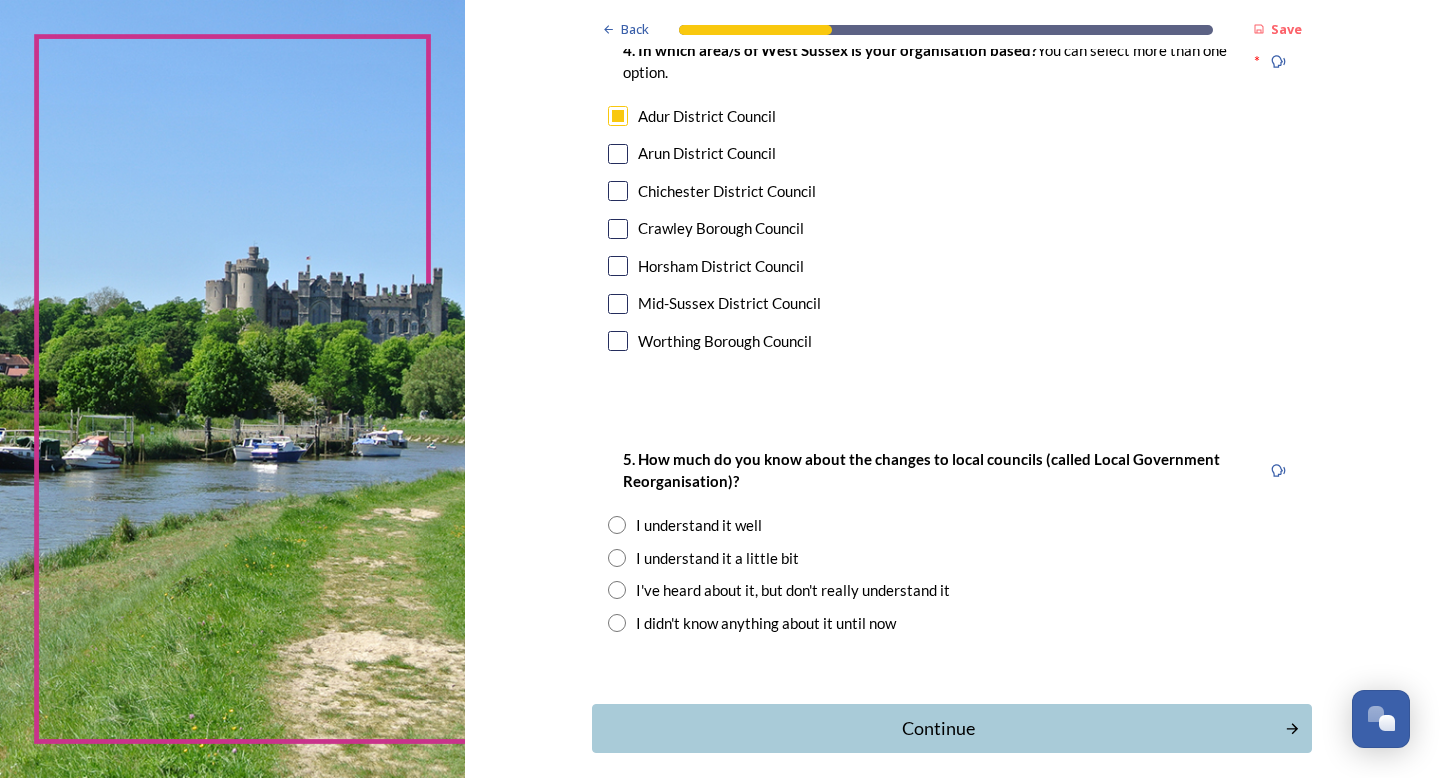 click at bounding box center [618, 191] 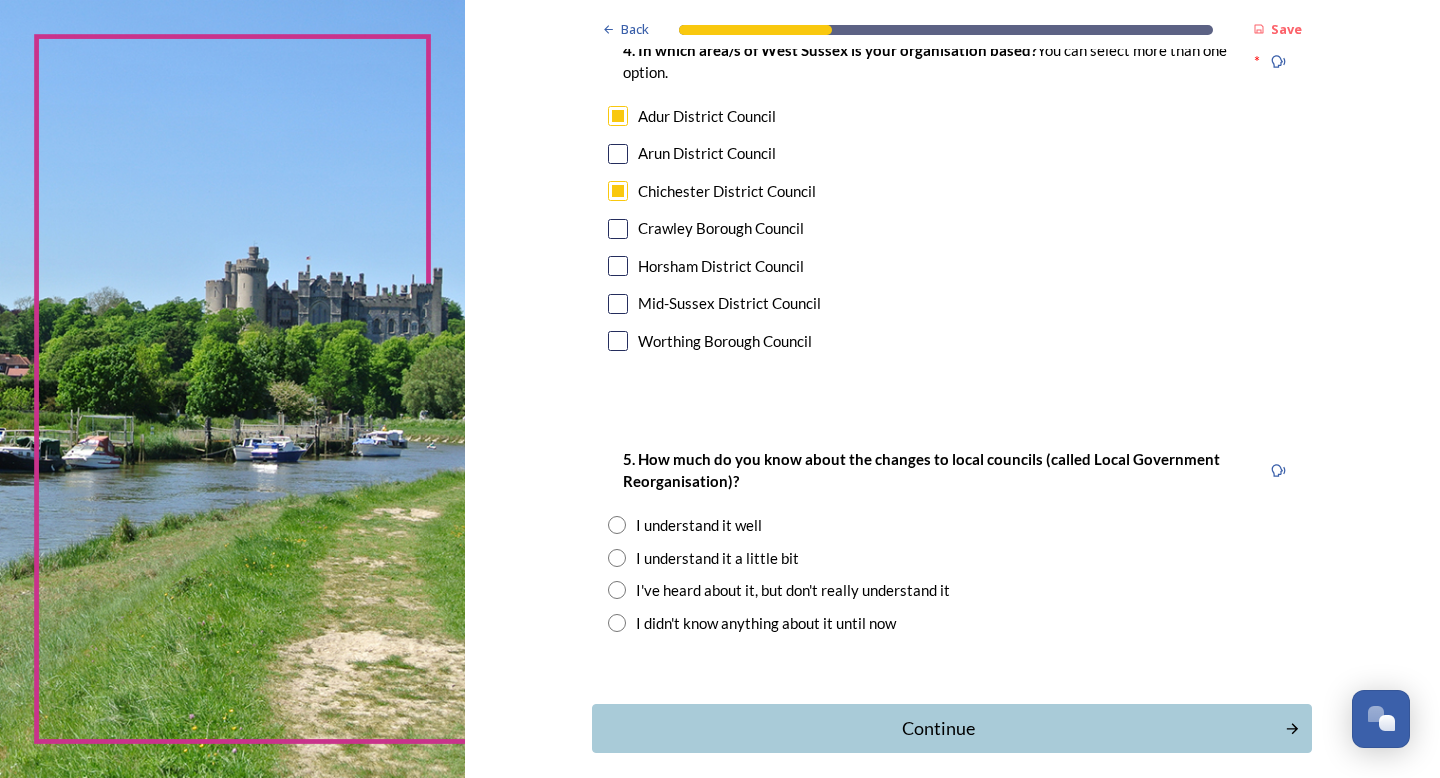 click at bounding box center [618, 266] 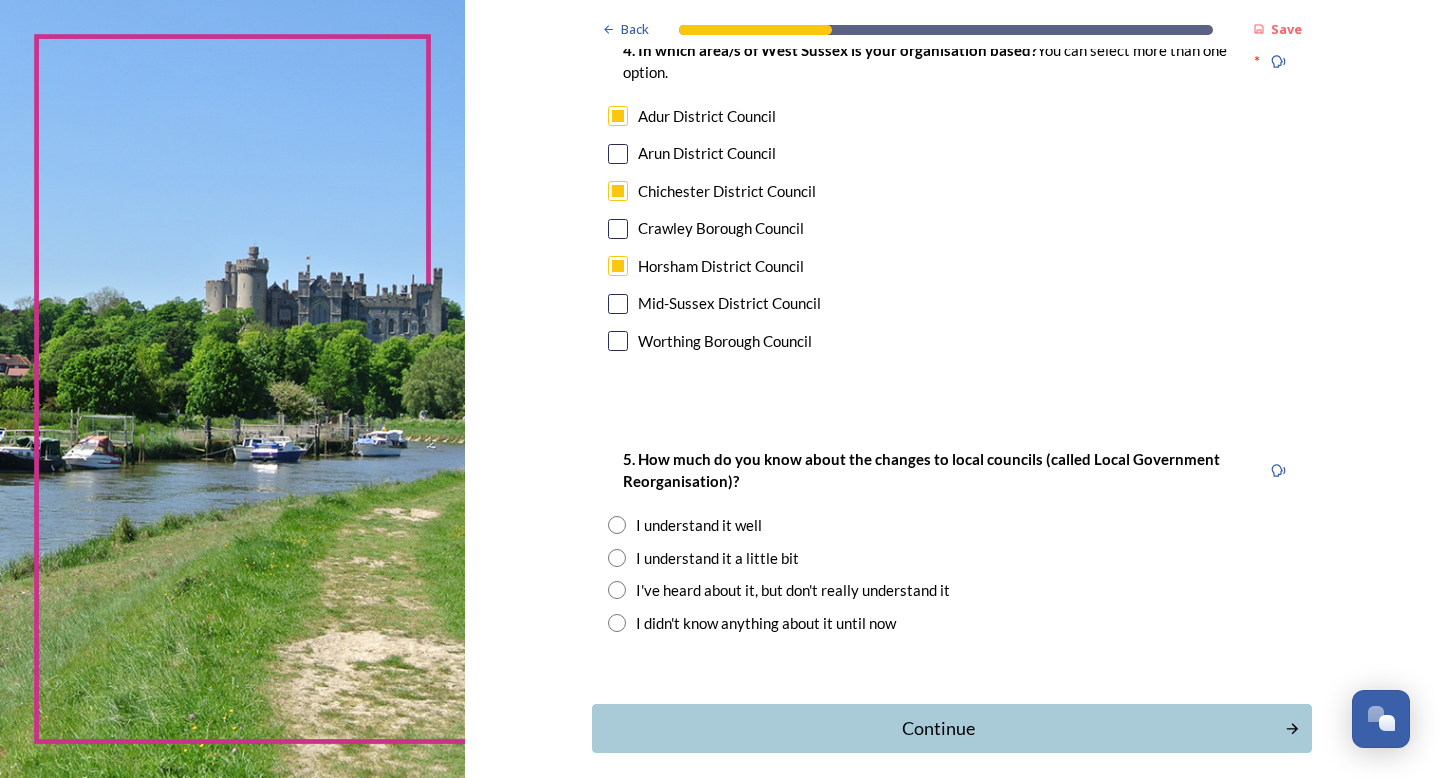 scroll, scrollTop: 1396, scrollLeft: 0, axis: vertical 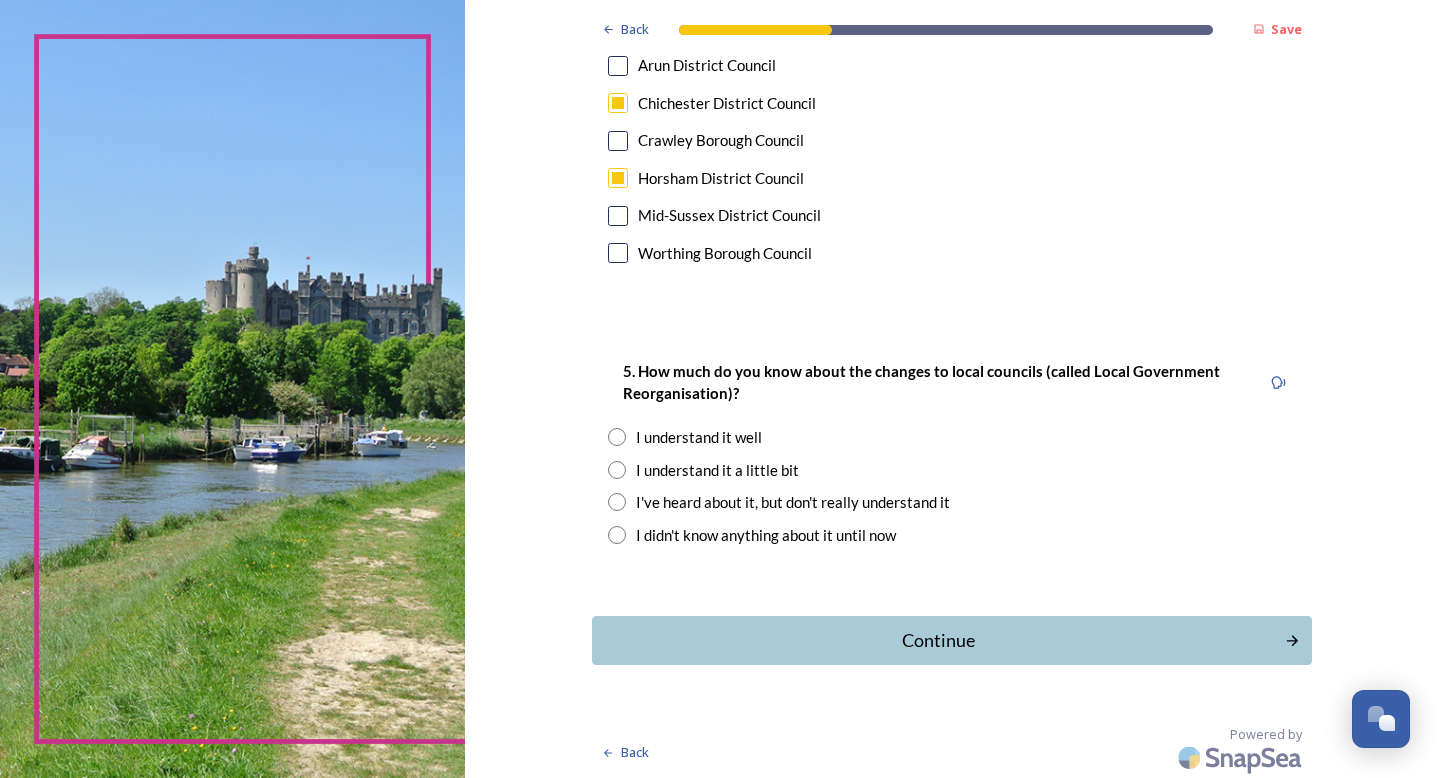 click on "I understand it well" at bounding box center [699, 437] 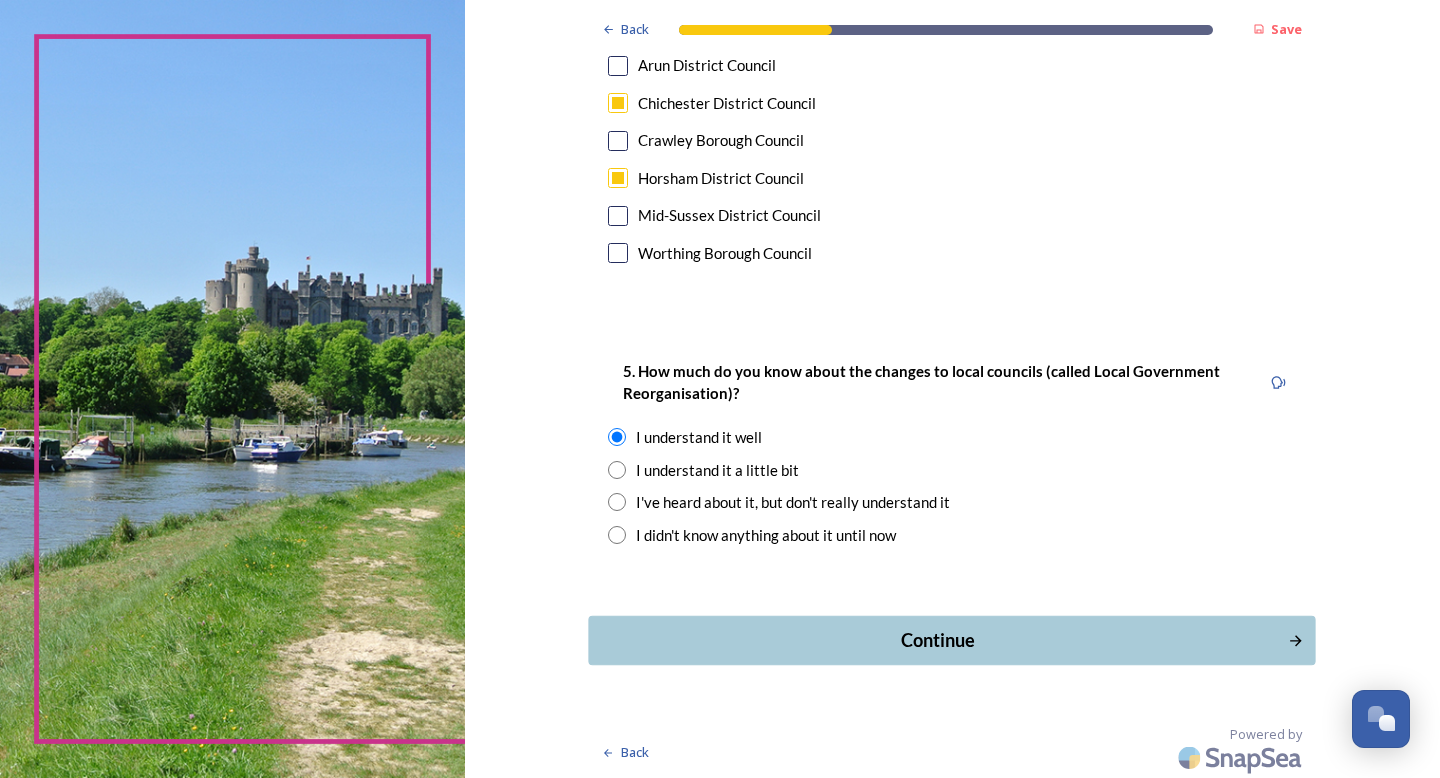 click on "Continue" at bounding box center (938, 640) 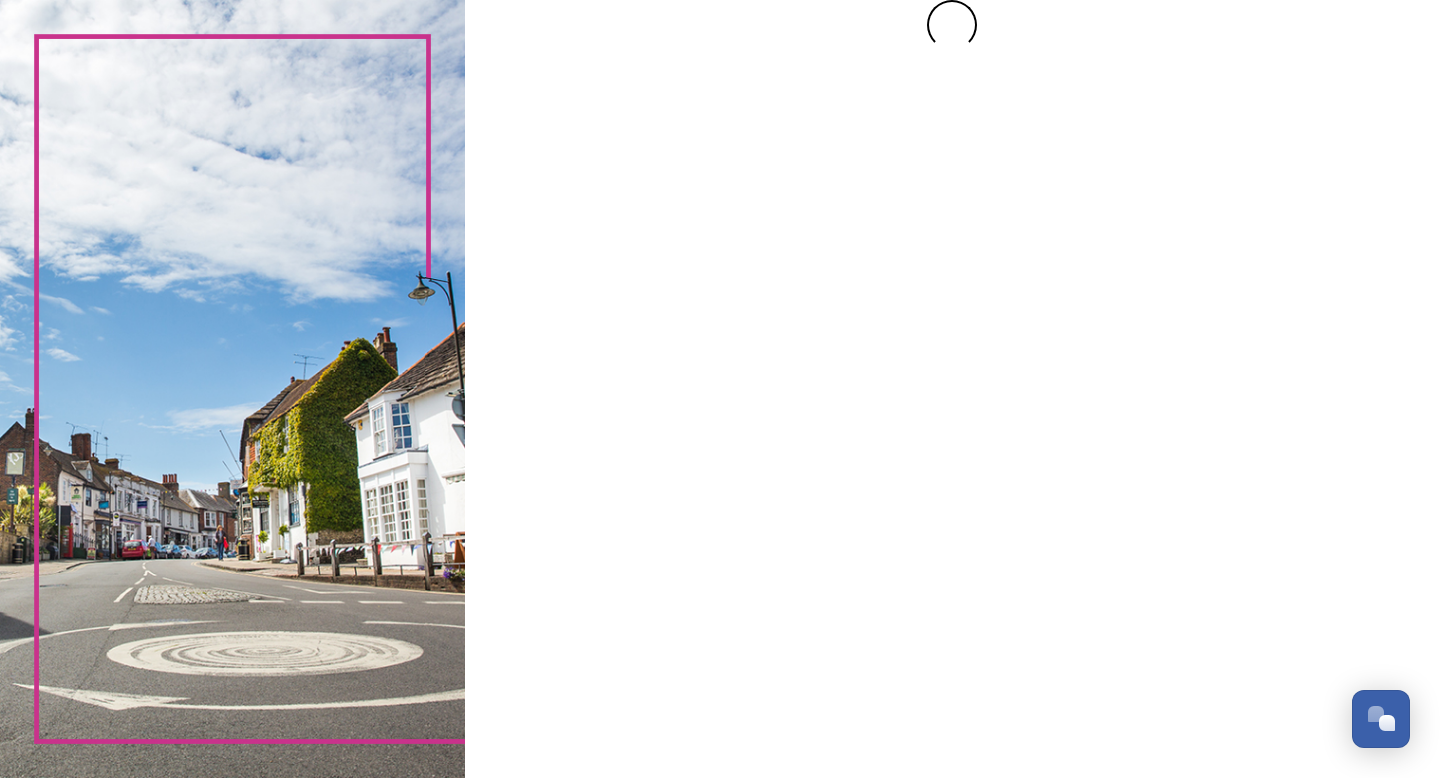scroll, scrollTop: 0, scrollLeft: 0, axis: both 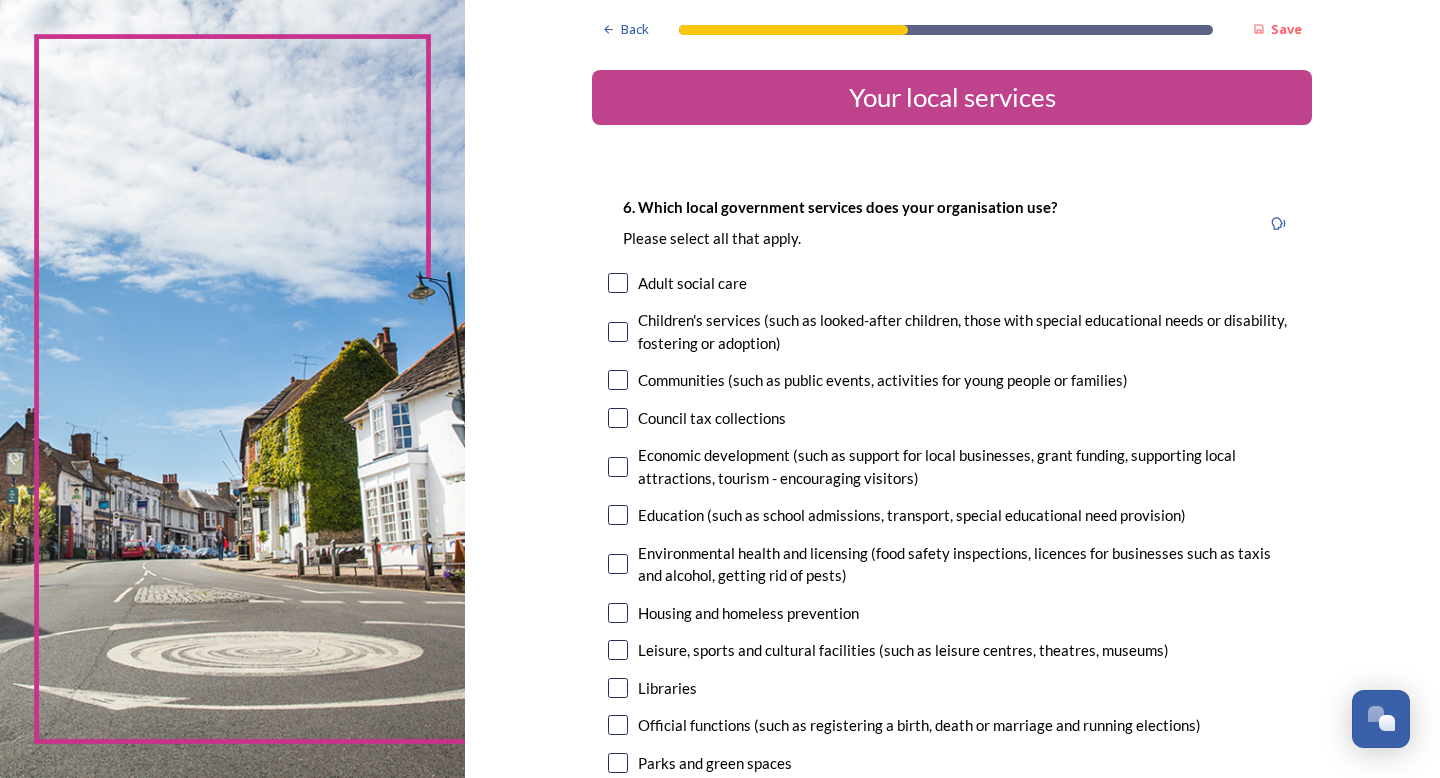 click on "Please select all that apply." at bounding box center [840, 238] 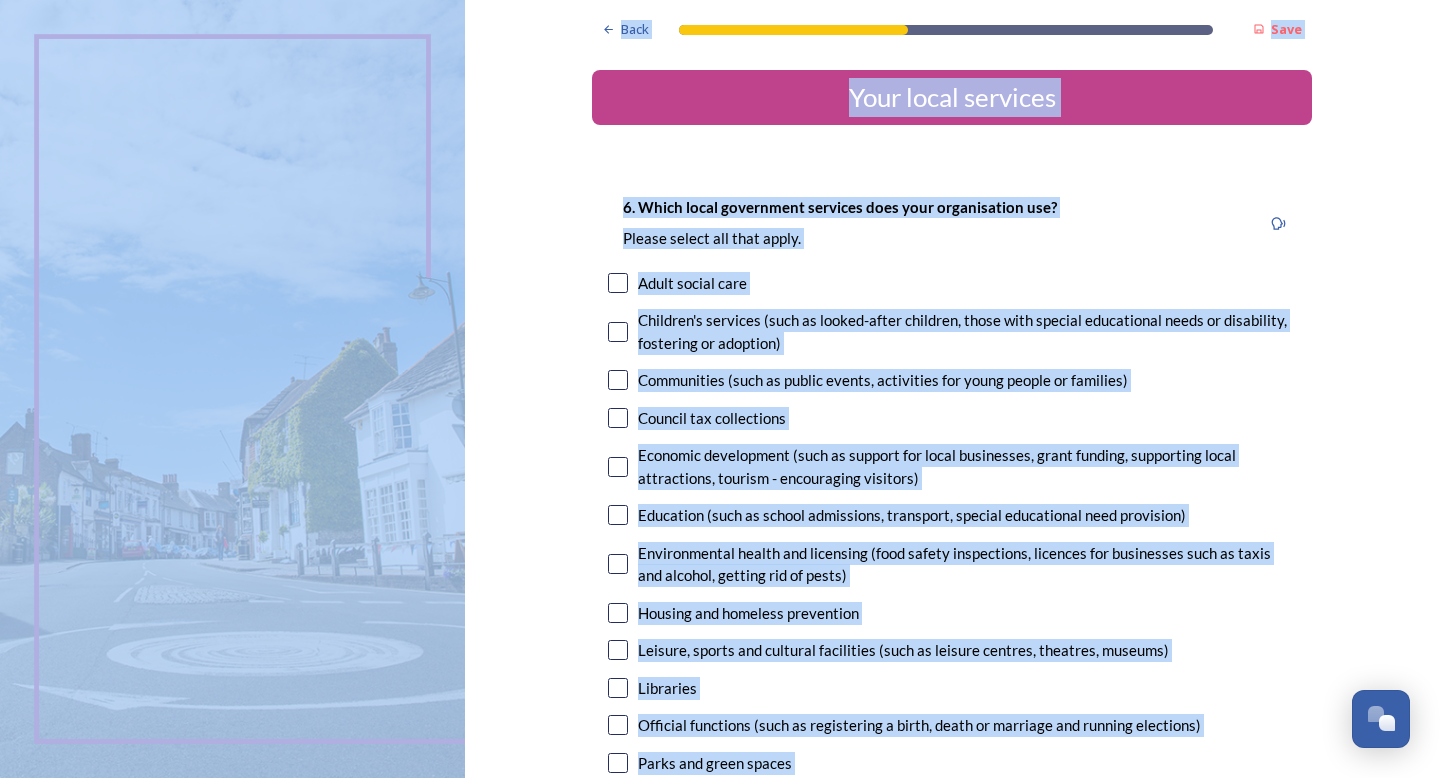copy on "Back Save Your local services 6. Which local government services does your organisation use?  Please select all that apply. Adult social care   Children's services (such as looked-after children, those with special educational needs or disability, fostering or adoption) Communities (such as public events, activities for young people or families) Council tax collections Economic development (such as support for local businesses, grant funding, supporting local attractions, tourism - encouraging visitors)  Education (such as school admissions, transport, special educational need provision)  Environmental health and licensing (food safety inspections, licences for businesses such as taxis and alcohol, getting rid of pests) Housing and homeless prevention Leisure, sports and cultural facilities (such as leisure centres, theatres, museums) Libraries Official functions (such as registering a birth, death or marriage and running elections) Parks and green spaces Planning and development (such as planning applicat..." 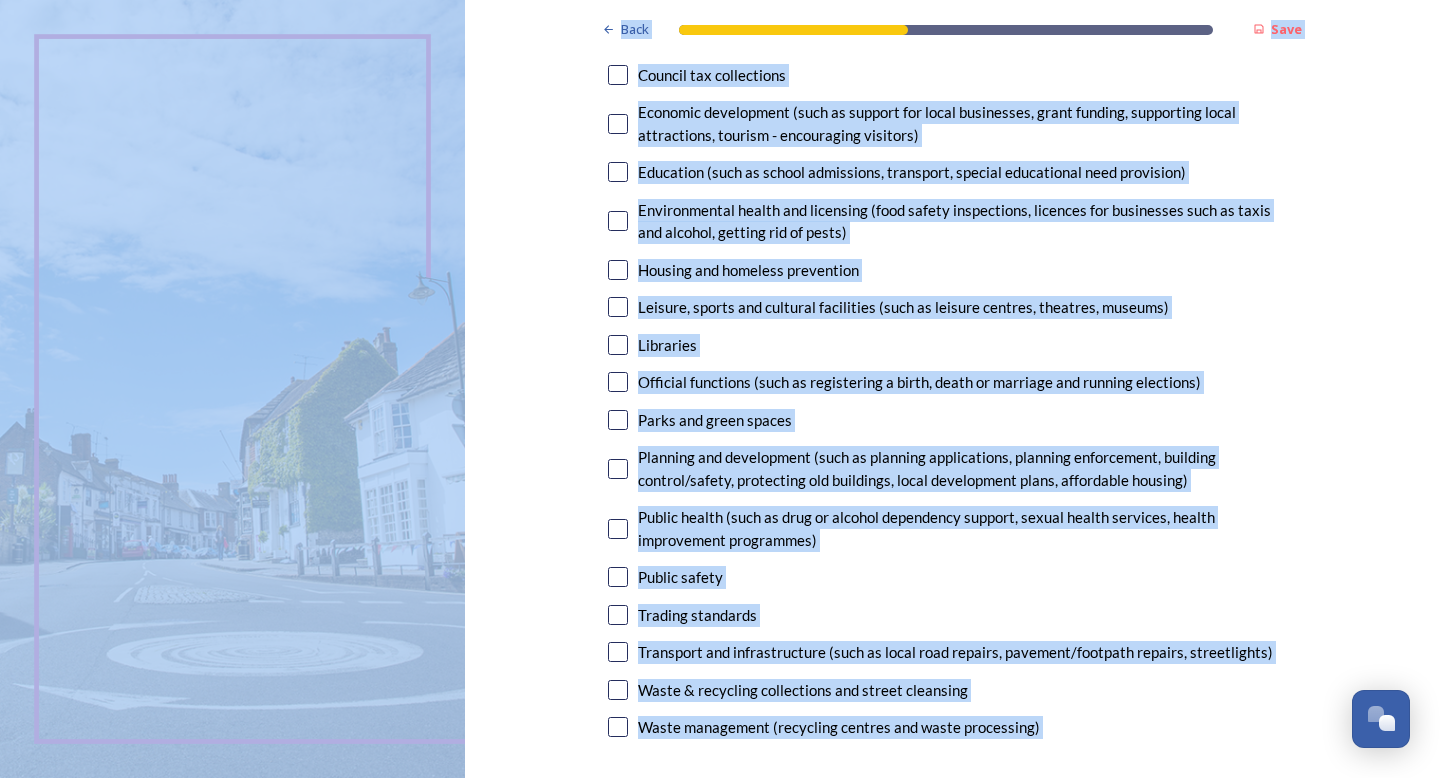 scroll, scrollTop: 542, scrollLeft: 0, axis: vertical 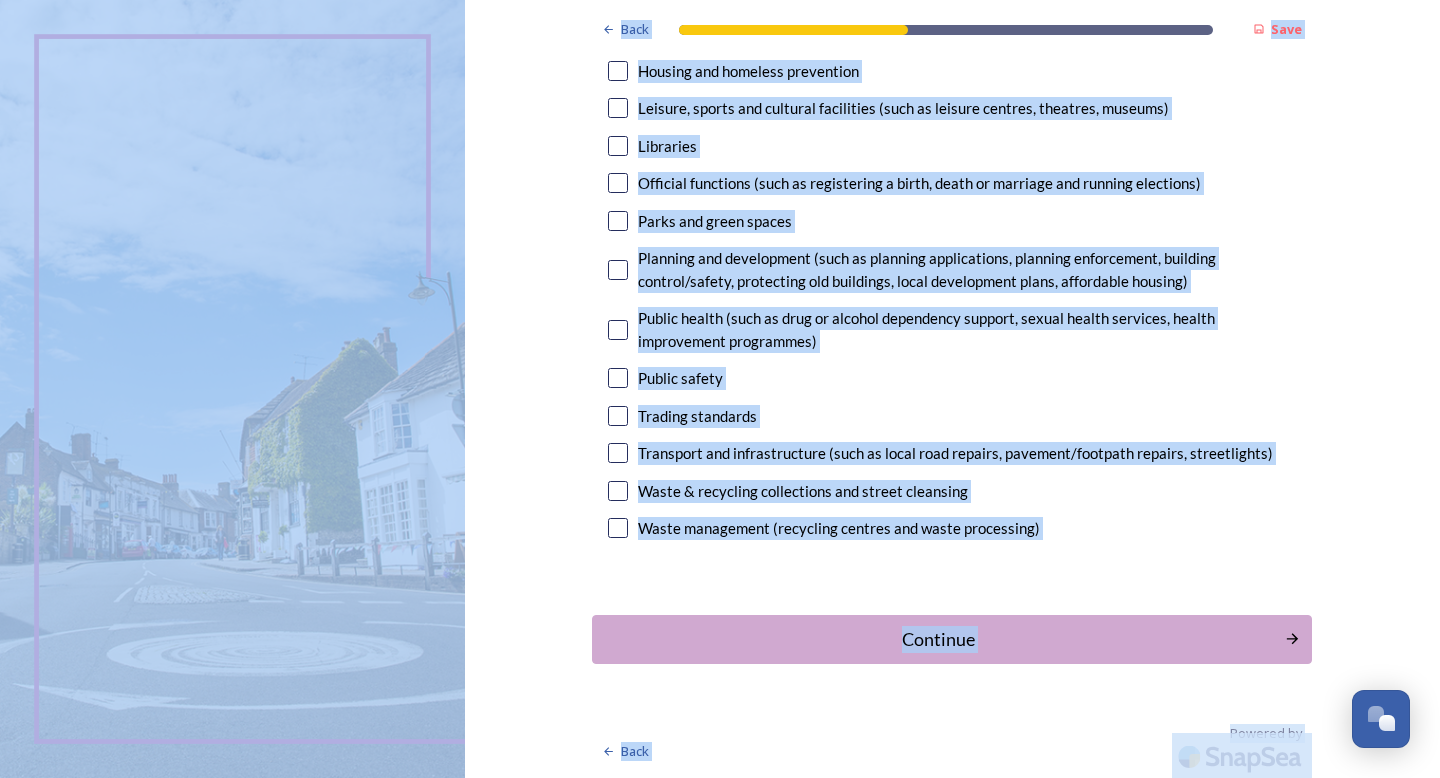 click on "Back Save Your local services 6. Which local government services does your organisation use?  Please select all that apply. Adult social care   Children's services (such as looked-after children, those with special educational needs or disability, fostering or adoption) Communities (such as public events, activities for young people or families) Council tax collections Economic development (such as support for local businesses, grant funding, supporting local attractions, tourism - encouraging visitors)  Education (such as school admissions, transport, special educational need provision)  Environmental health and licensing (food safety inspections, licences for businesses such as taxis and alcohol, getting rid of pests) Housing and homeless prevention Leisure, sports and cultural facilities (such as leisure centres, theatres, museums) Libraries Official functions (such as registering a birth, death or marriage and running elections) Parks and green spaces Public safety Trading standards Continue   Back" at bounding box center (952, 119) 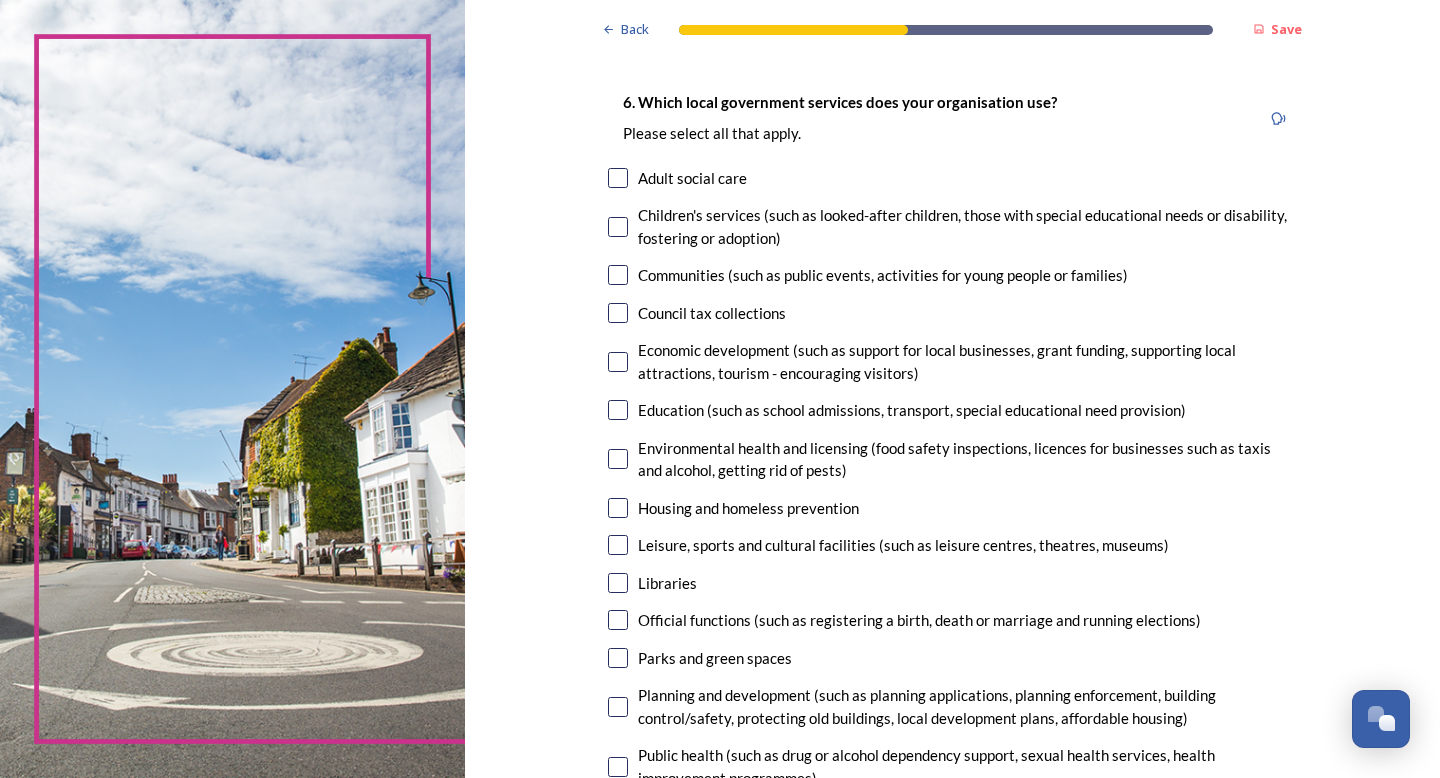 scroll, scrollTop: 106, scrollLeft: 0, axis: vertical 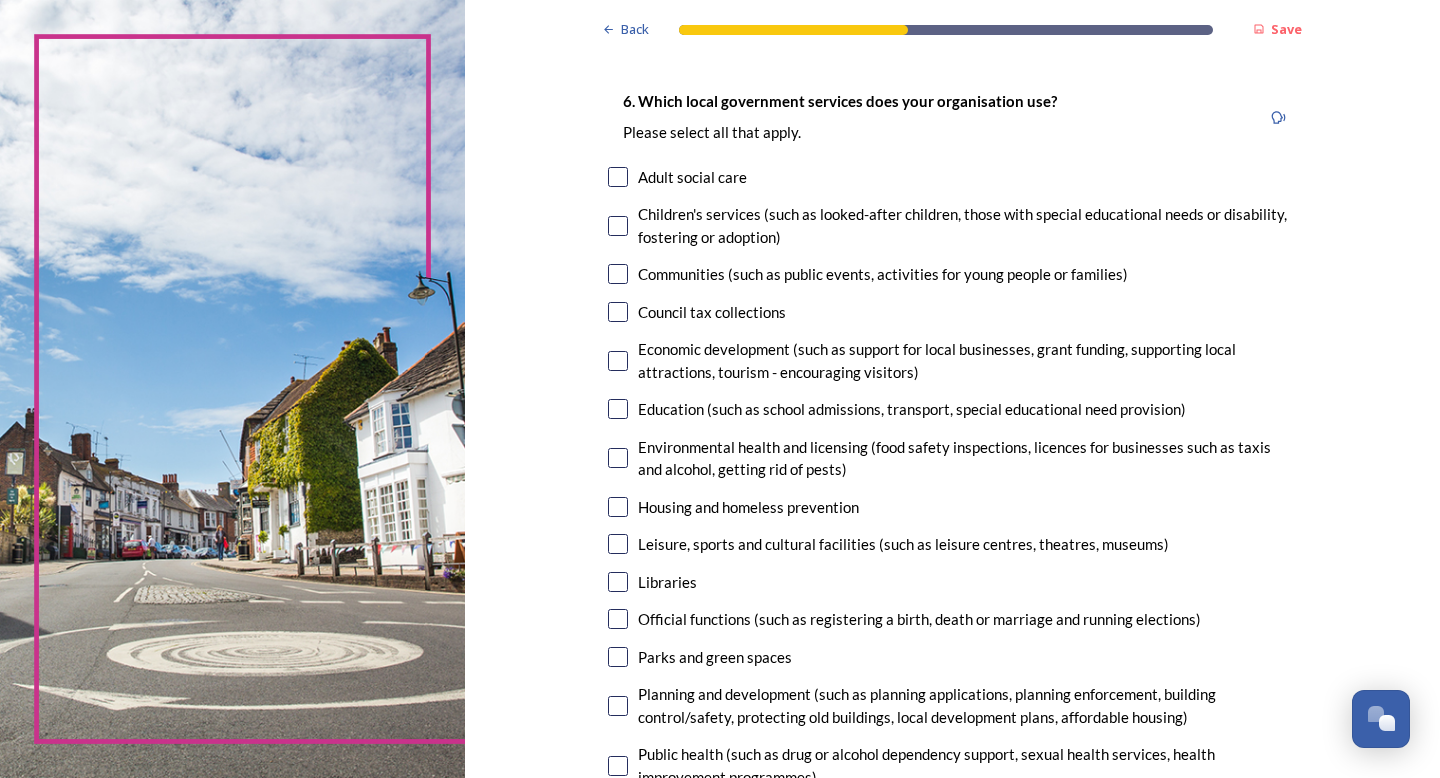 click at bounding box center (618, 274) 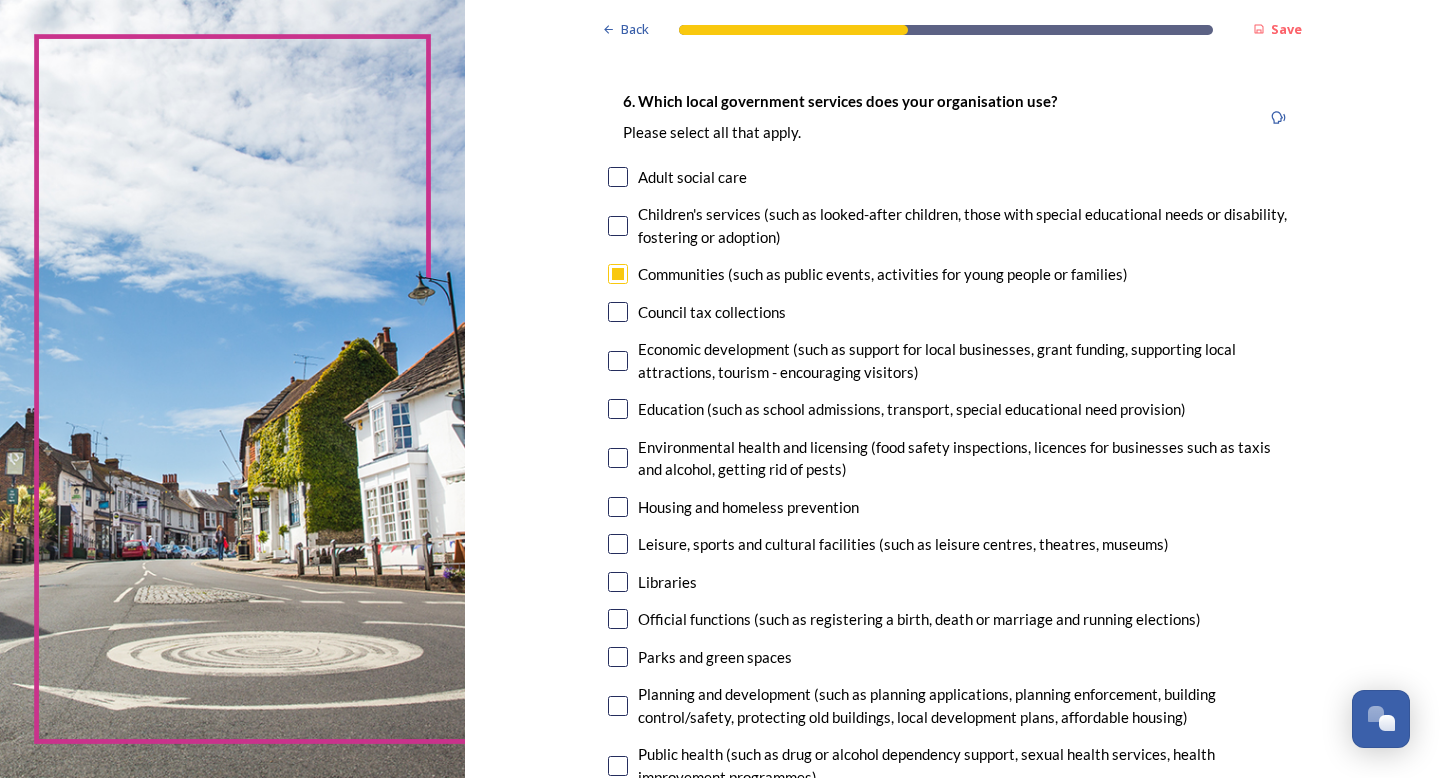 click at bounding box center [618, 361] 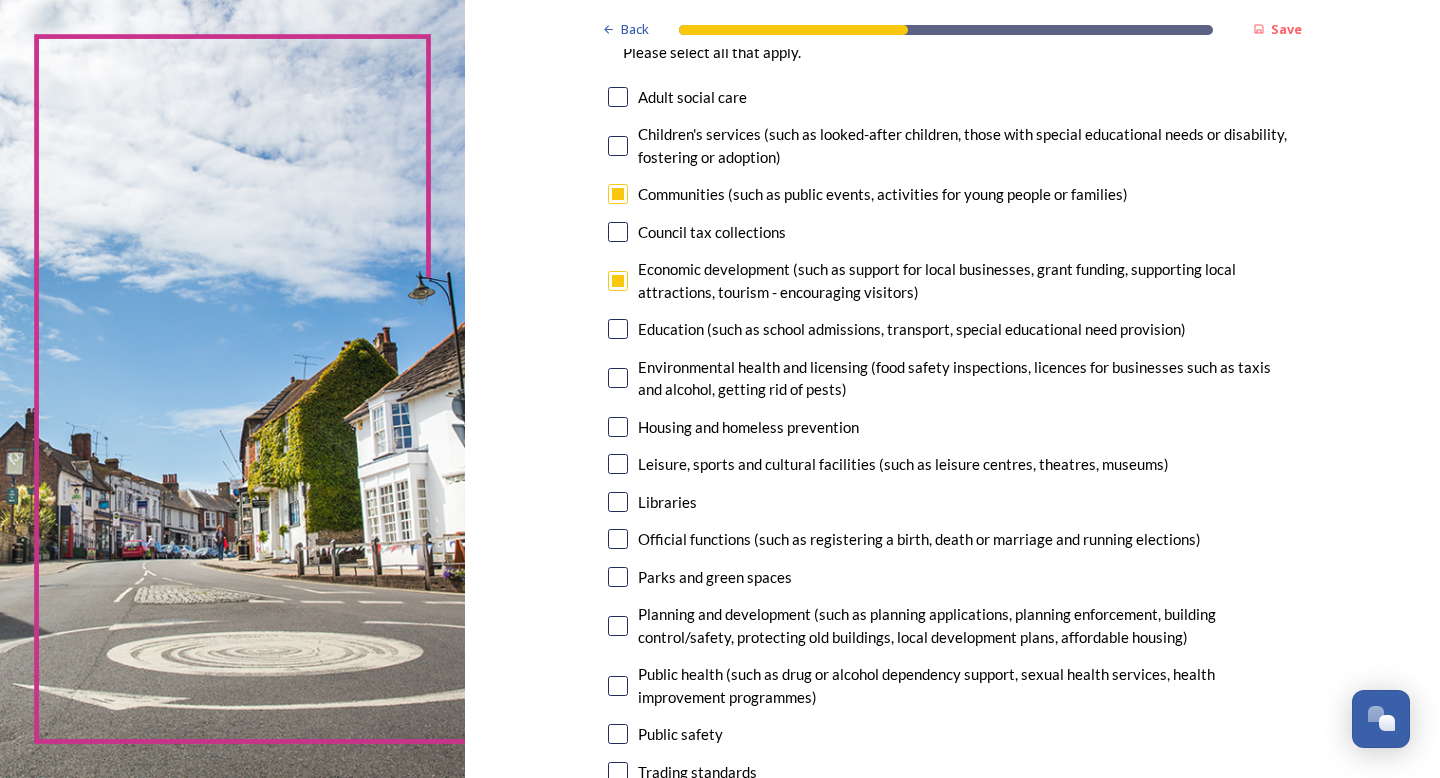 scroll, scrollTop: 227, scrollLeft: 0, axis: vertical 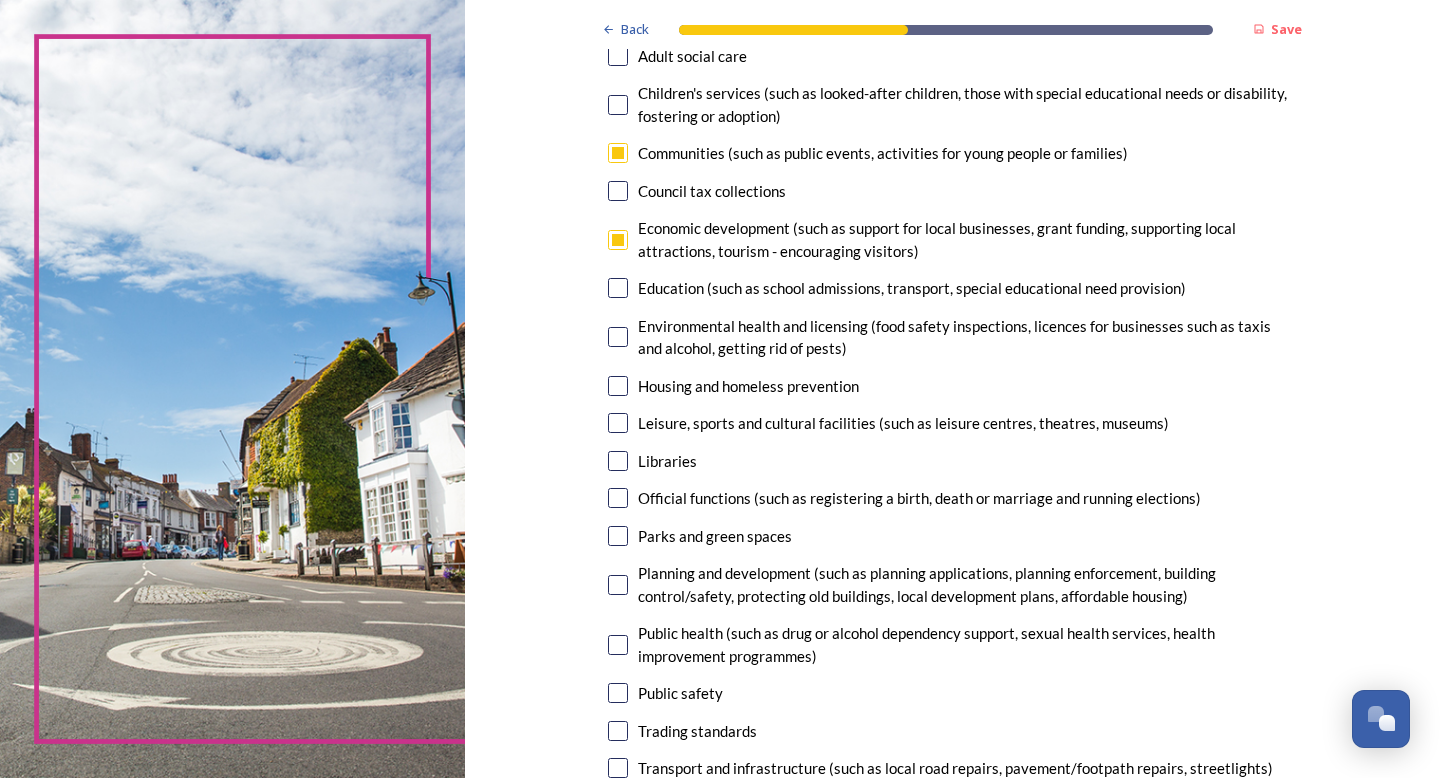 click at bounding box center [618, 337] 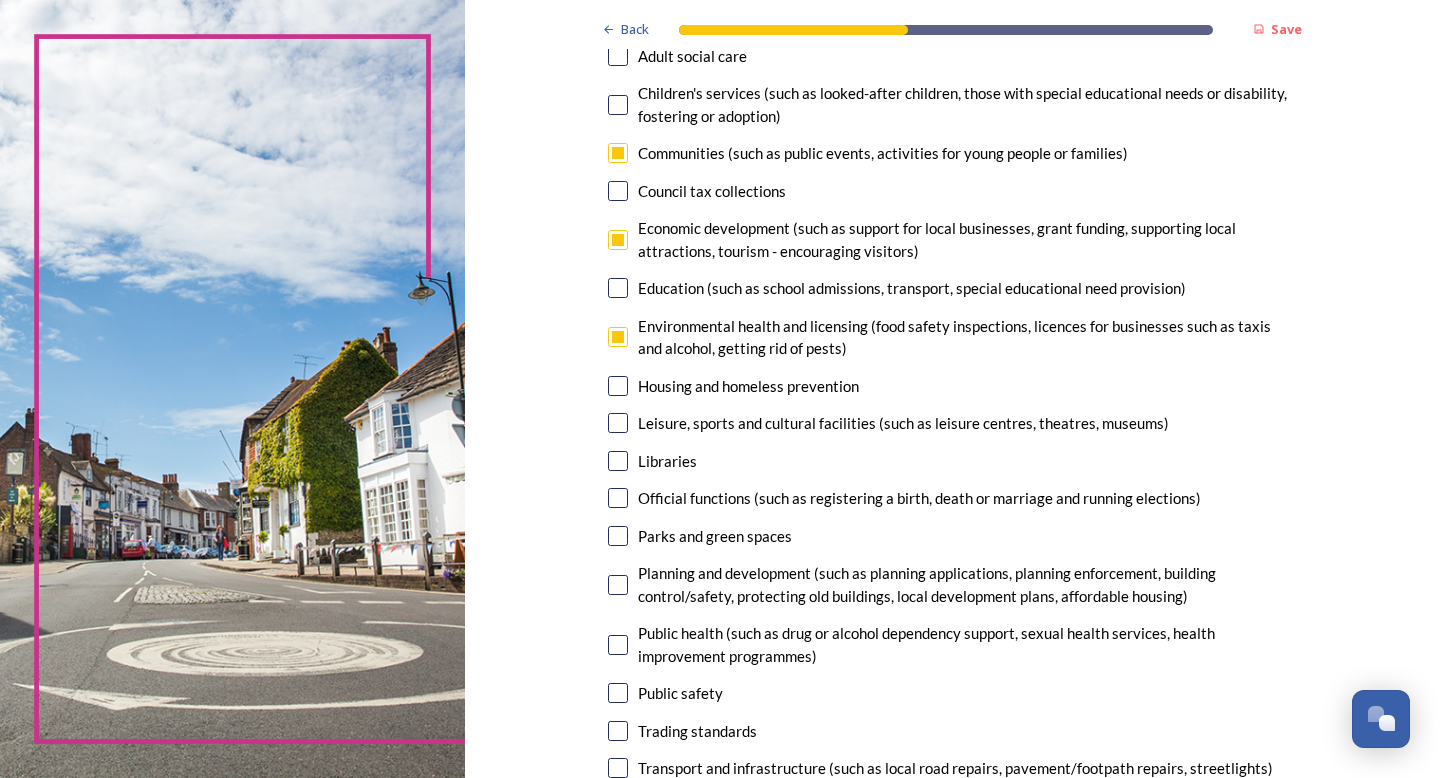 click at bounding box center [618, 423] 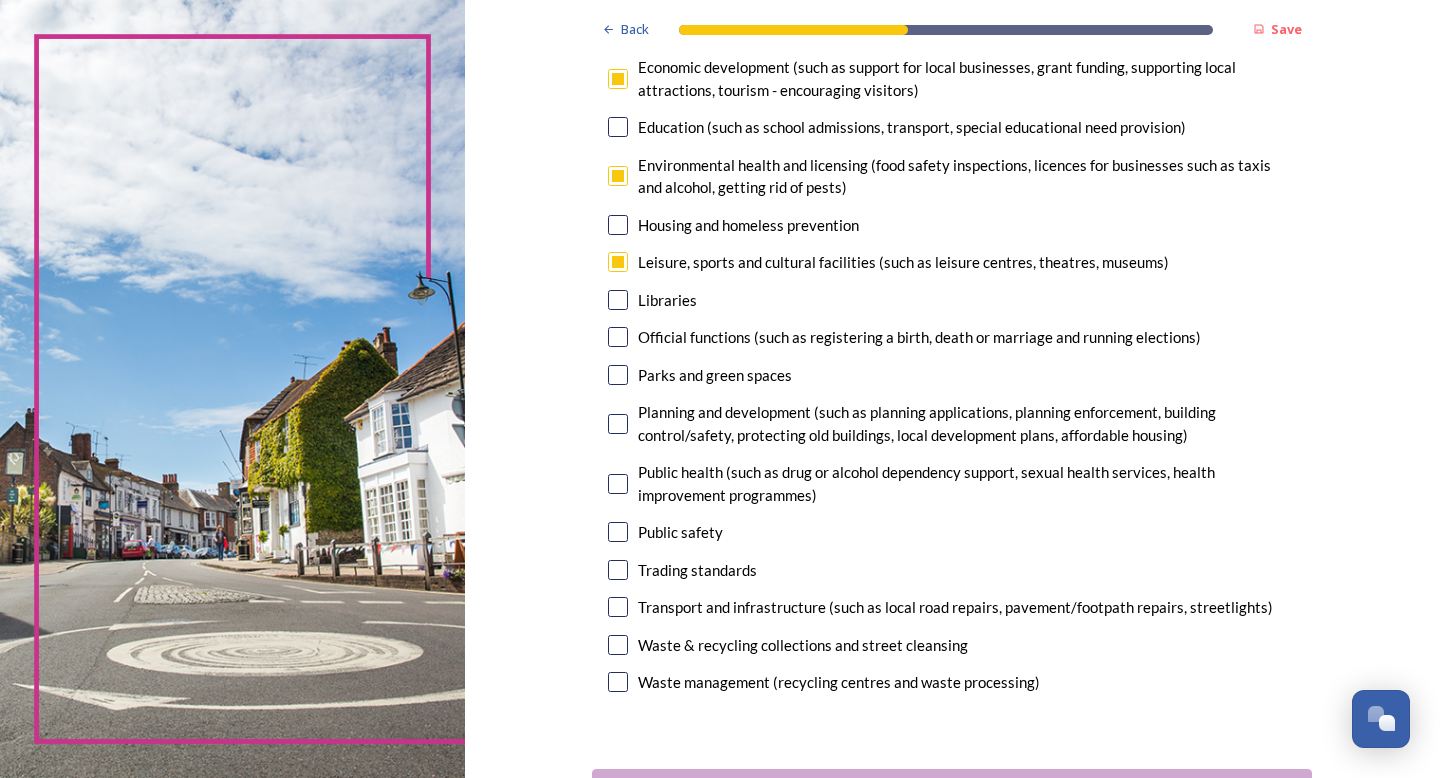 scroll, scrollTop: 390, scrollLeft: 0, axis: vertical 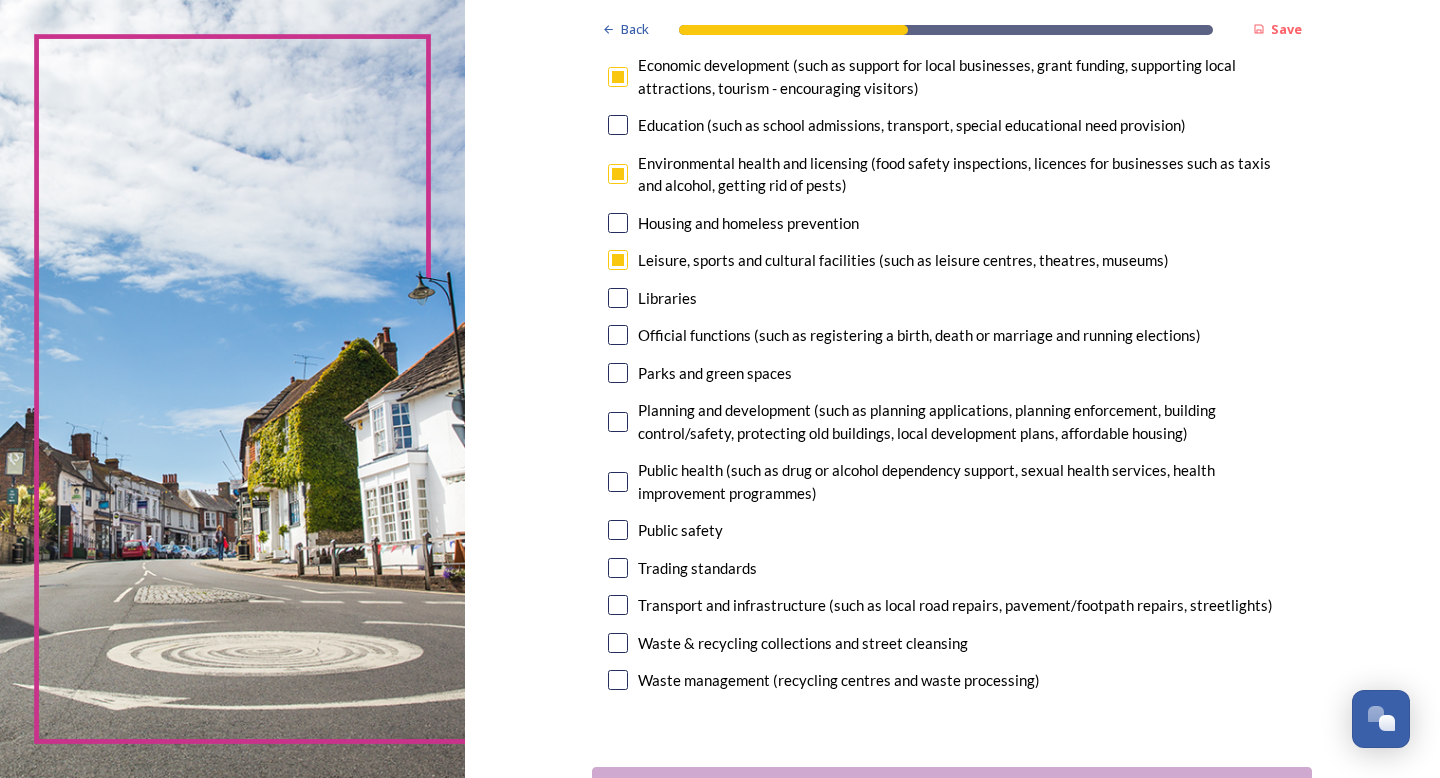 click at bounding box center (618, 373) 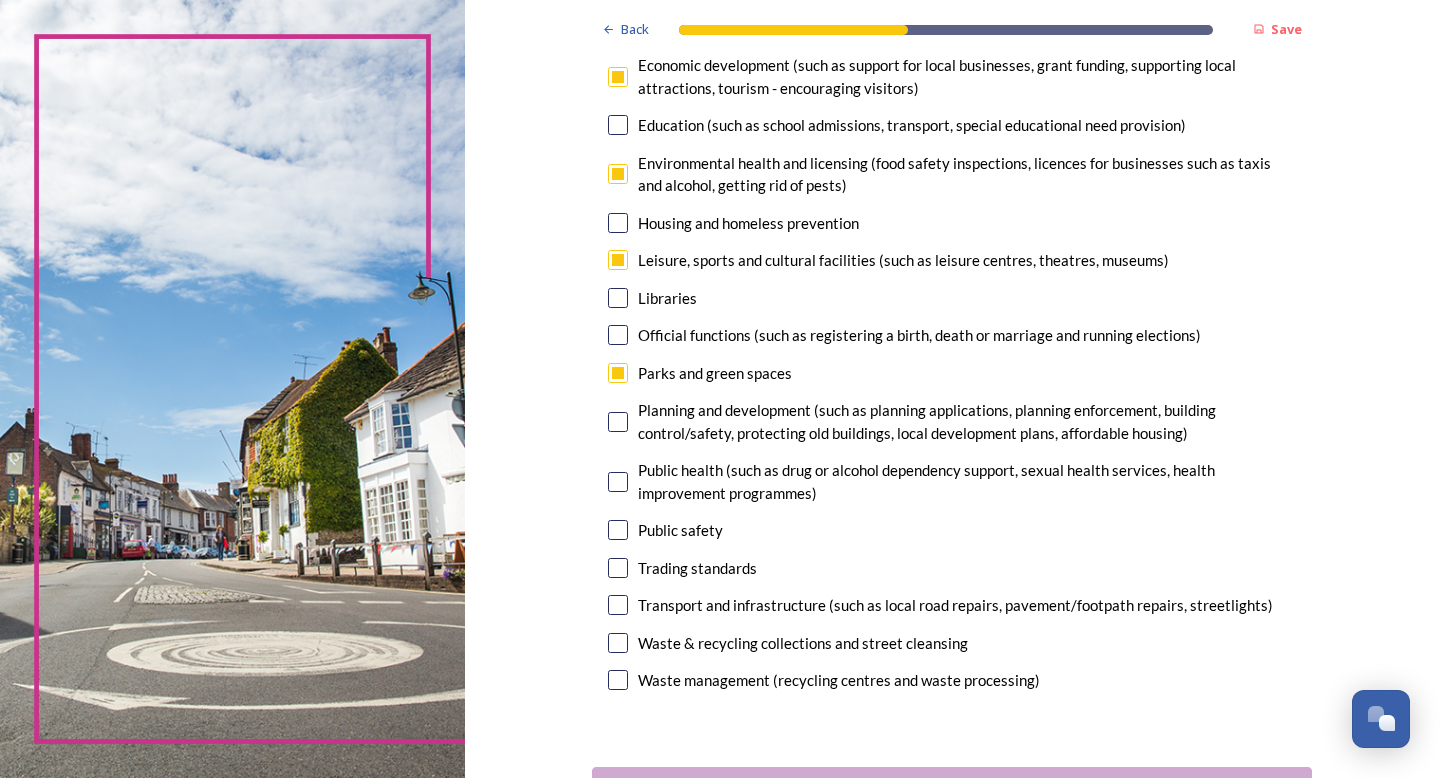 click at bounding box center [618, 422] 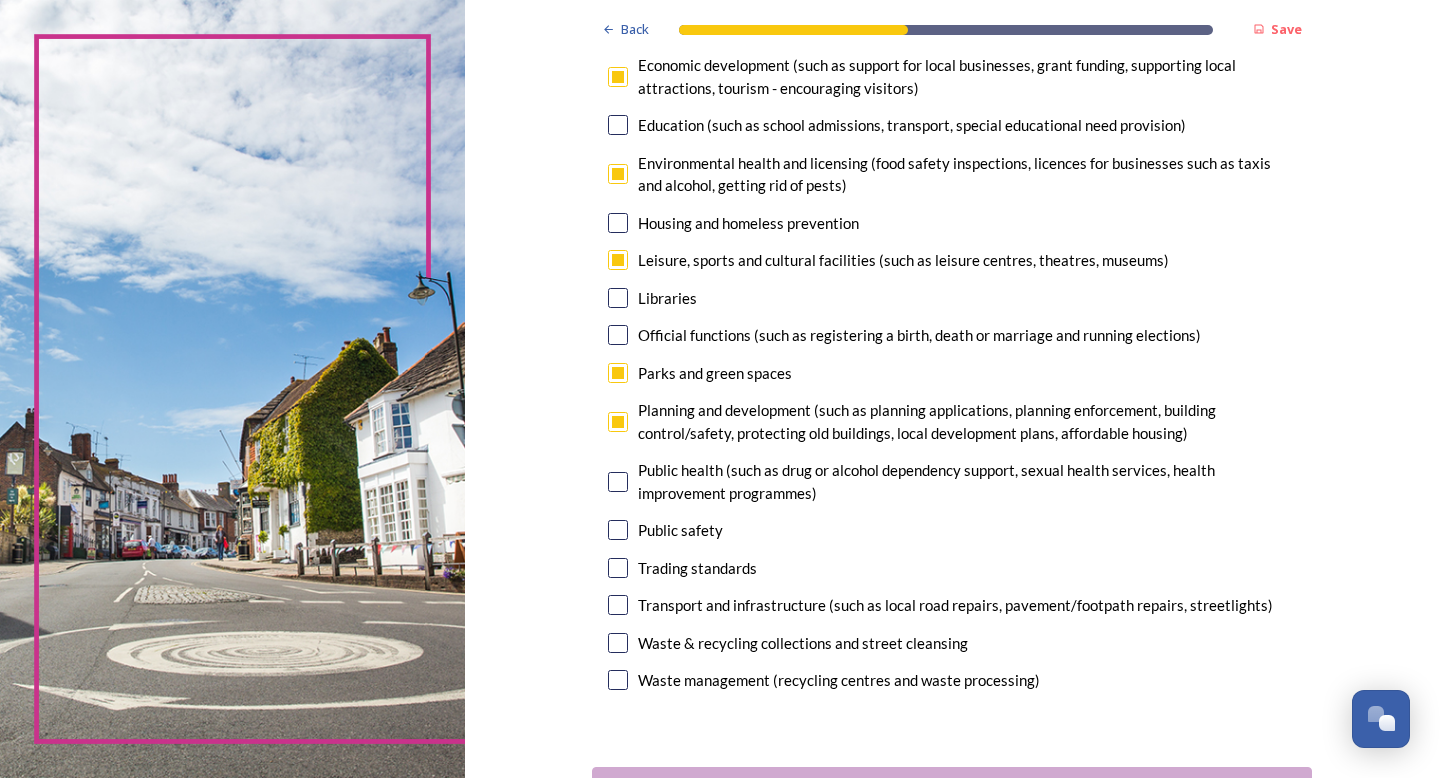 click at bounding box center [618, 482] 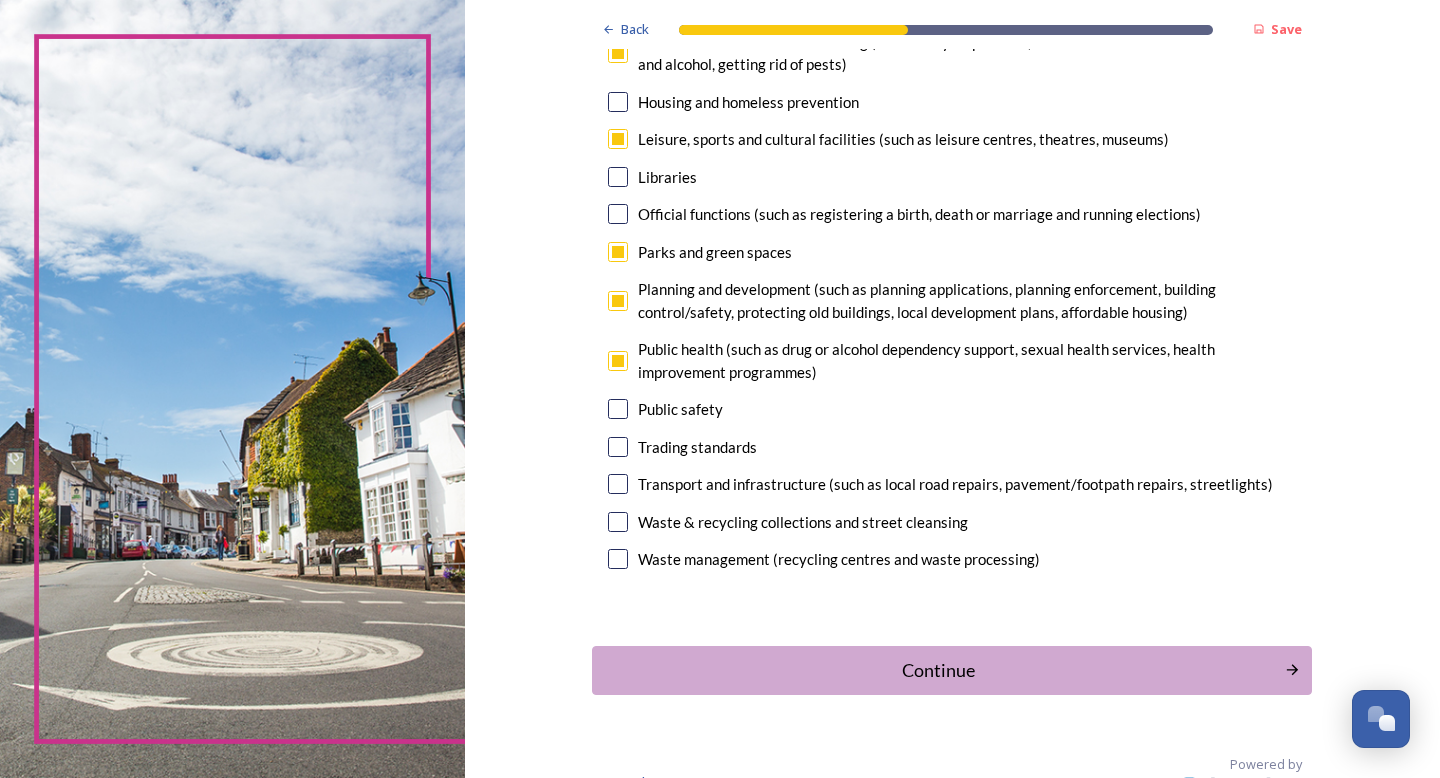 scroll, scrollTop: 508, scrollLeft: 0, axis: vertical 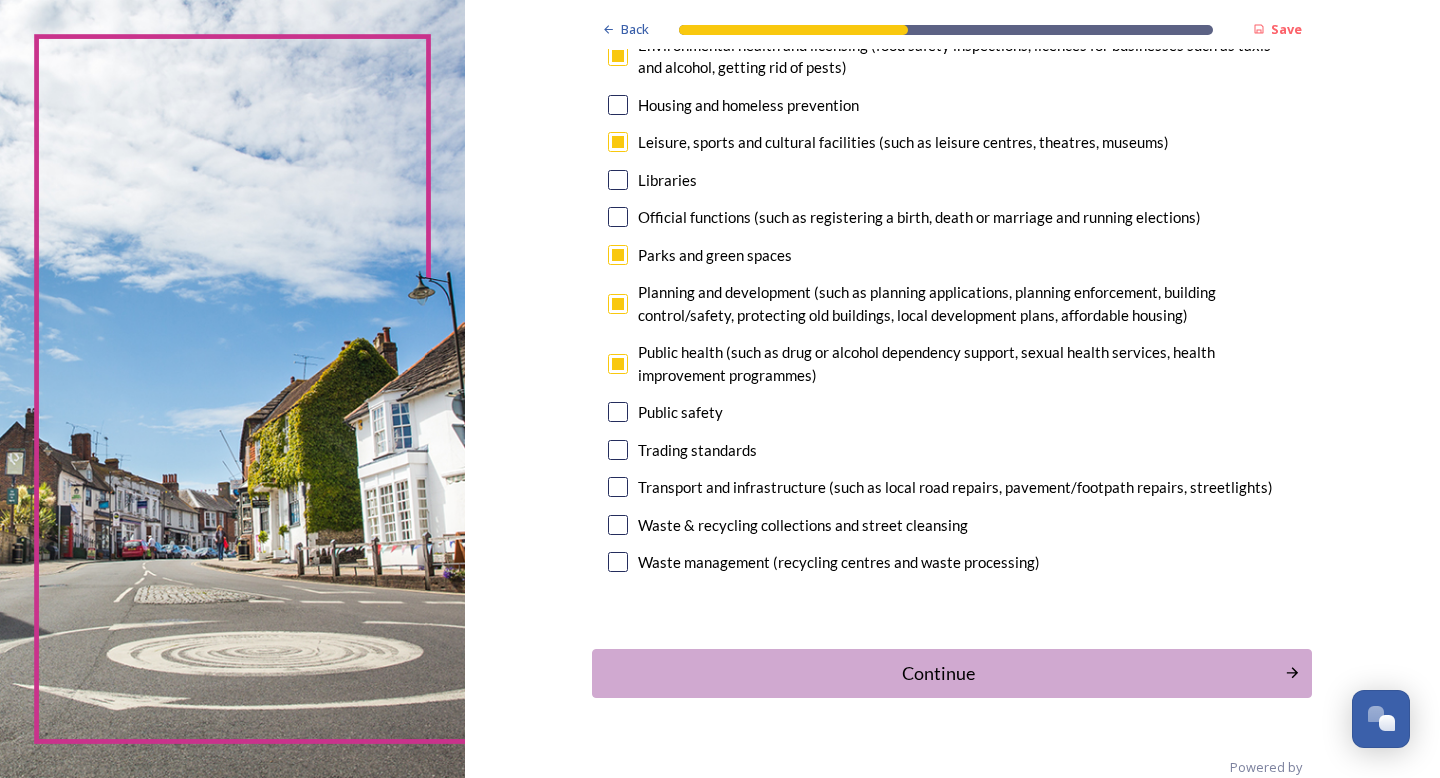 click at bounding box center [618, 487] 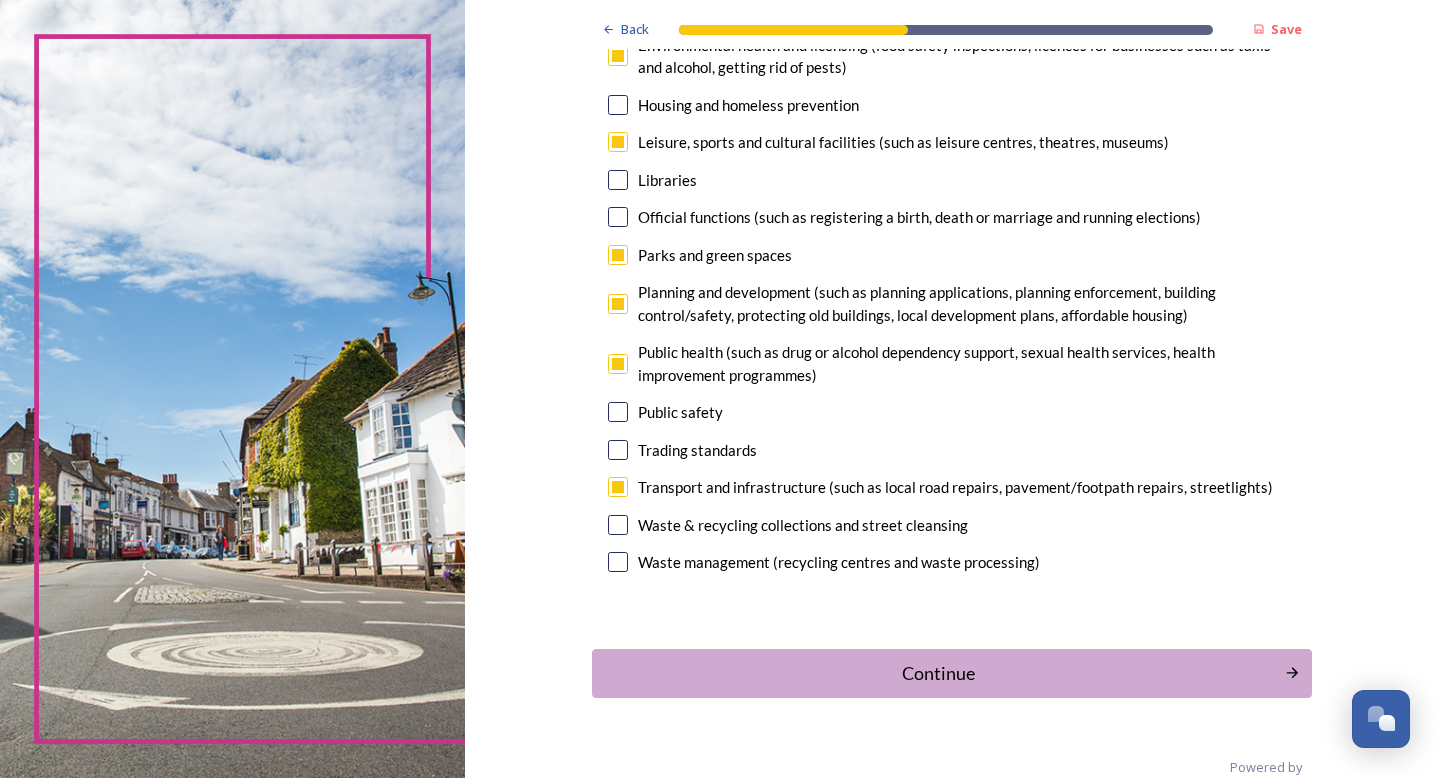 click at bounding box center (618, 525) 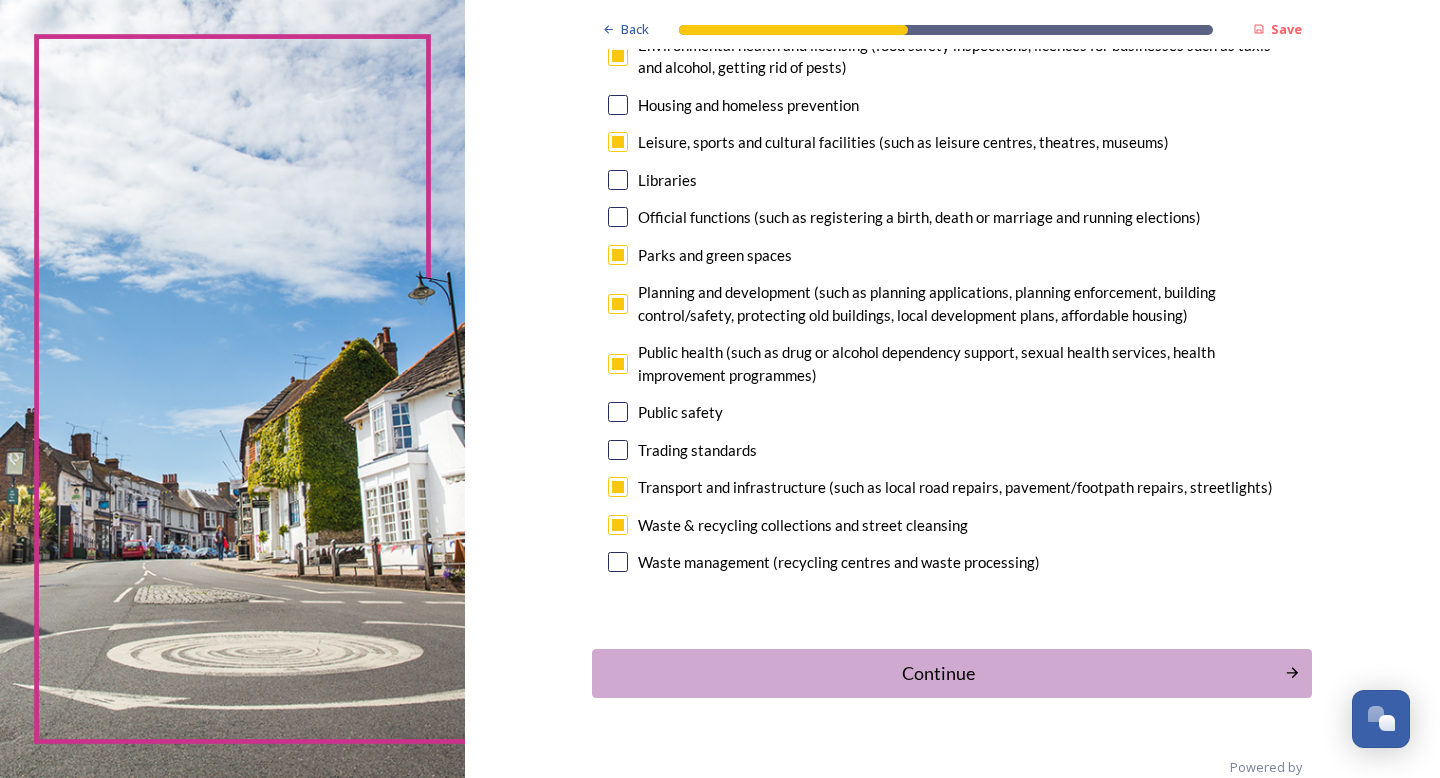 click at bounding box center [618, 562] 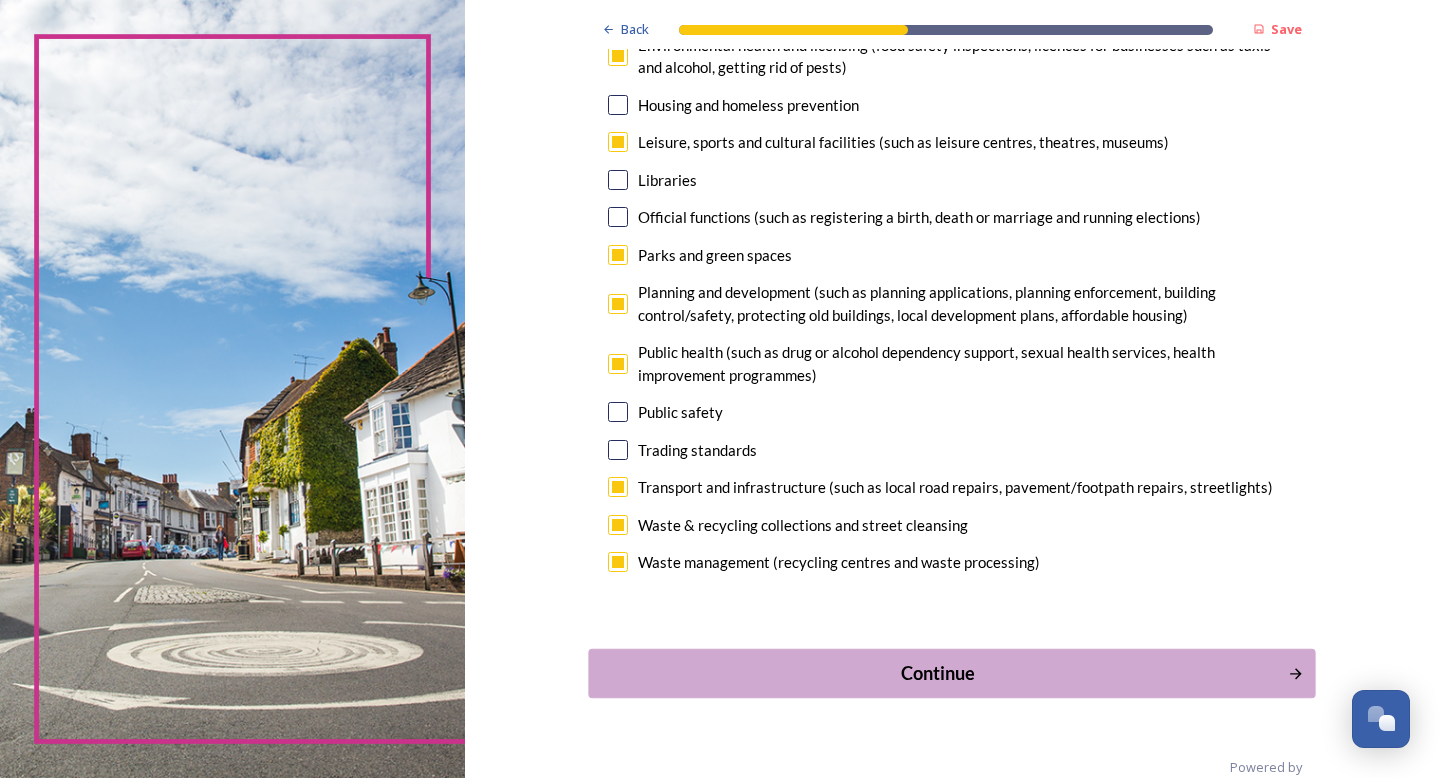 click on "Continue" at bounding box center (938, 672) 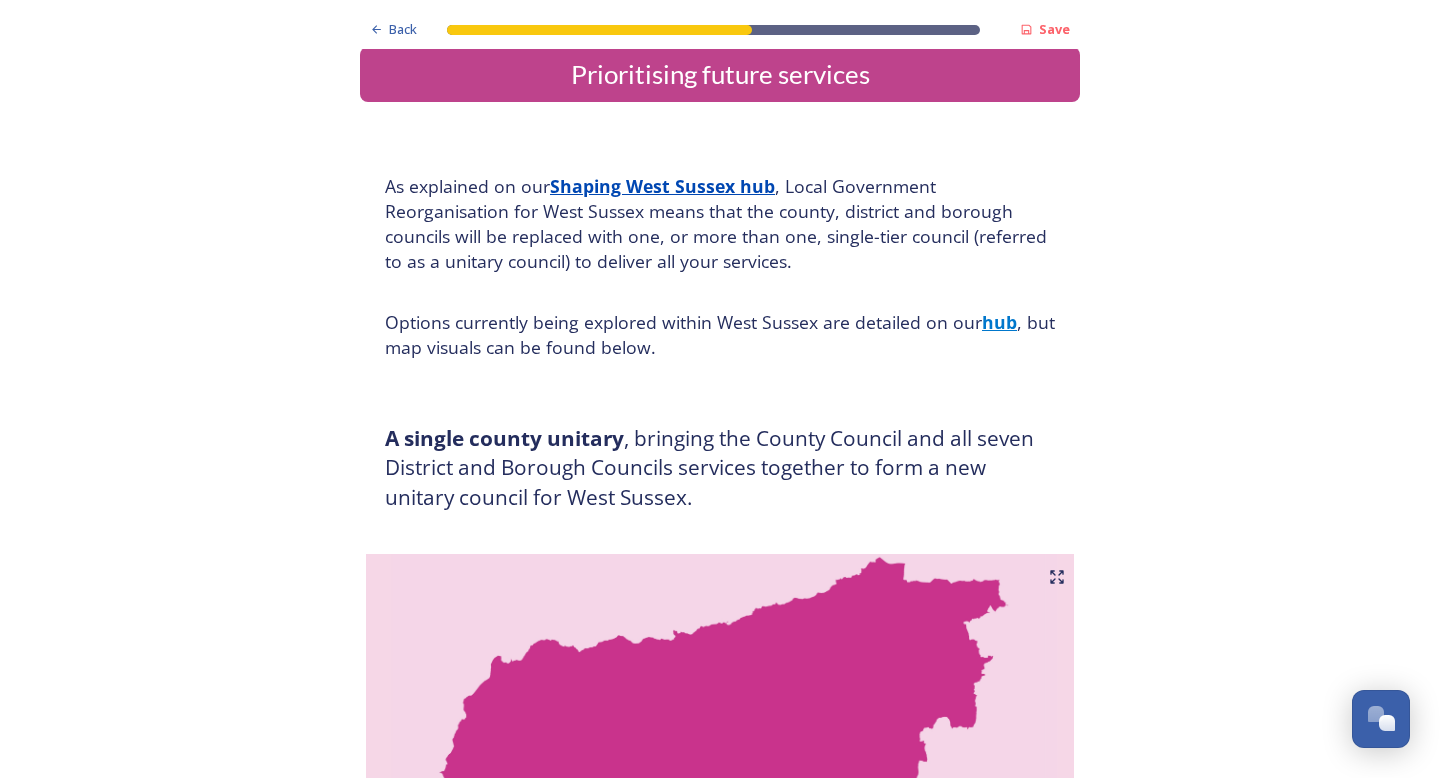 scroll, scrollTop: 18, scrollLeft: 0, axis: vertical 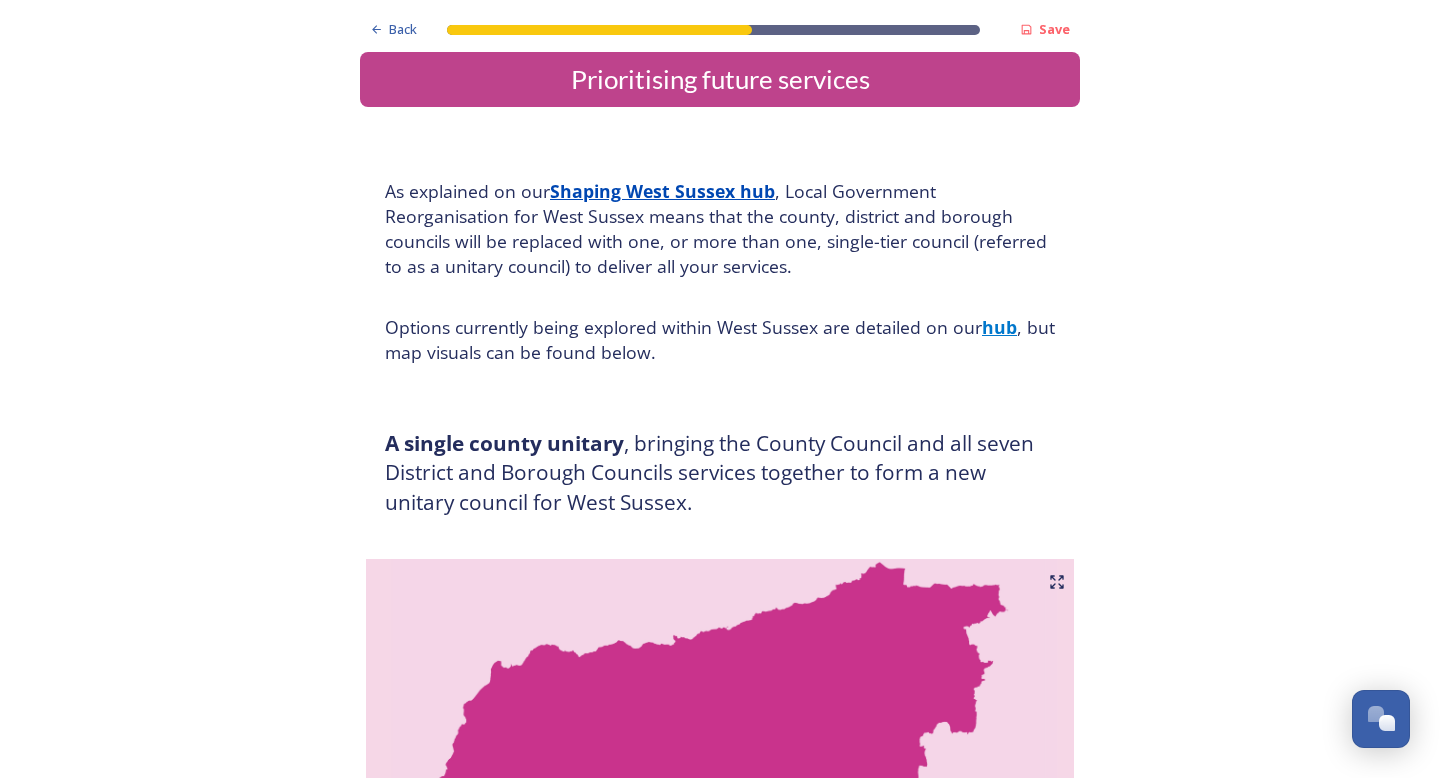 click on "As explained on our  Shaping West Sussex hub , Local Government Reorganisation for West Sussex means that the county, district and borough councils will be replaced with one, or more than one, single-tier council (referred to as a unitary council) to deliver all your services." at bounding box center [720, 229] 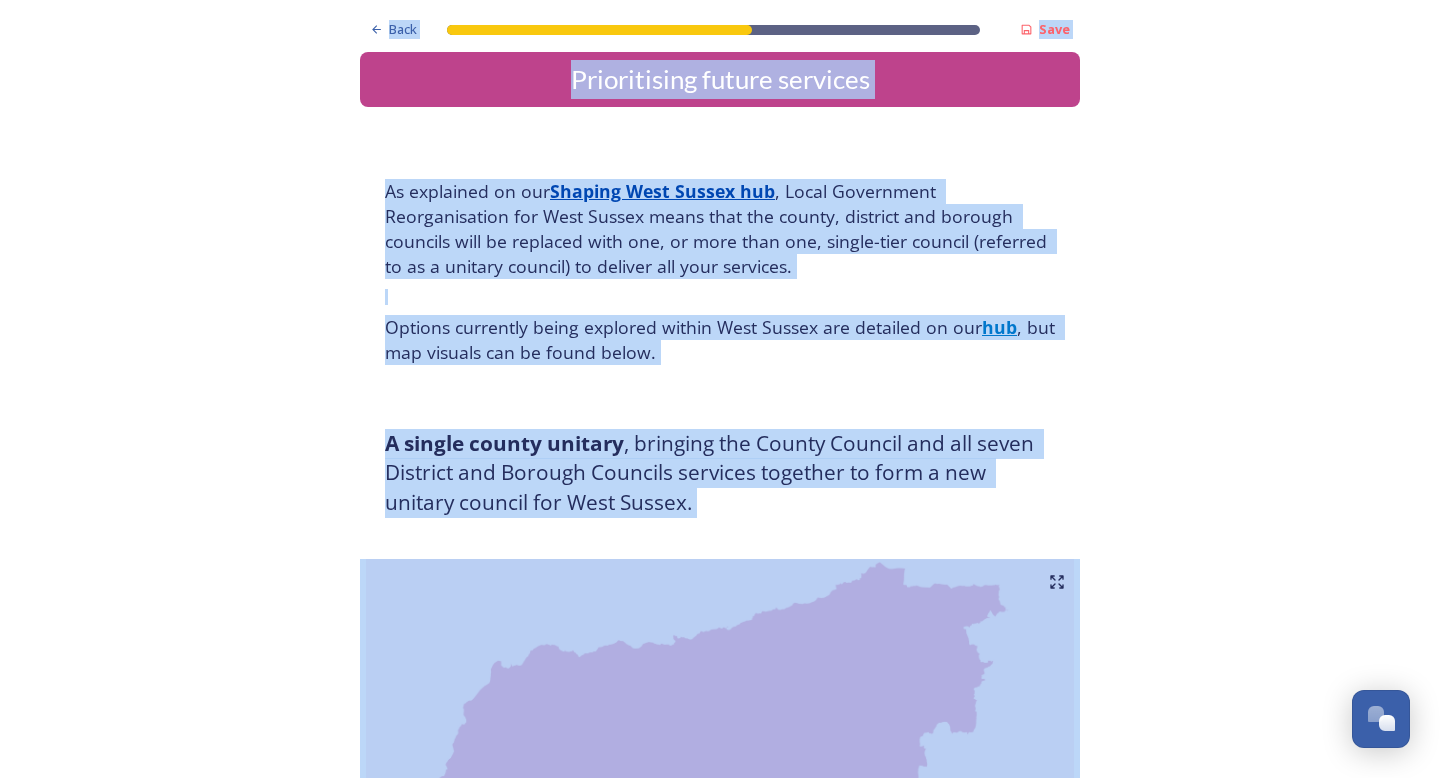 copy on "Back Save Prioritising future services As explained on our  Shaping West Sussex hub , Local Government Reorganisation for West Sussex means that the county, district and borough councils will be replaced with one, or more than one, single-tier council (referred to as a unitary council) to deliver all your services.  Options currently being explored within West Sussex are detailed on our  hub , but map visuals can be found below. A single county unitary , bringing the County Council and all seven District and Borough Councils services together to form a new unitary council for West Sussex. Single unitary model (You can enlarge this map by clicking on the square expand icon in the top right of the image) Two unitary option, variation 1  -   one unitary combining Arun, Chichester and Worthing footprints and one unitary combining Adur, Crawley, Horsham, and Mid-Sussex footprints. Two unitary model variation 1 (You can enlarge this map by clicking on the square expand icon in the top right of the image) Two uni..." 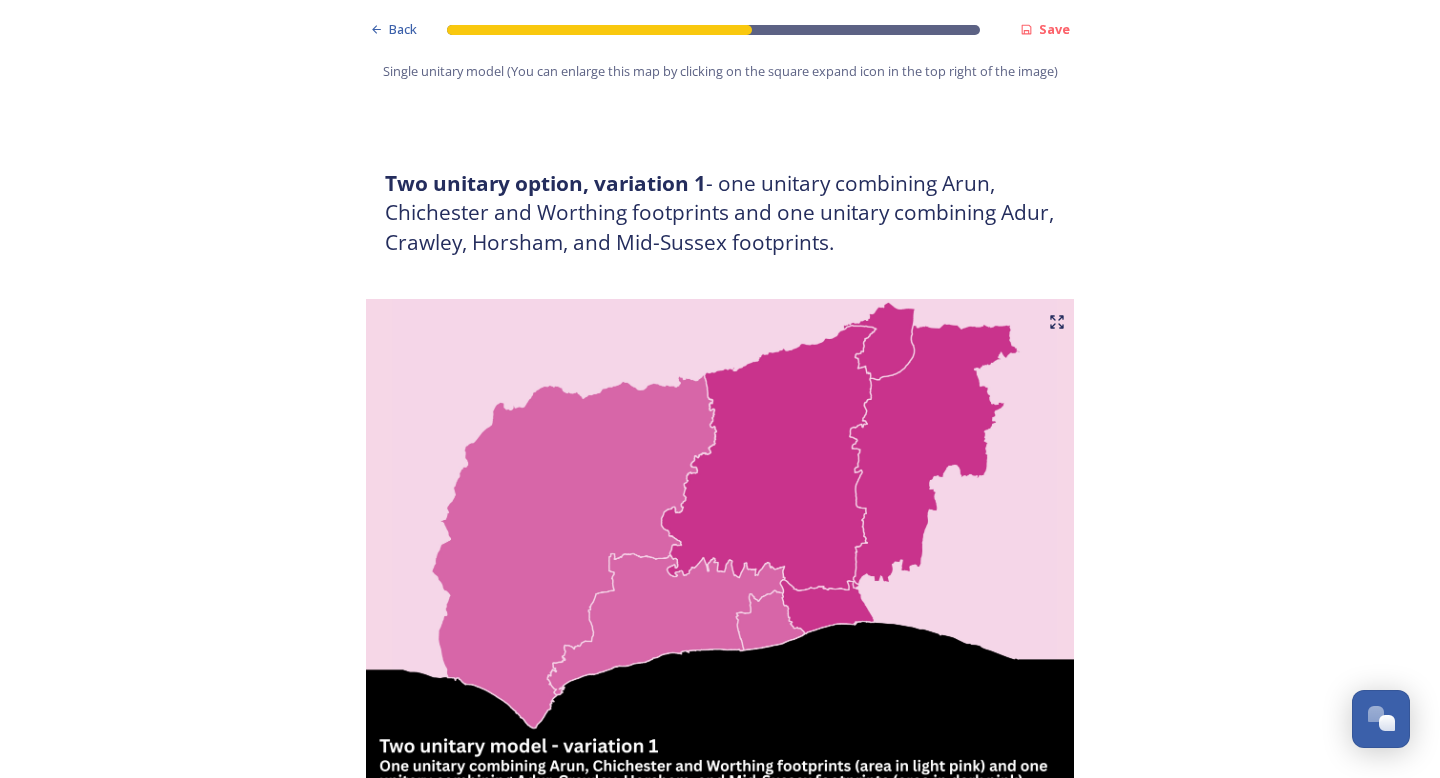 scroll, scrollTop: 1031, scrollLeft: 0, axis: vertical 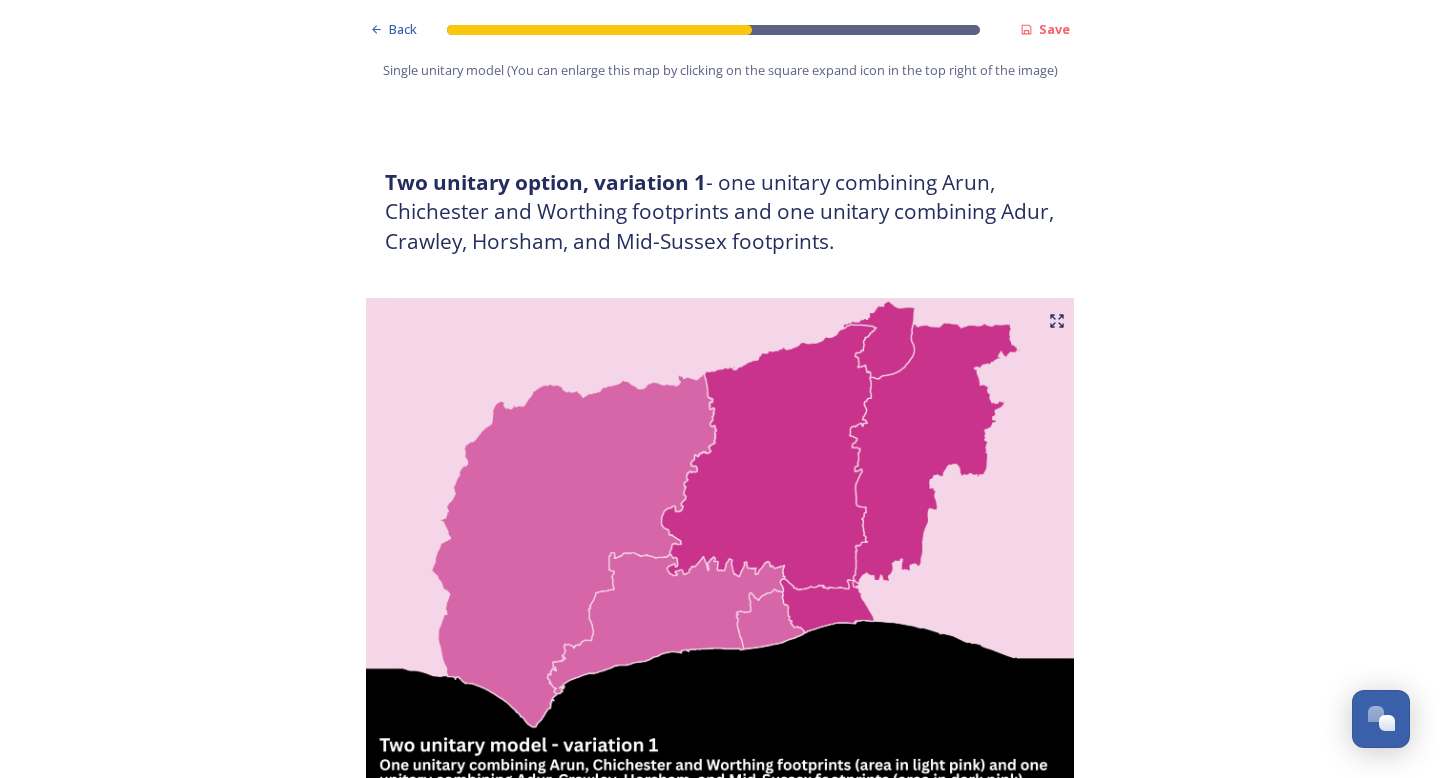 click on "Two unitary option, variation 1  -   one unitary combining Arun, Chichester and Worthing footprints and one unitary combining Adur, Crawley, Horsham, and Mid-Sussex footprints." at bounding box center (720, 212) 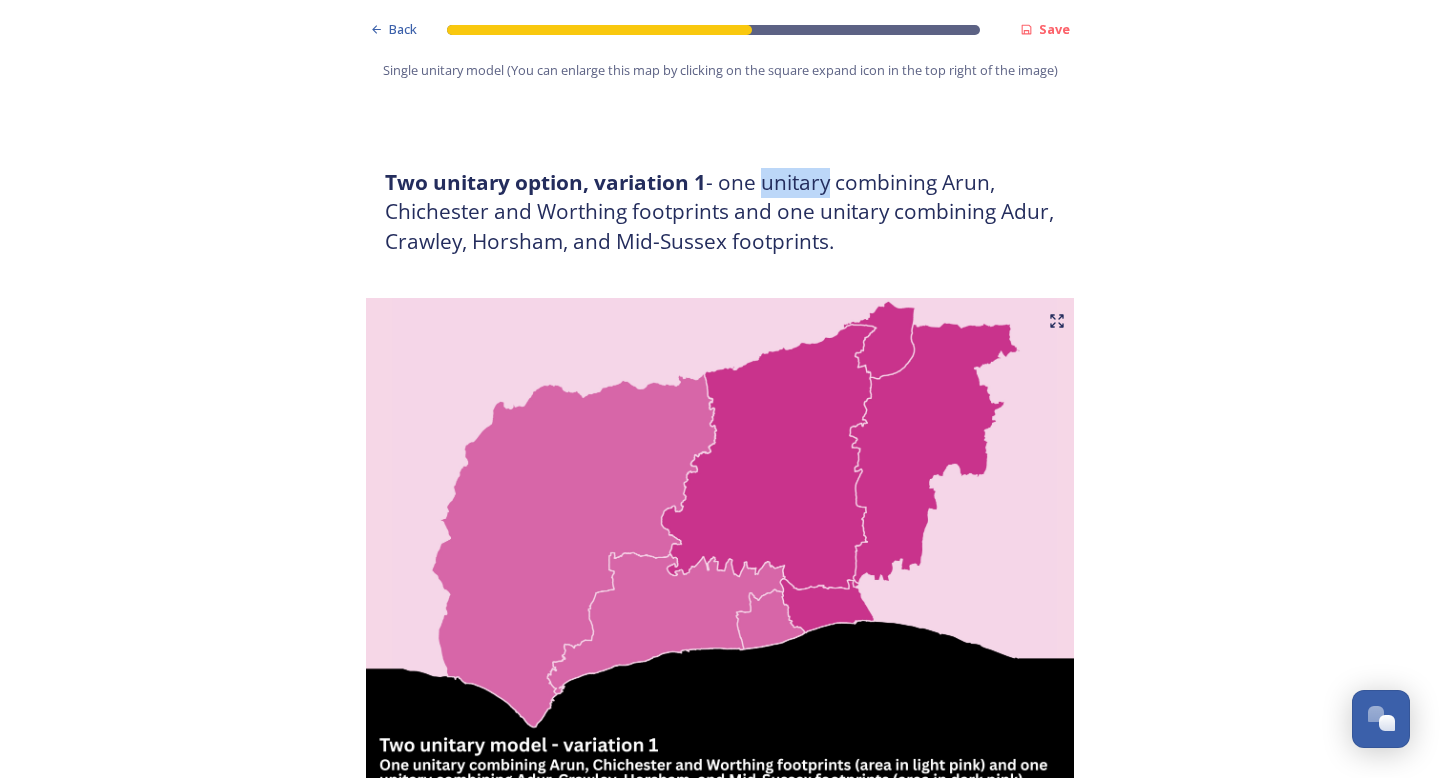 click on "Two unitary option, variation 1  -   one unitary combining Arun, Chichester and Worthing footprints and one unitary combining Adur, Crawley, Horsham, and Mid-Sussex footprints." at bounding box center (720, 212) 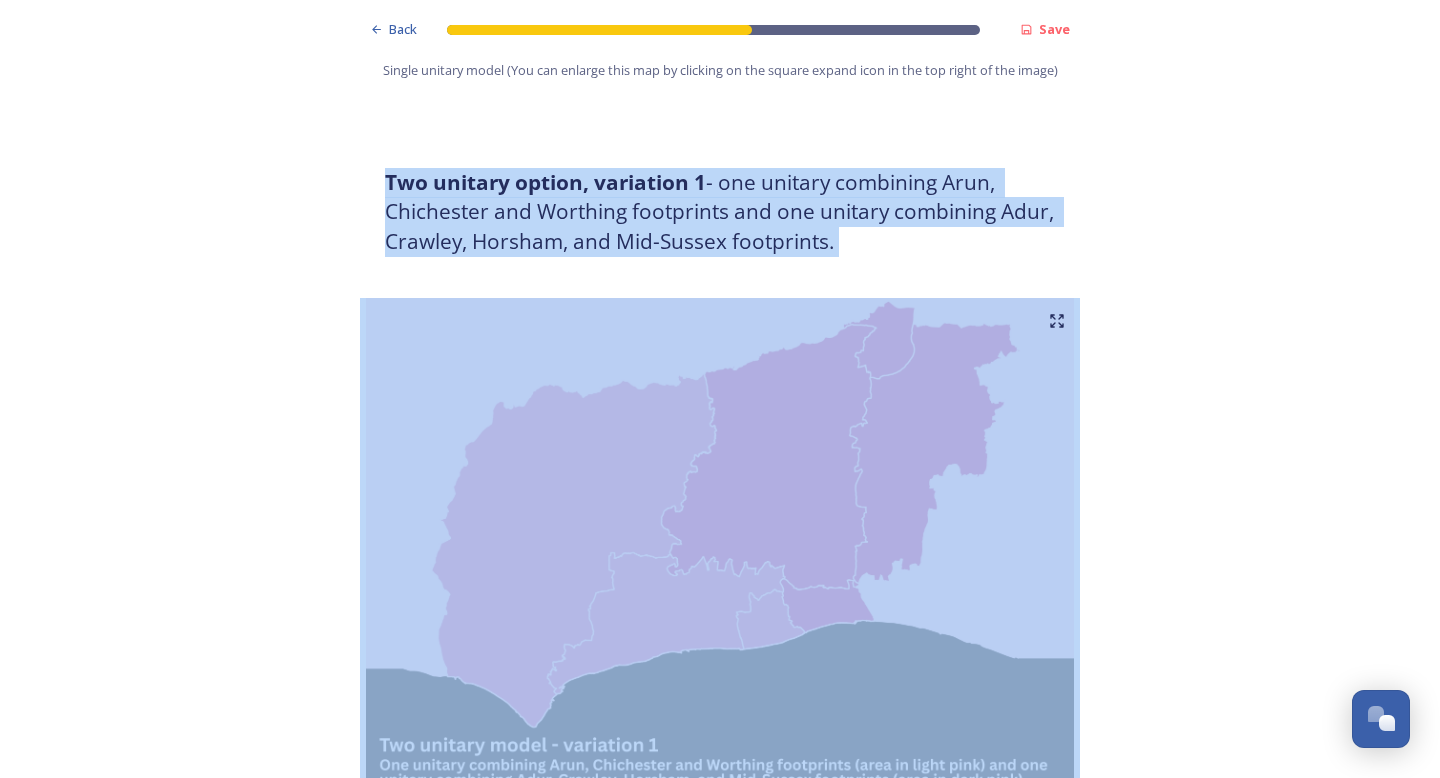 click on "Two unitary option, variation 1  -   one unitary combining Arun, Chichester and Worthing footprints and one unitary combining Adur, Crawley, Horsham, and Mid-Sussex footprints." at bounding box center [720, 212] 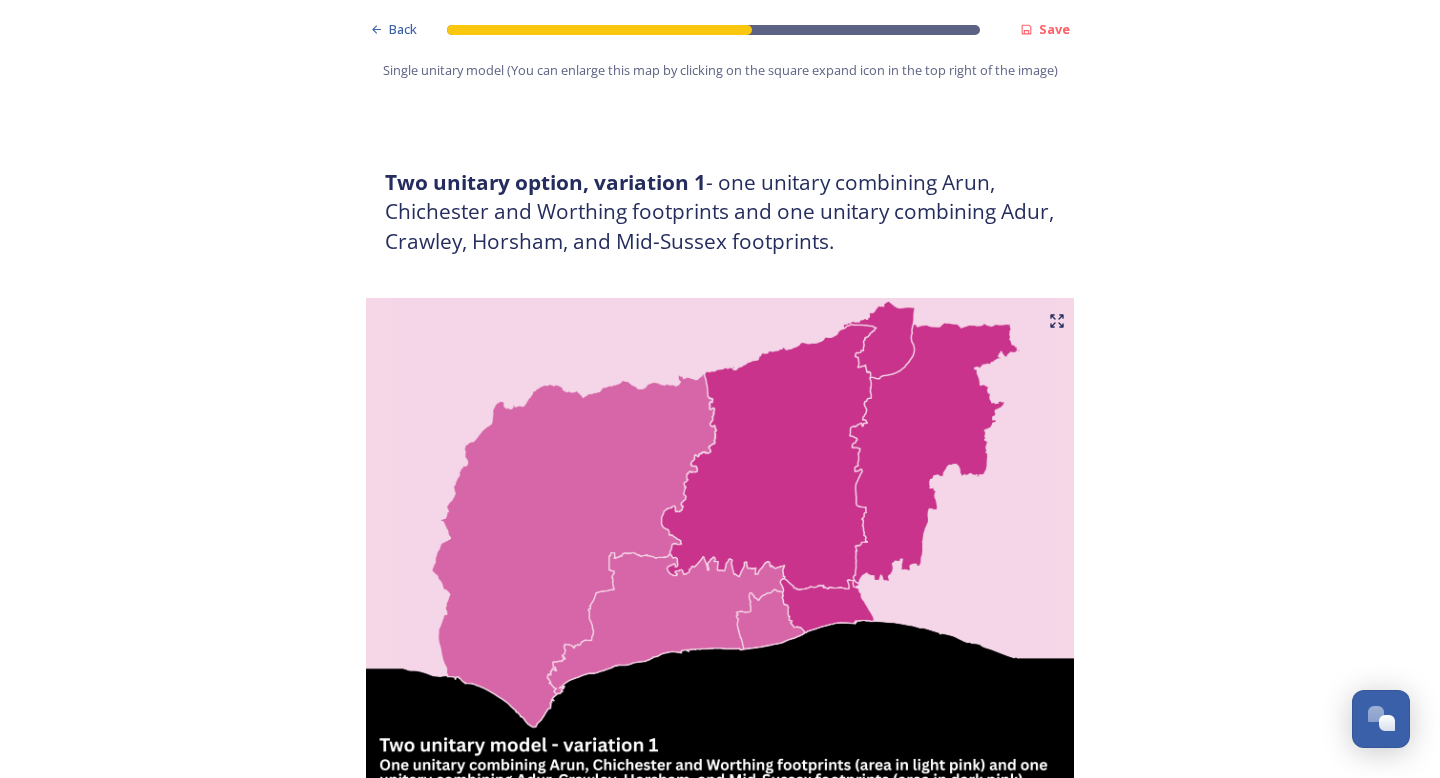 click on "Two unitary option, variation 1  -   one unitary combining Arun, Chichester and Worthing footprints and one unitary combining Adur, Crawley, Horsham, and Mid-Sussex footprints." at bounding box center [720, 212] 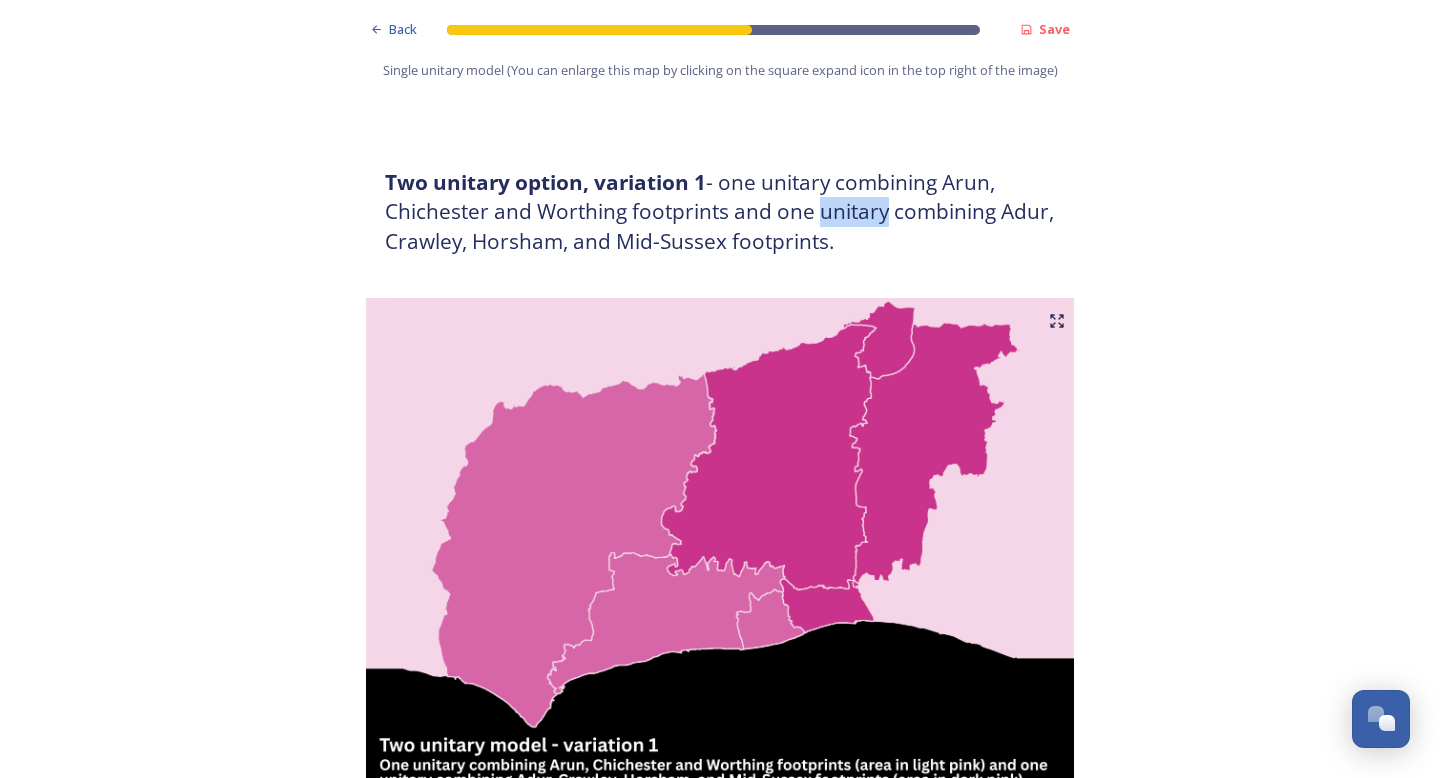 click on "Two unitary option, variation 1  -   one unitary combining Arun, Chichester and Worthing footprints and one unitary combining Adur, Crawley, Horsham, and Mid-Sussex footprints." at bounding box center [720, 212] 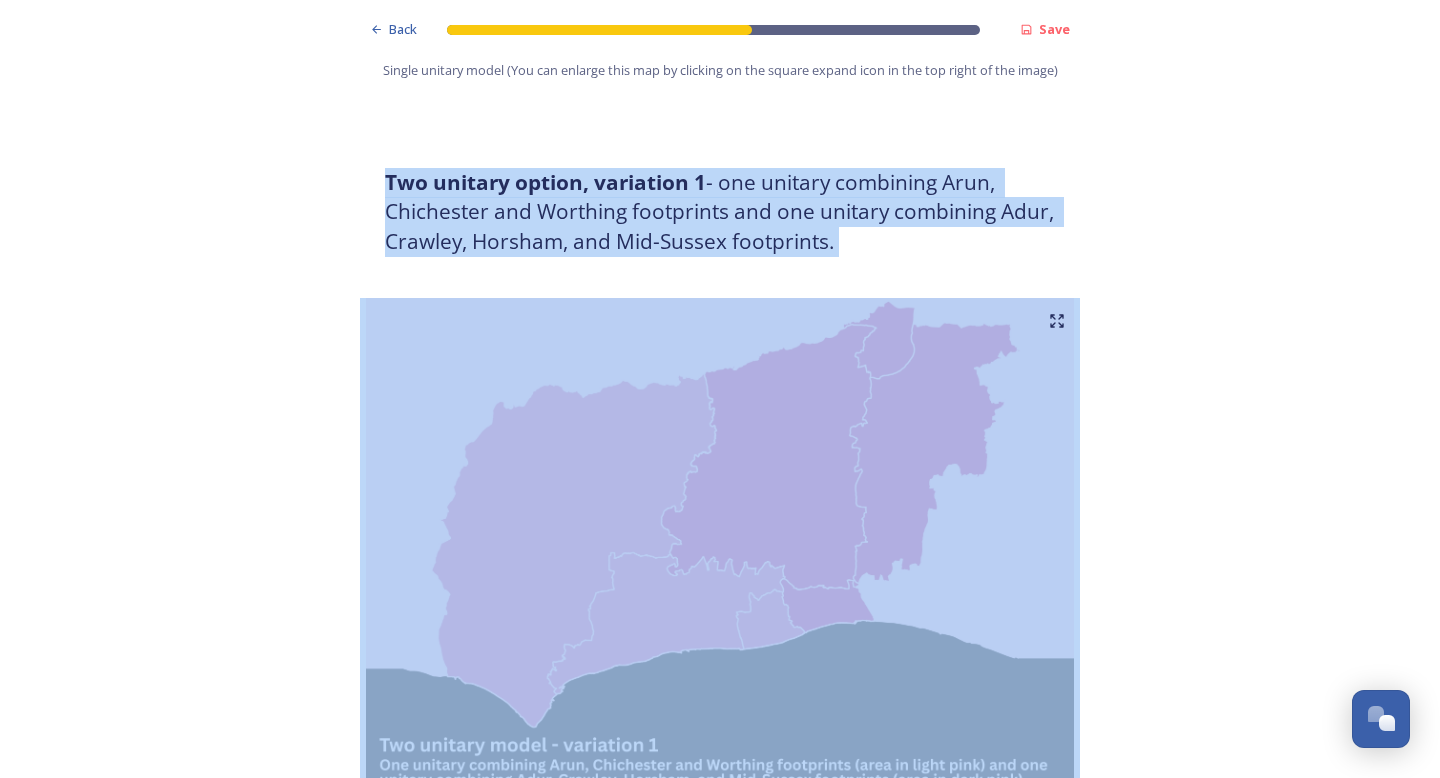 click on "Two unitary option, variation 1  -   one unitary combining Arun, Chichester and Worthing footprints and one unitary combining Adur, Crawley, Horsham, and Mid-Sussex footprints." at bounding box center [720, 212] 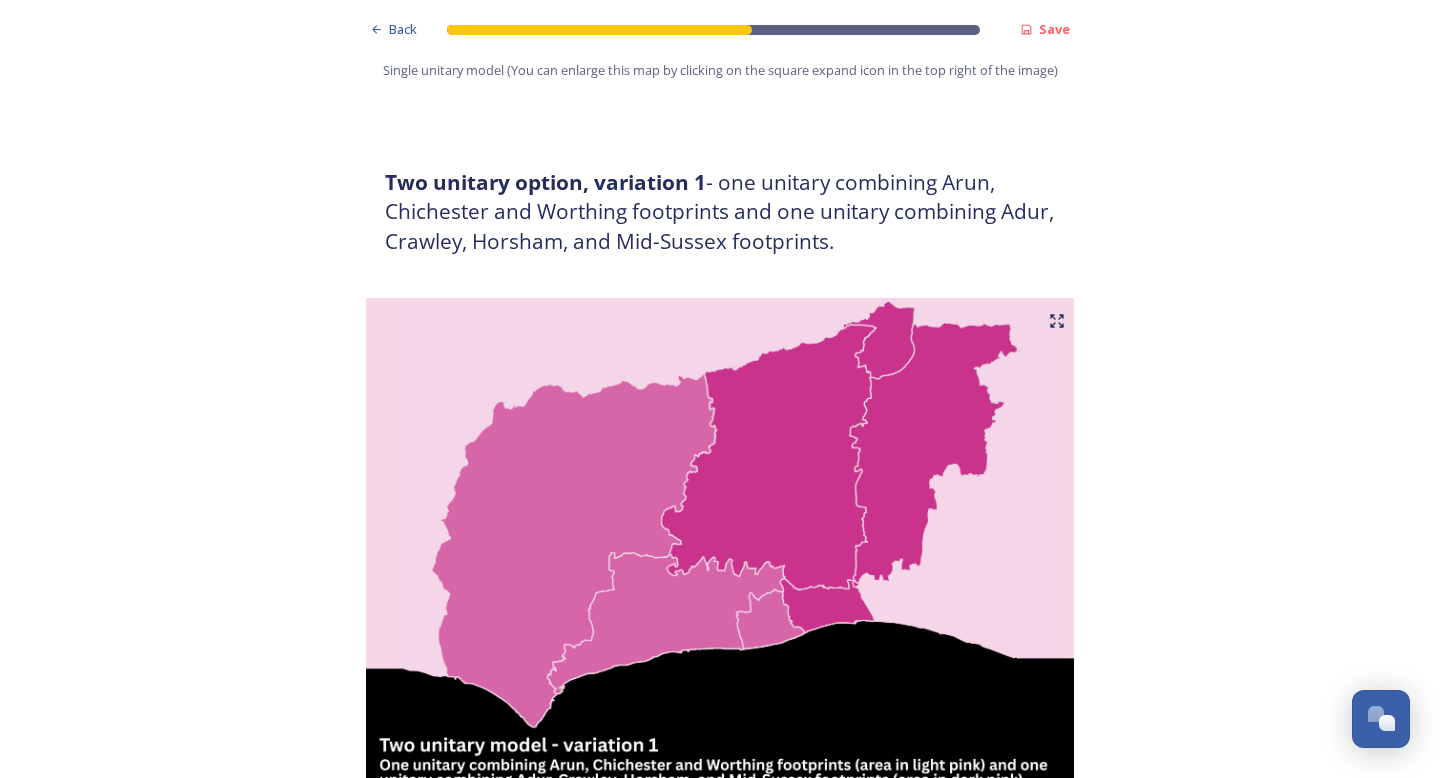 click on "Back Save Prioritising future services As explained on our  Shaping West Sussex hub , Local Government Reorganisation for West Sussex means that the county, district and borough councils will be replaced with one, or more than one, single-tier council (referred to as a unitary council) to deliver all your services.  Options currently being explored within West Sussex are detailed on our  hub , but map visuals can be found below. A single county unitary , bringing the County Council and all seven District and Borough Councils services together to form a new unitary council for West Sussex. Single unitary model (You can enlarge this map by clicking on the square expand icon in the top right of the image) Two unitary option, variation 1  -   one unitary combining Arun, Chichester and Worthing footprints and one unitary combining Adur, Crawley, Horsham, and Mid-Sussex footprints. Two unitary model variation 1 (You can enlarge this map by clicking on the square expand icon in the top right of the image) * Agree No" at bounding box center (720, 2028) 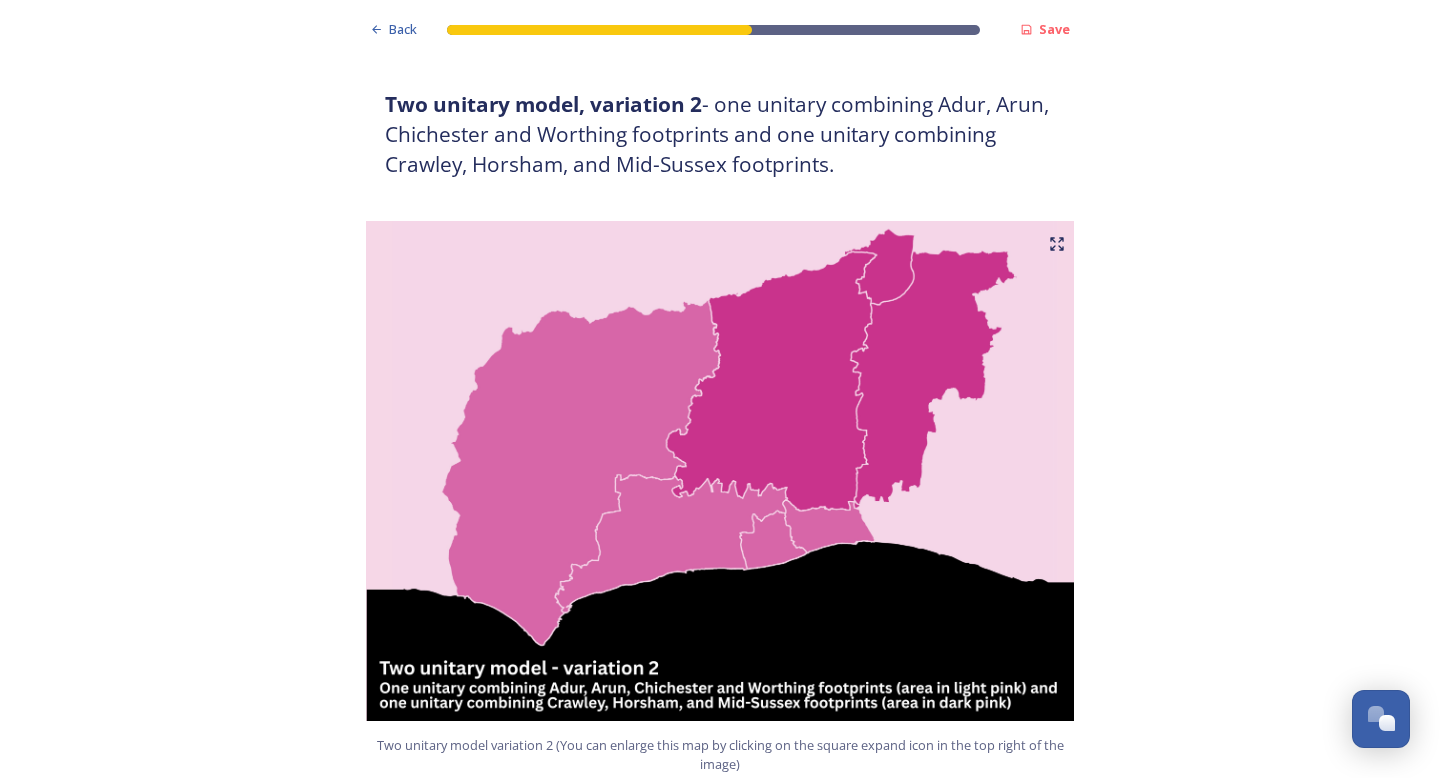 scroll, scrollTop: 1882, scrollLeft: 0, axis: vertical 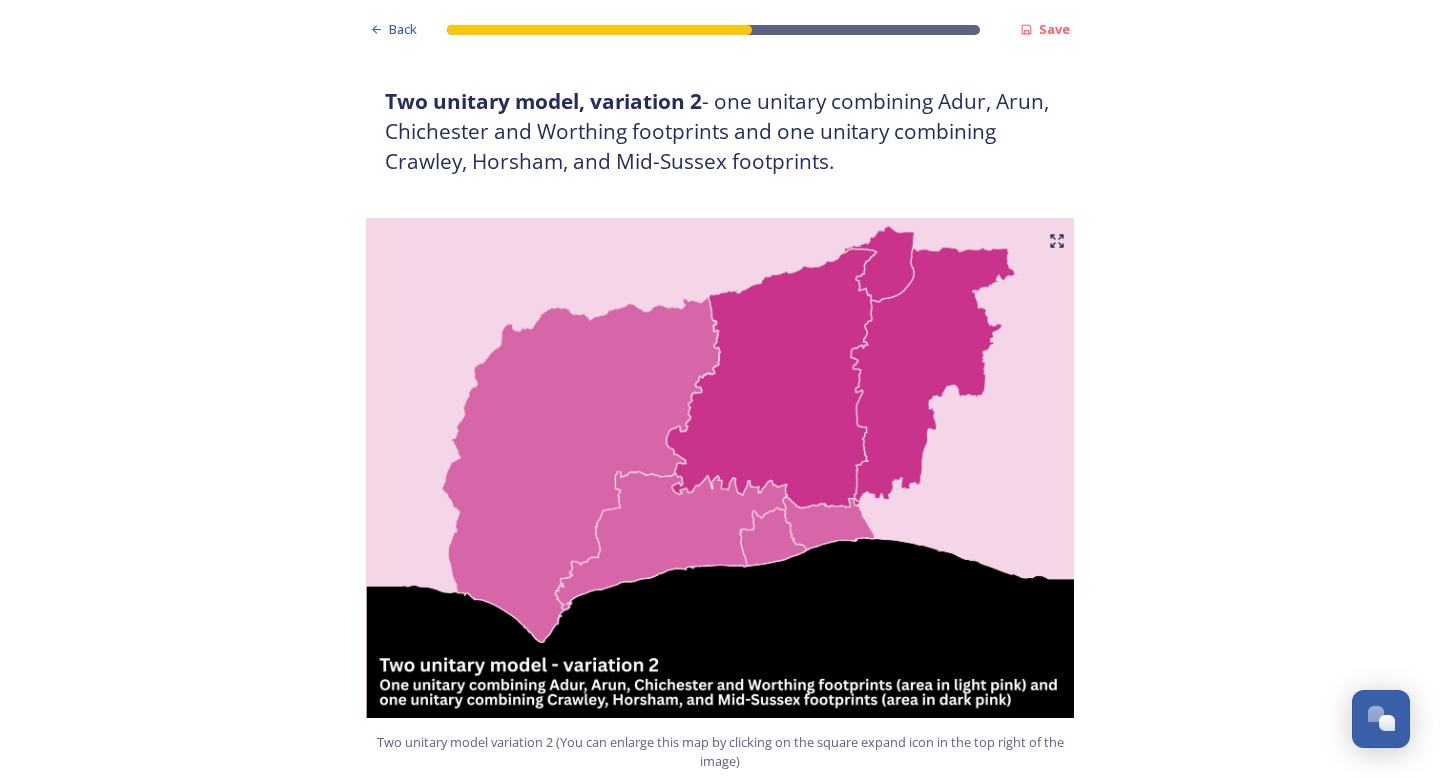 click on "Two unitary model, variation 2  - one unitary combining Adur, Arun, Chichester and Worthing footprints and one unitary combining Crawley, Horsham, and Mid-Sussex footprints." at bounding box center (720, 131) 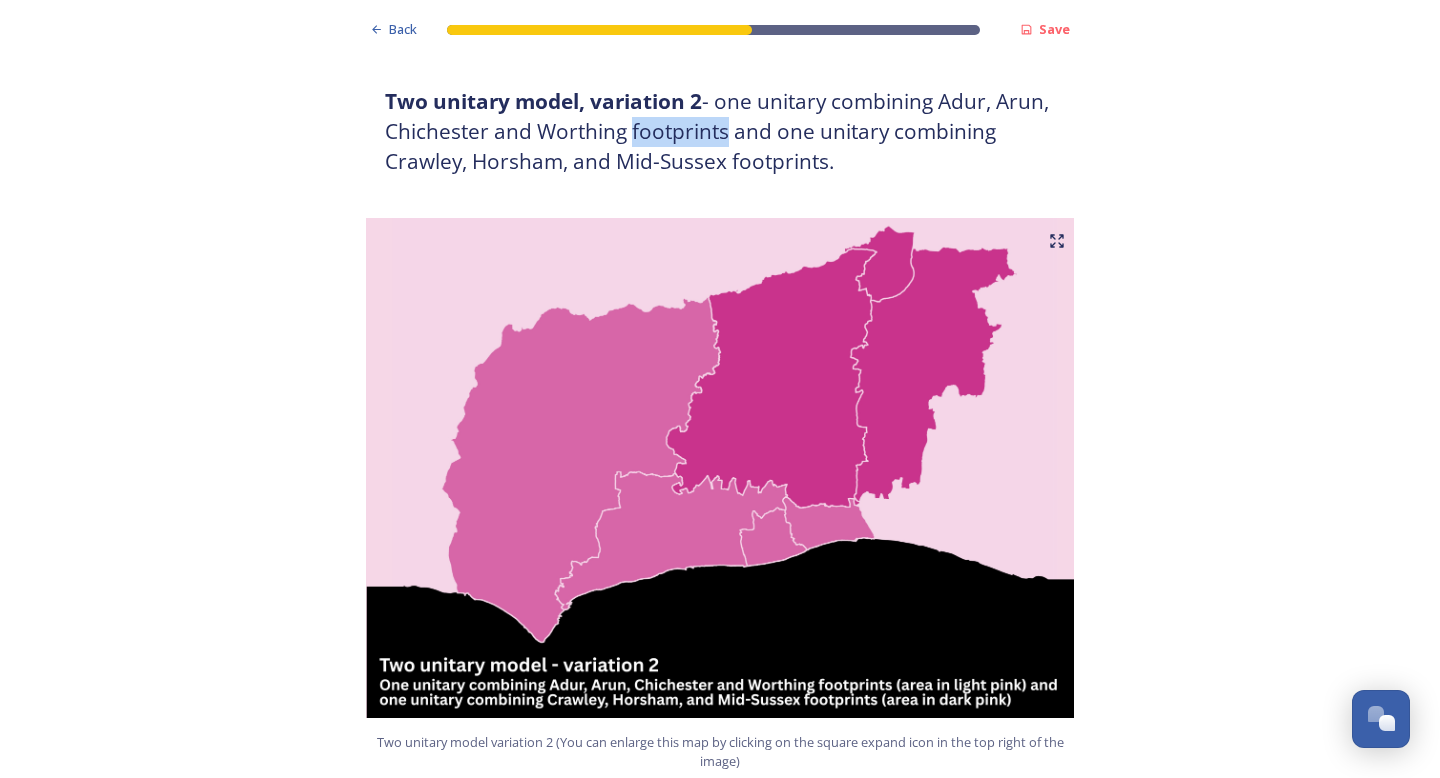 click on "Two unitary model, variation 2  - one unitary combining Adur, Arun, Chichester and Worthing footprints and one unitary combining Crawley, Horsham, and Mid-Sussex footprints." at bounding box center (720, 131) 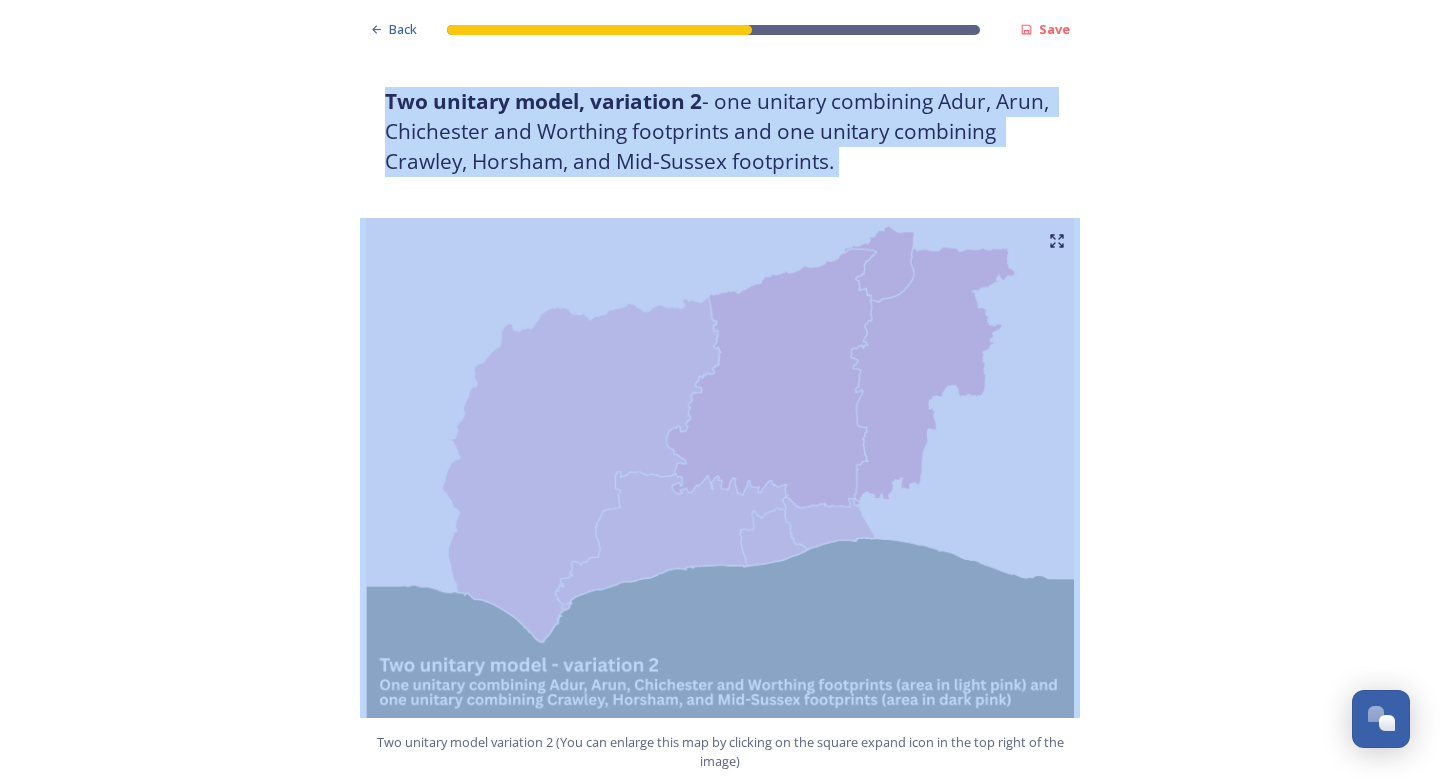 click on "Two unitary model, variation 2  - one unitary combining Adur, Arun, Chichester and Worthing footprints and one unitary combining Crawley, Horsham, and Mid-Sussex footprints." at bounding box center [720, 131] 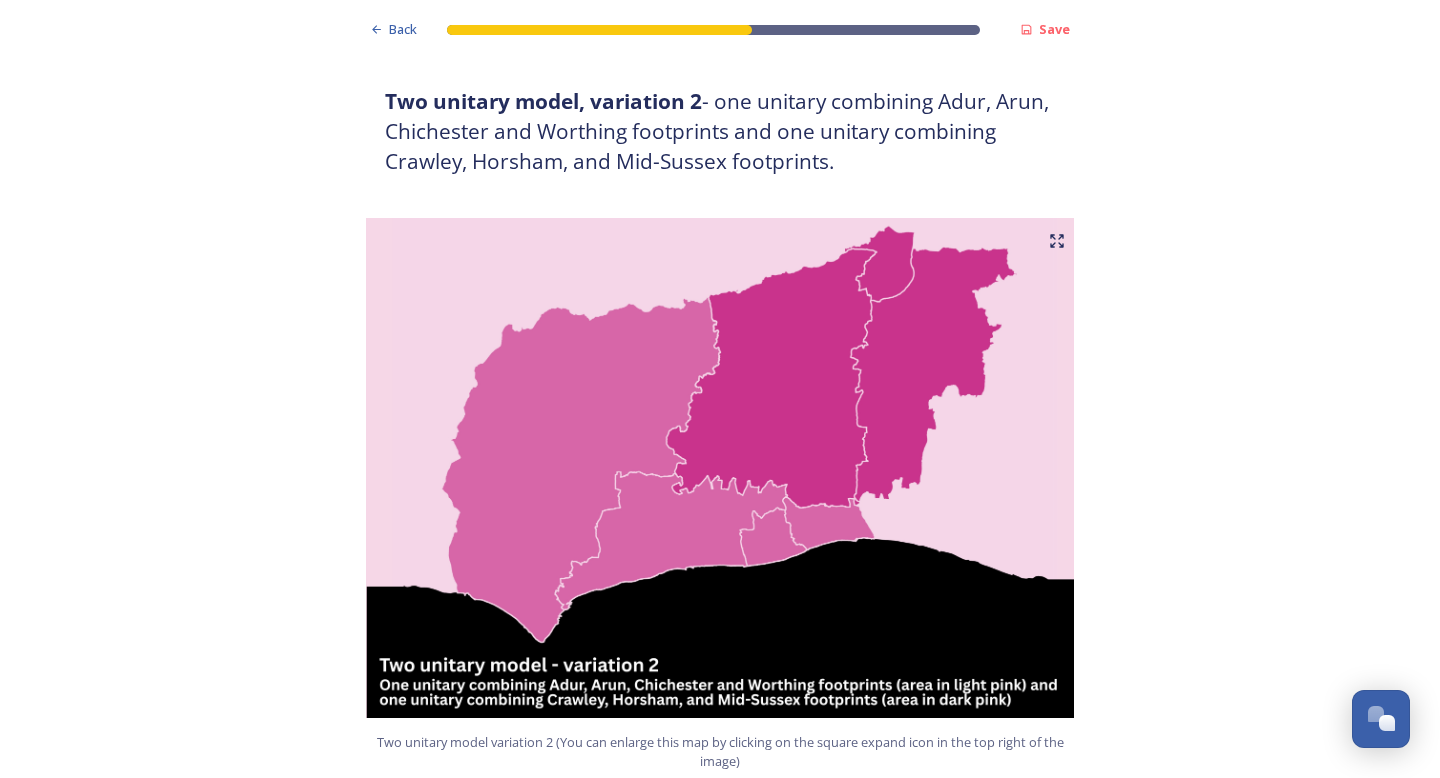 click on "Two unitary model, variation 2  - one unitary combining Adur, Arun, Chichester and Worthing footprints and one unitary combining Crawley, Horsham, and Mid-Sussex footprints." at bounding box center (720, 131) 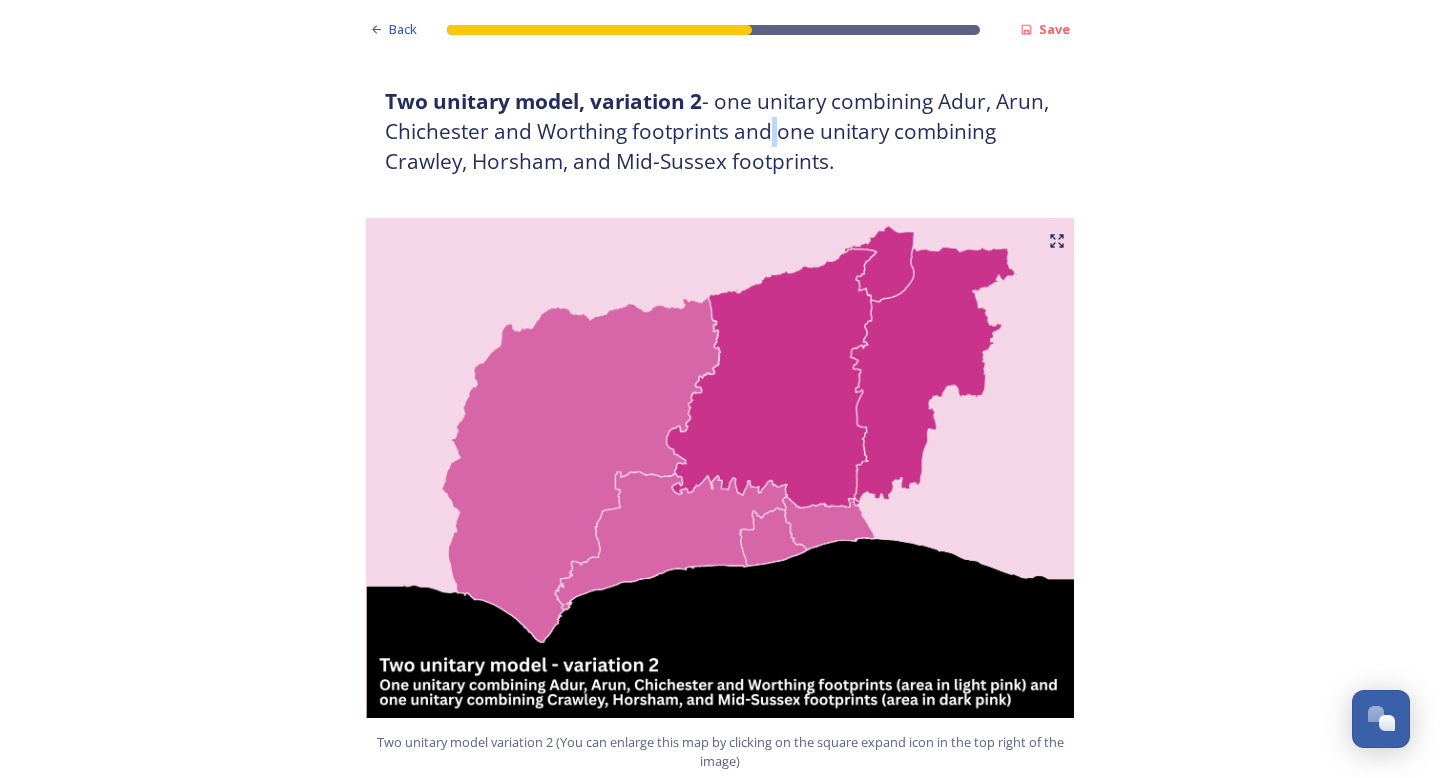 click on "Two unitary model, variation 2  - one unitary combining Adur, Arun, Chichester and Worthing footprints and one unitary combining Crawley, Horsham, and Mid-Sussex footprints." at bounding box center (720, 131) 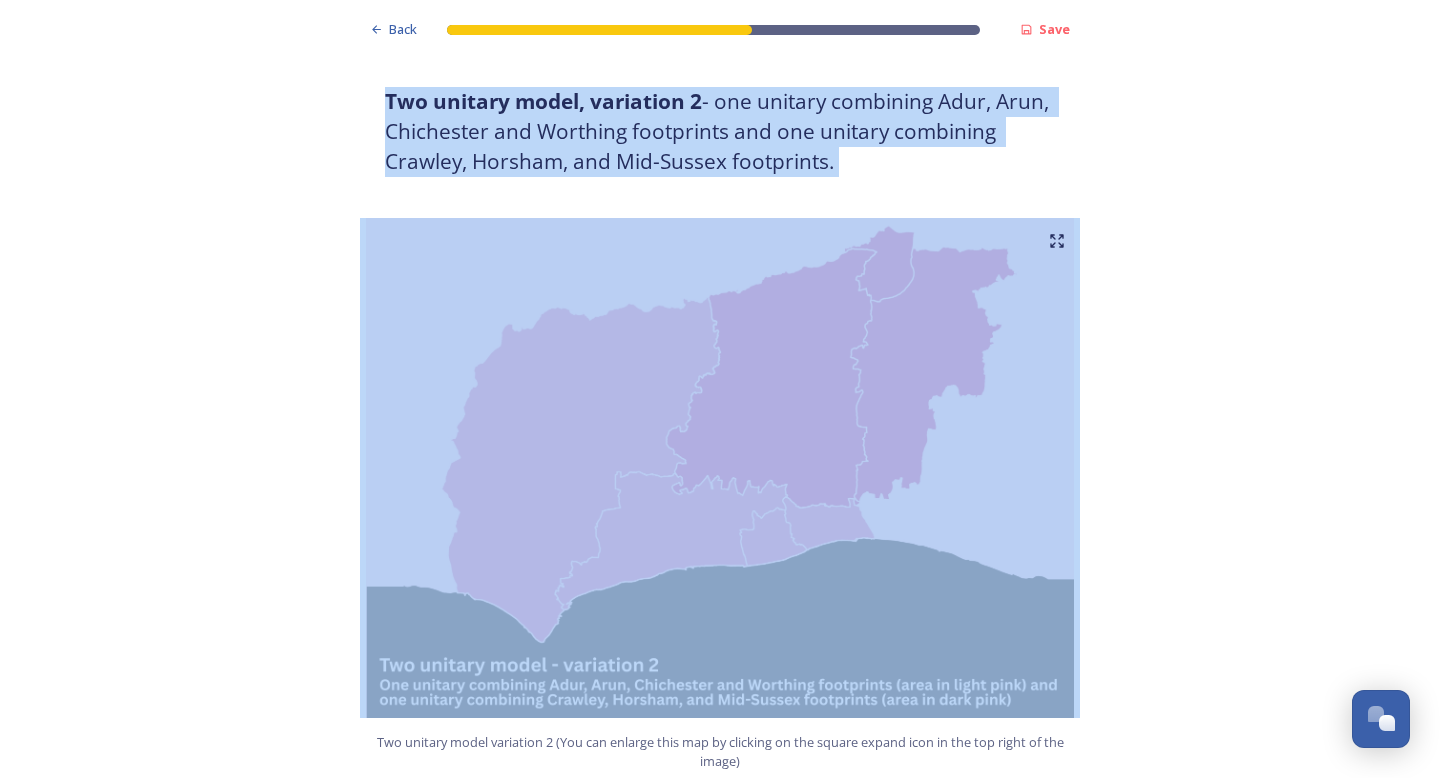 click on "Two unitary model, variation 2  - one unitary combining Adur, Arun, Chichester and Worthing footprints and one unitary combining Crawley, Horsham, and Mid-Sussex footprints." at bounding box center [720, 131] 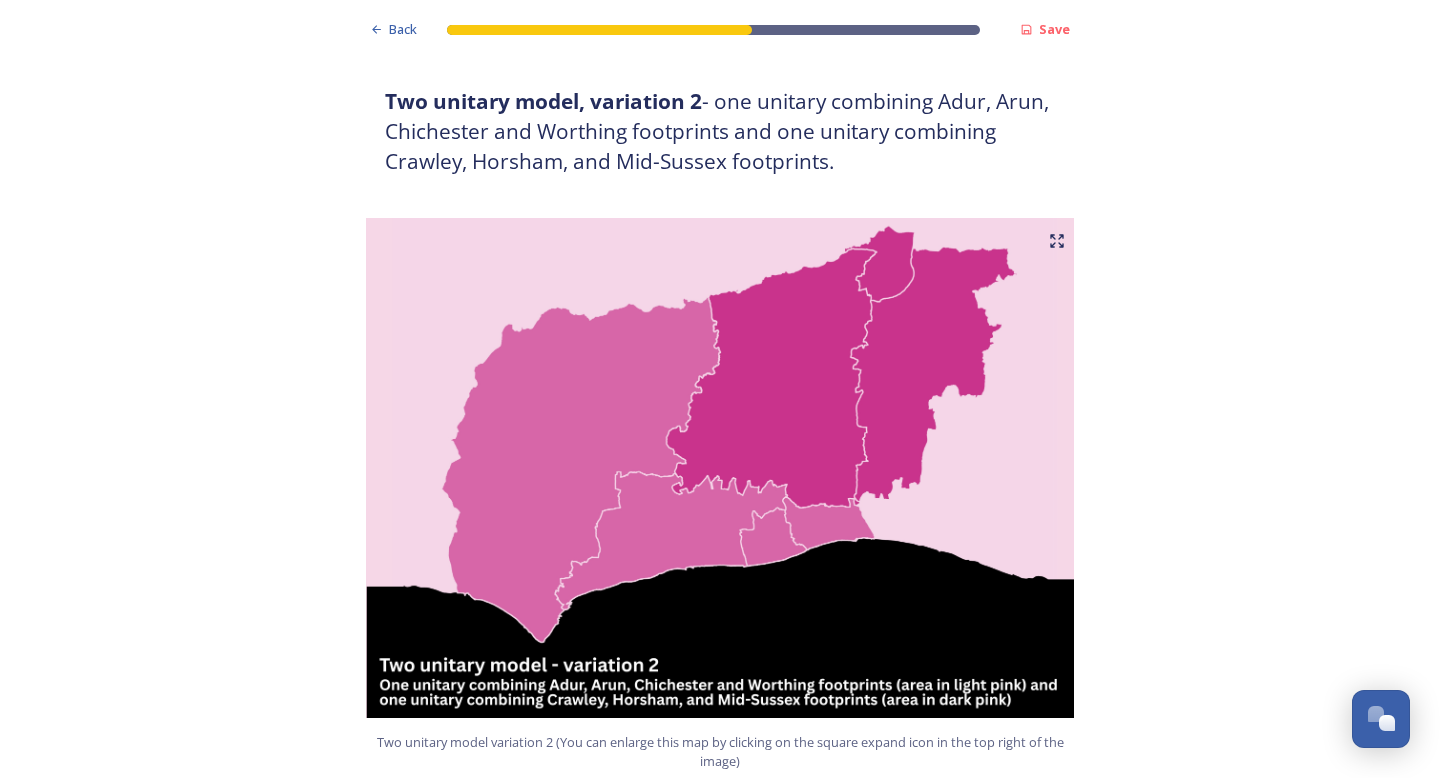click on "Two unitary model, variation 2  - one unitary combining Adur, Arun, Chichester and Worthing footprints and one unitary combining Crawley, Horsham, and Mid-Sussex footprints." at bounding box center [720, 131] 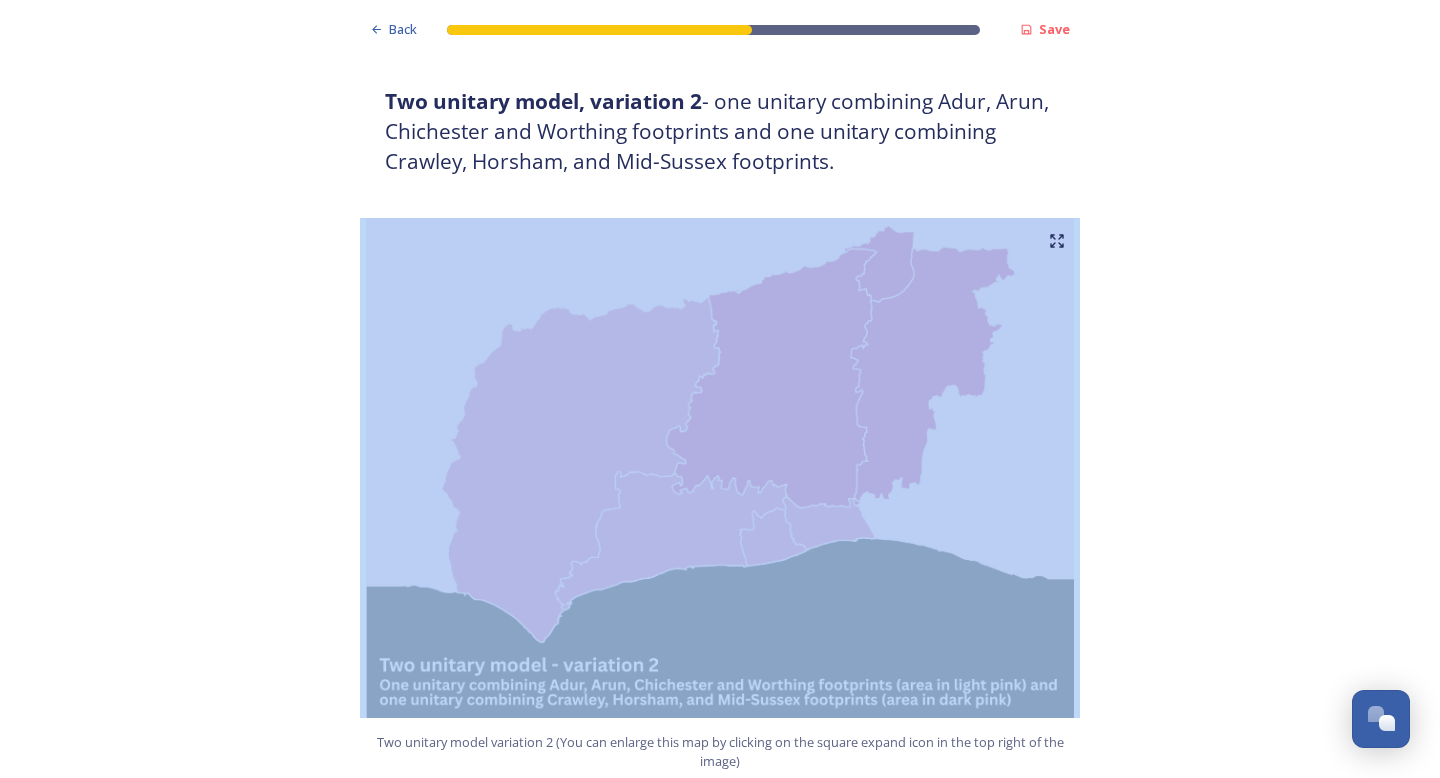 click on "Two unitary model, variation 2  - one unitary combining Adur, Arun, Chichester and Worthing footprints and one unitary combining Crawley, Horsham, and Mid-Sussex footprints." at bounding box center (720, 131) 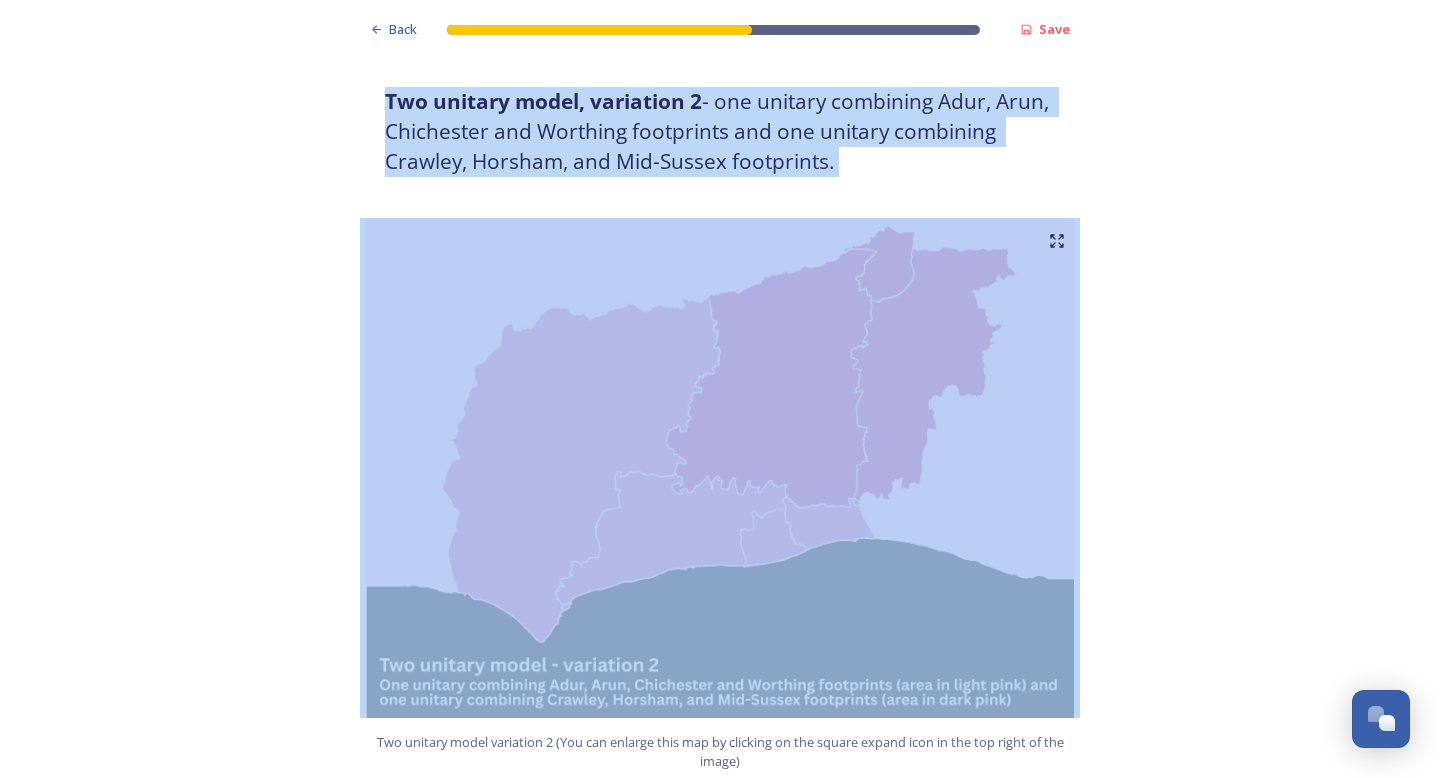 click on "Back Save Prioritising future services As explained on our  Shaping West Sussex hub , Local Government Reorganisation for West Sussex means that the county, district and borough councils will be replaced with one, or more than one, single-tier council (referred to as a unitary council) to deliver all your services.  Options currently being explored within West Sussex are detailed on our  hub , but map visuals can be found below. A single county unitary , bringing the County Council and all seven District and Borough Councils services together to form a new unitary council for West Sussex. Single unitary model (You can enlarge this map by clicking on the square expand icon in the top right of the image) Two unitary option, variation 1  -   one unitary combining Arun, Chichester and Worthing footprints and one unitary combining Adur, Crawley, Horsham, and Mid-Sussex footprints. Two unitary model variation 1 (You can enlarge this map by clicking on the square expand icon in the top right of the image) * Agree No" at bounding box center [720, 1177] 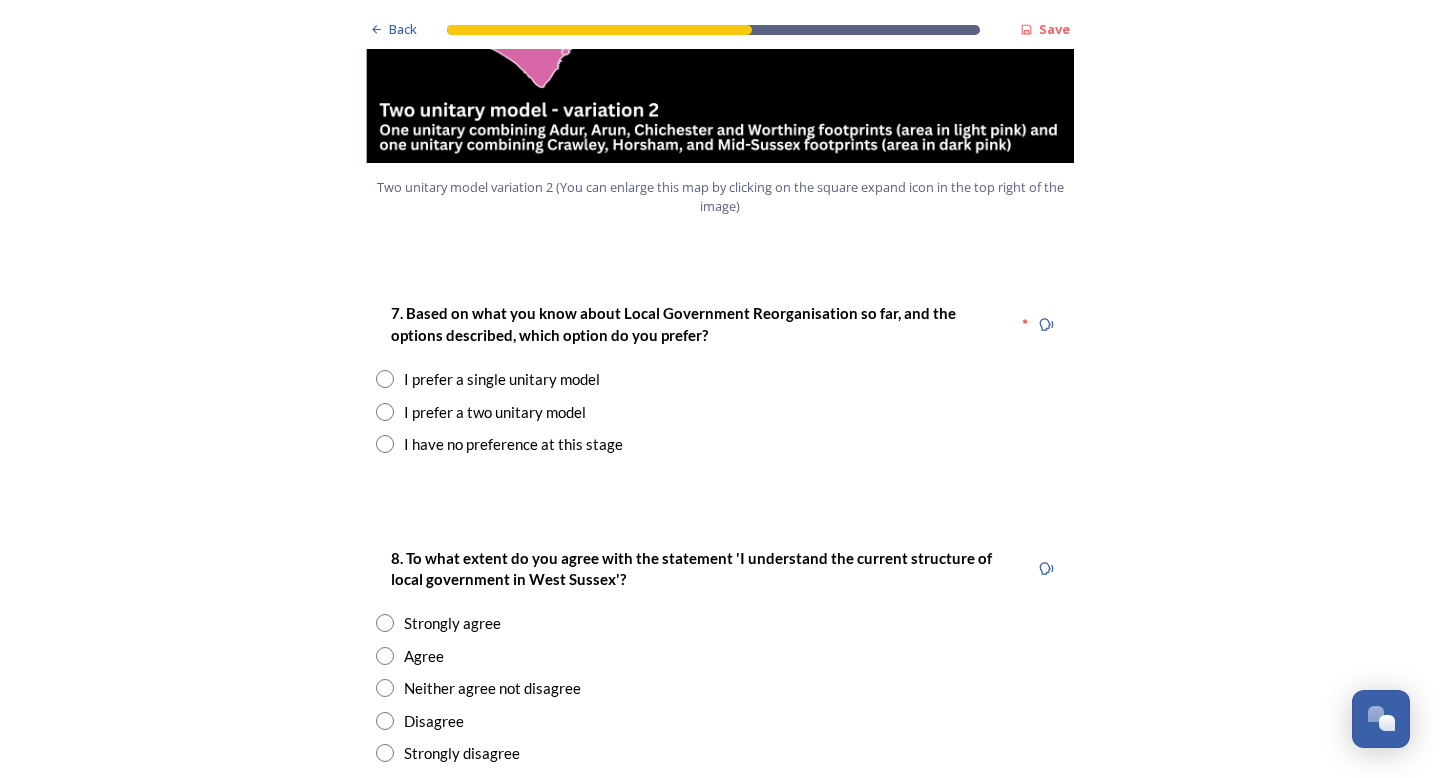 scroll, scrollTop: 1986, scrollLeft: 0, axis: vertical 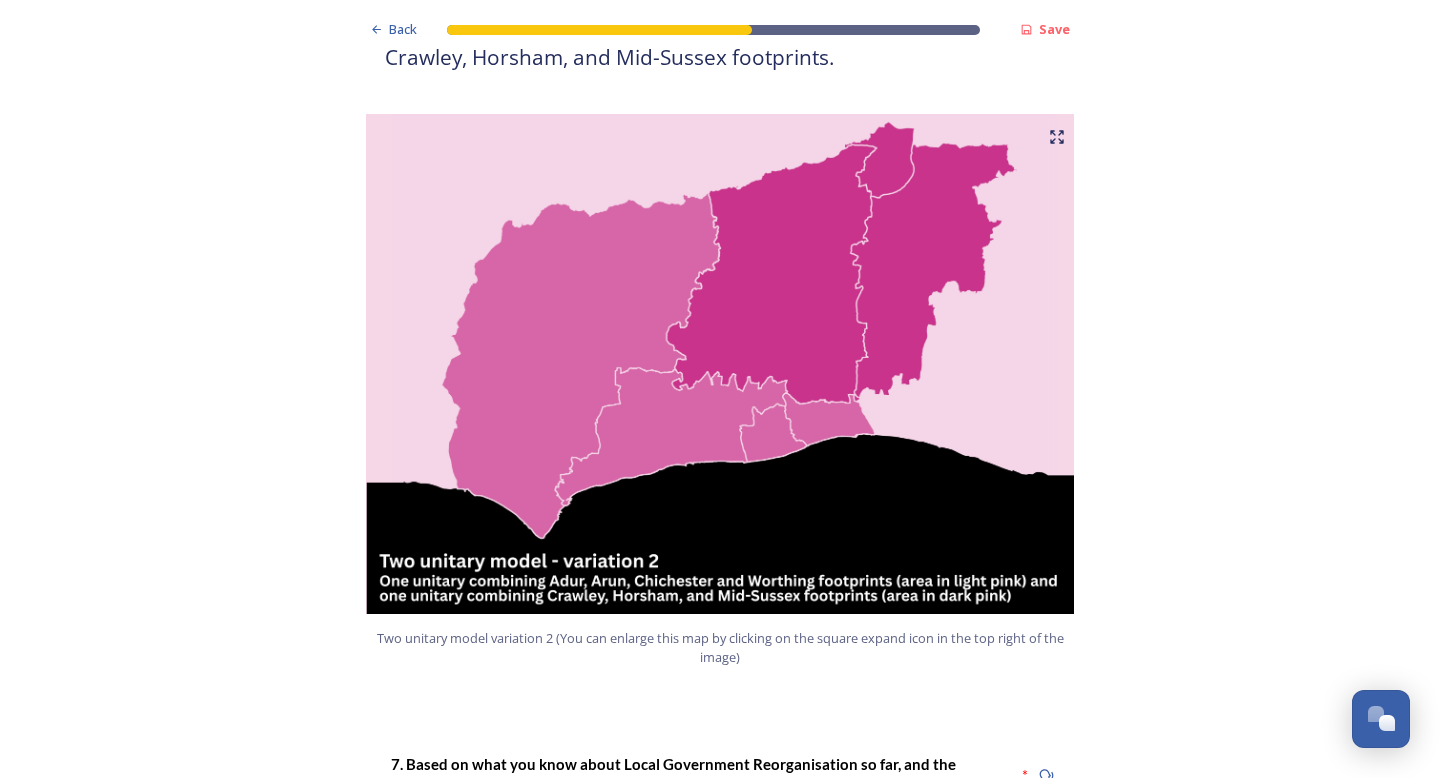 click on "Back Save Prioritising future services As explained on our  Shaping West Sussex hub , Local Government Reorganisation for West Sussex means that the county, district and borough councils will be replaced with one, or more than one, single-tier council (referred to as a unitary council) to deliver all your services.  Options currently being explored within West Sussex are detailed on our  hub , but map visuals can be found below. A single county unitary , bringing the County Council and all seven District and Borough Councils services together to form a new unitary council for West Sussex. Single unitary model (You can enlarge this map by clicking on the square expand icon in the top right of the image) Two unitary option, variation 1  -   one unitary combining Arun, Chichester and Worthing footprints and one unitary combining Adur, Crawley, Horsham, and Mid-Sussex footprints. Two unitary model variation 1 (You can enlarge this map by clicking on the square expand icon in the top right of the image) * Agree No" at bounding box center (720, 1073) 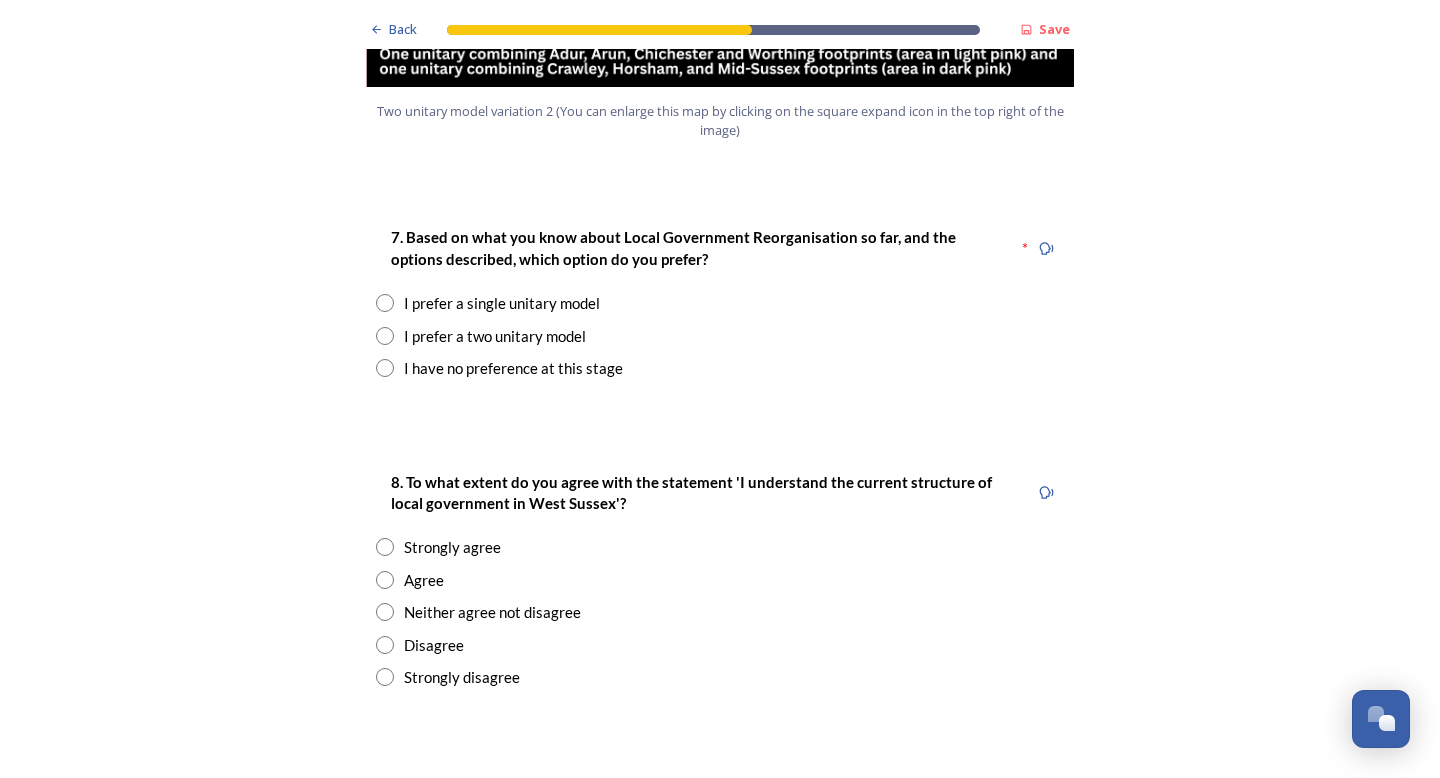 scroll, scrollTop: 2546, scrollLeft: 0, axis: vertical 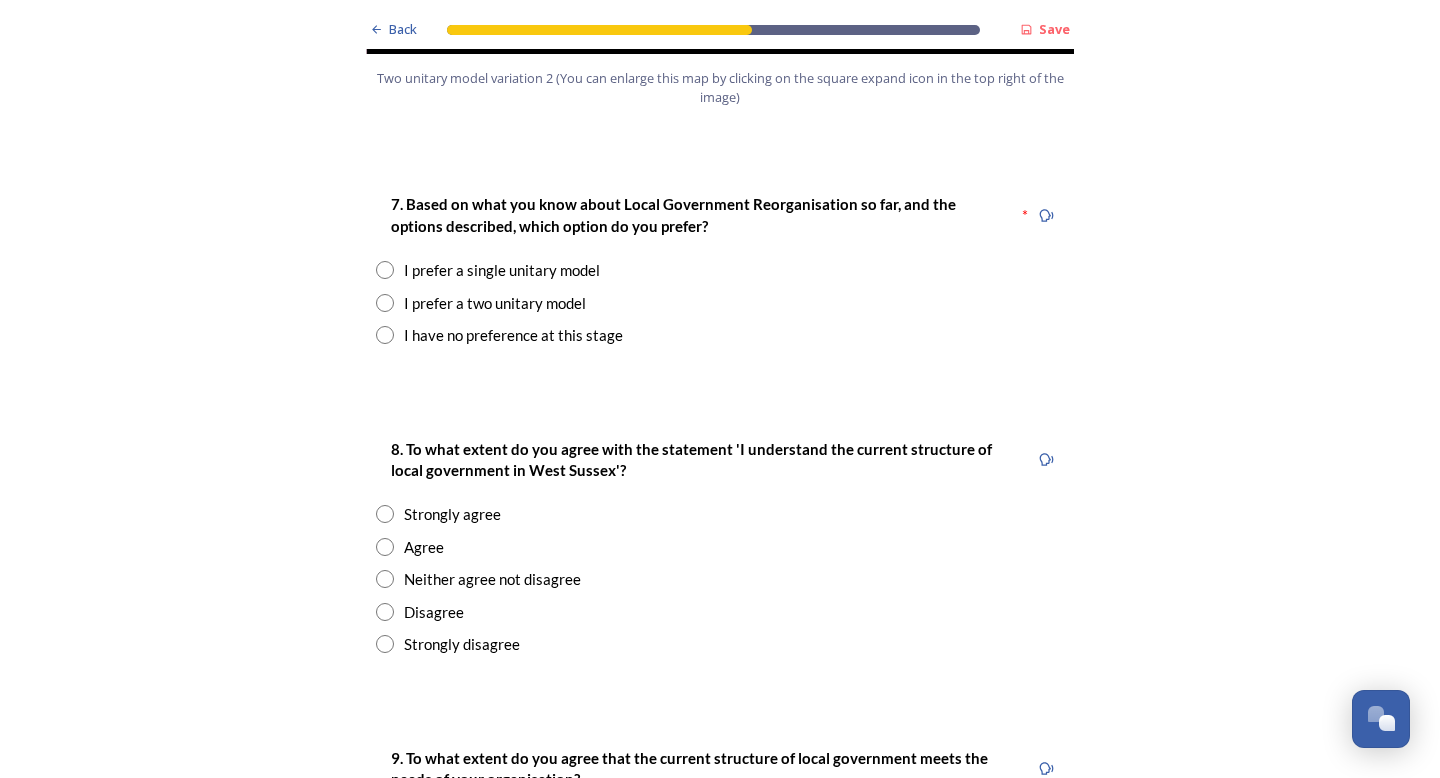 click on "I prefer a two unitary model" at bounding box center [495, 303] 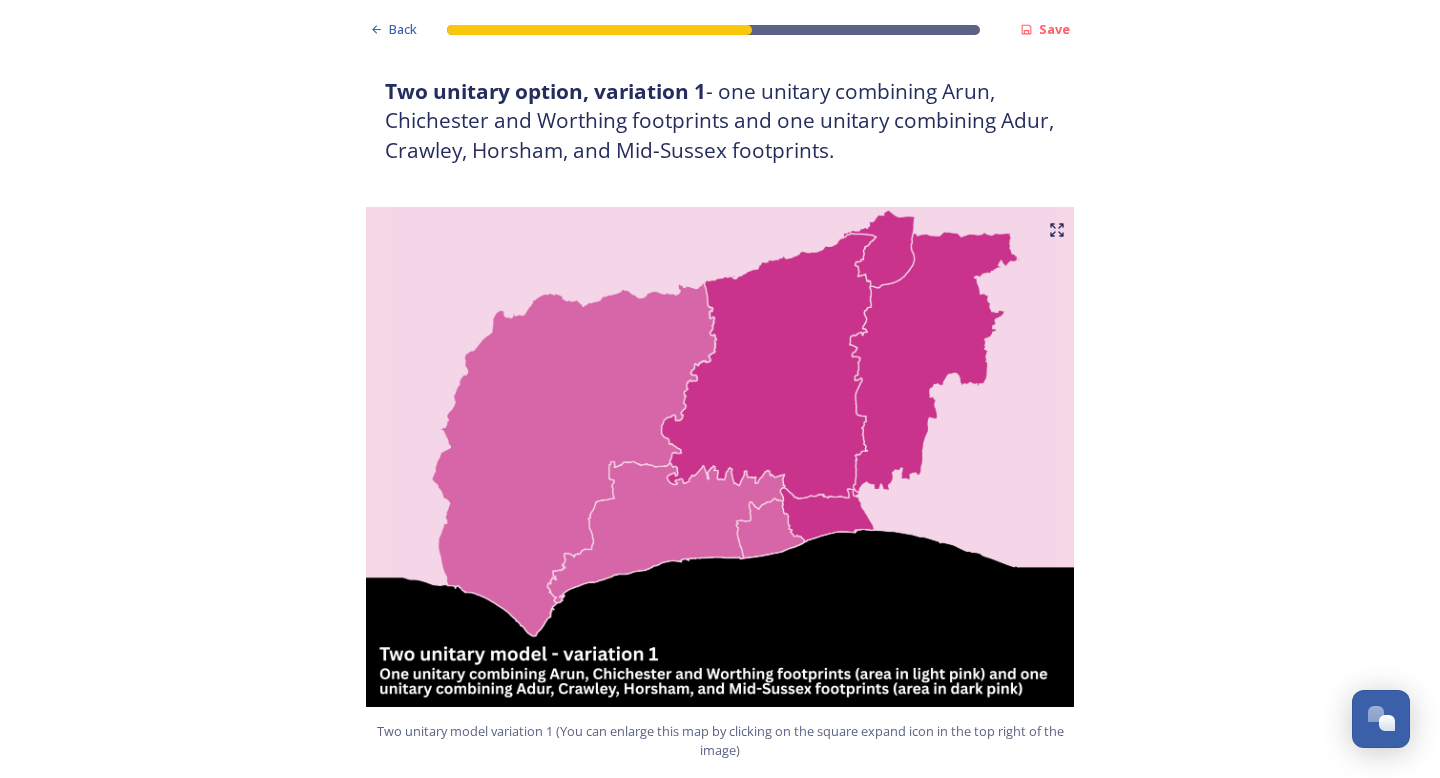 scroll, scrollTop: 1129, scrollLeft: 0, axis: vertical 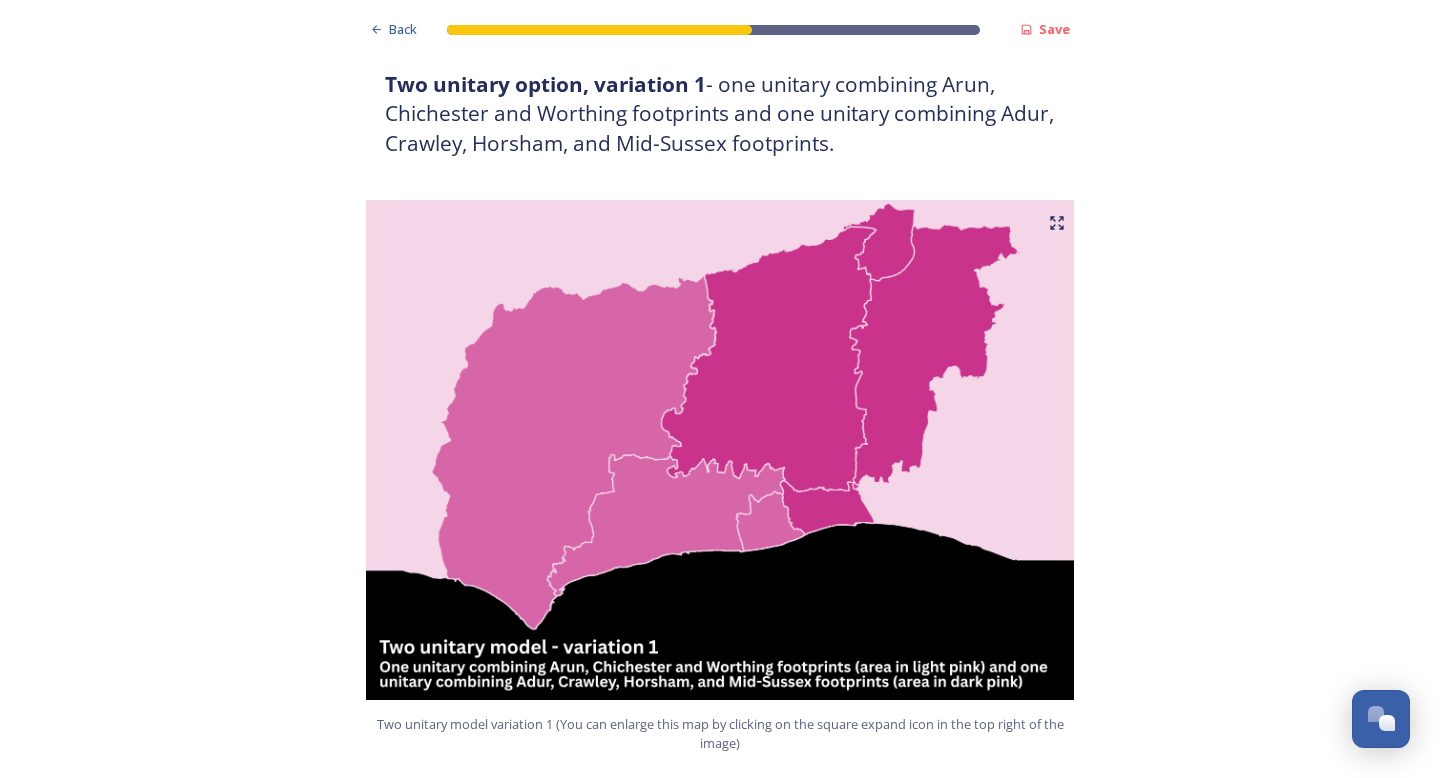 click on "Two unitary option, variation 1  -   one unitary combining Arun, Chichester and Worthing footprints and one unitary combining Adur, Crawley, Horsham, and Mid-Sussex footprints." at bounding box center (720, 114) 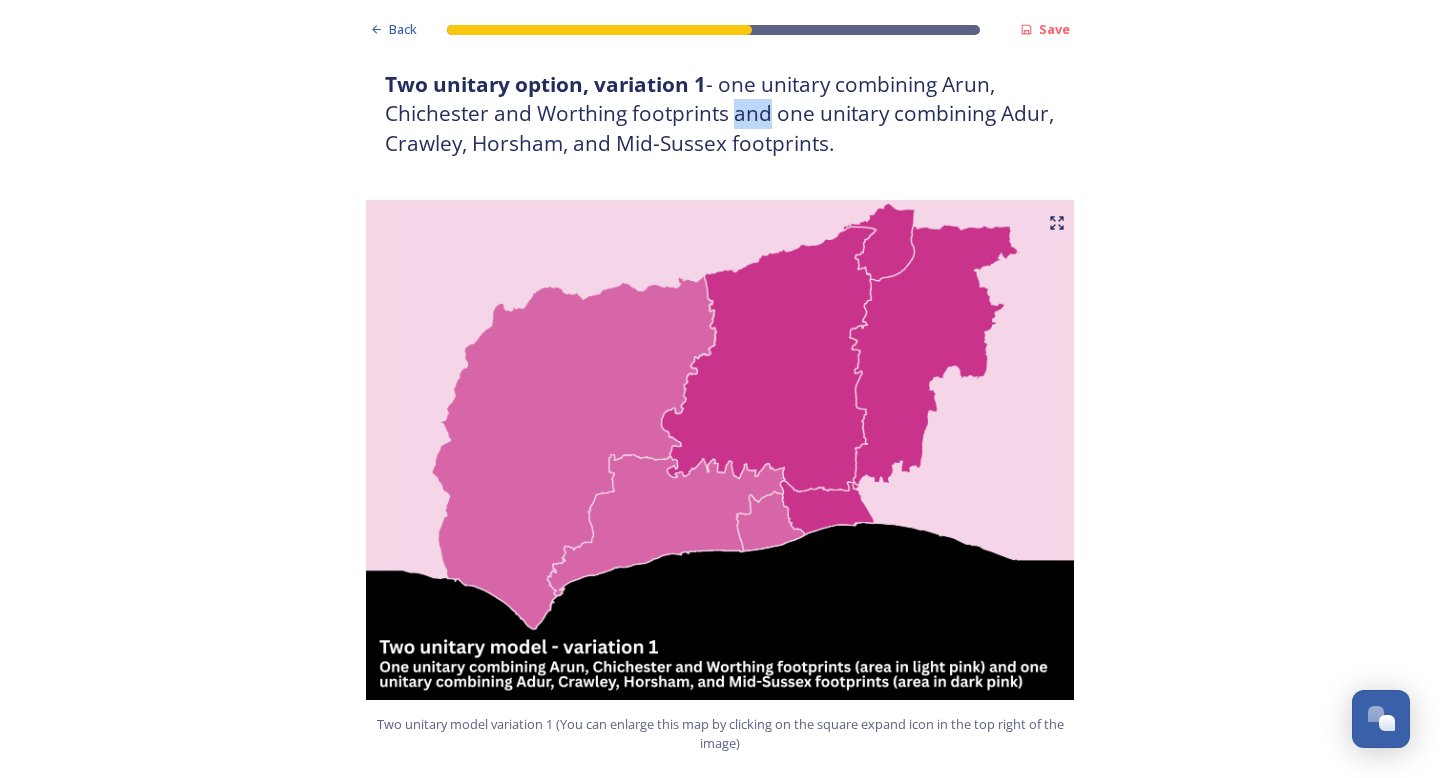 click on "Two unitary option, variation 1  -   one unitary combining Arun, Chichester and Worthing footprints and one unitary combining Adur, Crawley, Horsham, and Mid-Sussex footprints." at bounding box center [720, 114] 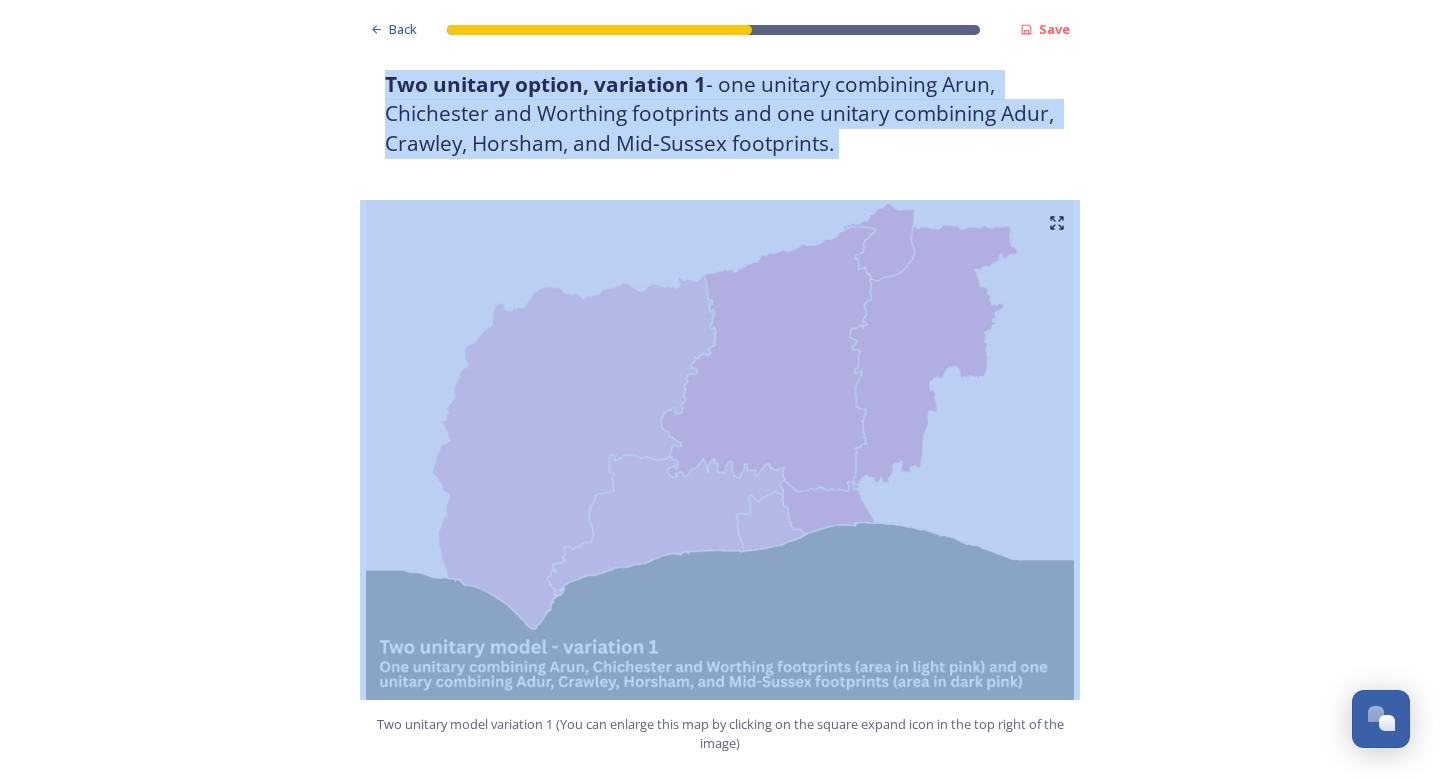 click on "Two unitary option, variation 1  -   one unitary combining Arun, Chichester and Worthing footprints and one unitary combining Adur, Crawley, Horsham, and Mid-Sussex footprints." at bounding box center (720, 114) 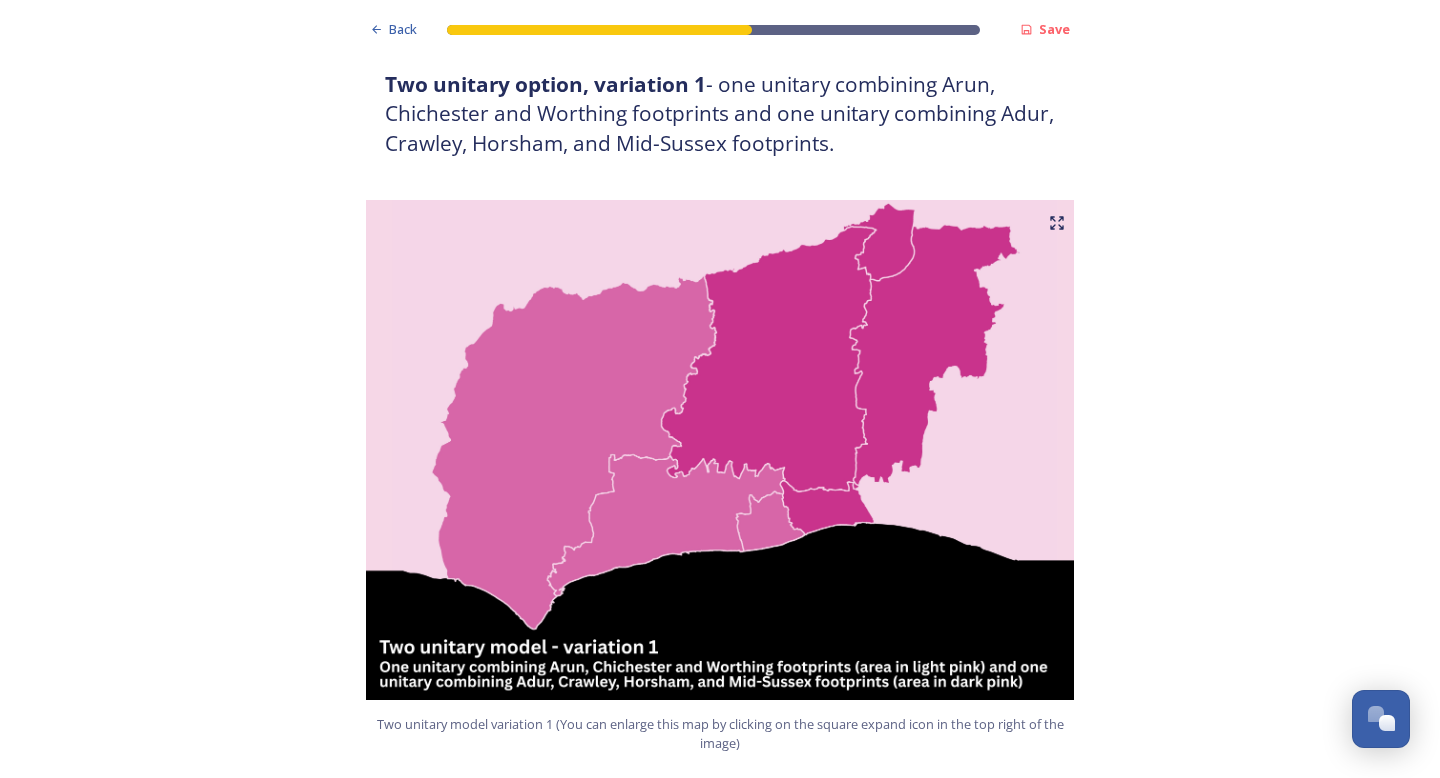 click on "Two unitary option, variation 1  -   one unitary combining Arun, Chichester and Worthing footprints and one unitary combining Adur, Crawley, Horsham, and Mid-Sussex footprints." at bounding box center (720, 114) 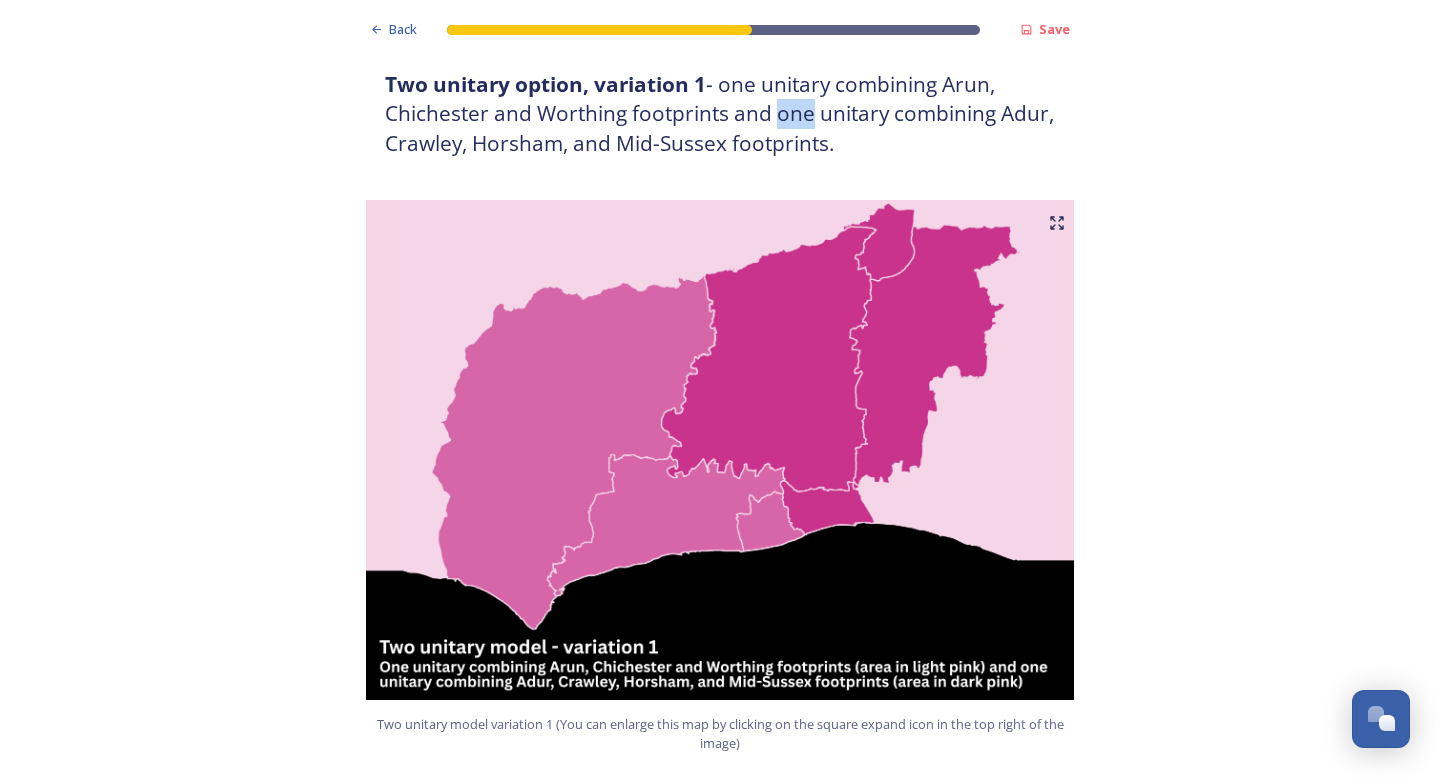 click on "Two unitary option, variation 1  -   one unitary combining Arun, Chichester and Worthing footprints and one unitary combining Adur, Crawley, Horsham, and Mid-Sussex footprints." at bounding box center (720, 114) 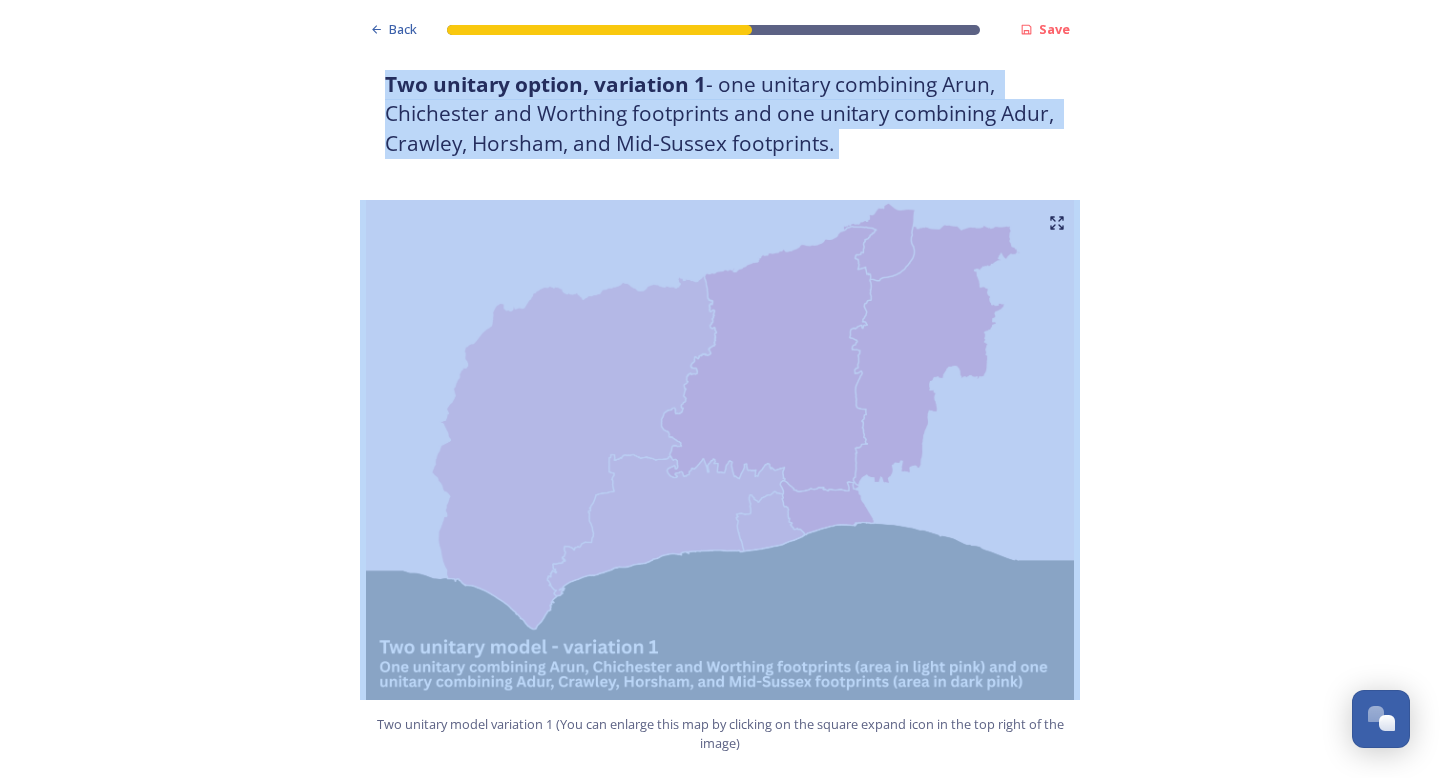 click on "Two unitary option, variation 1  -   one unitary combining Arun, Chichester and Worthing footprints and one unitary combining Adur, Crawley, Horsham, and Mid-Sussex footprints." at bounding box center [720, 114] 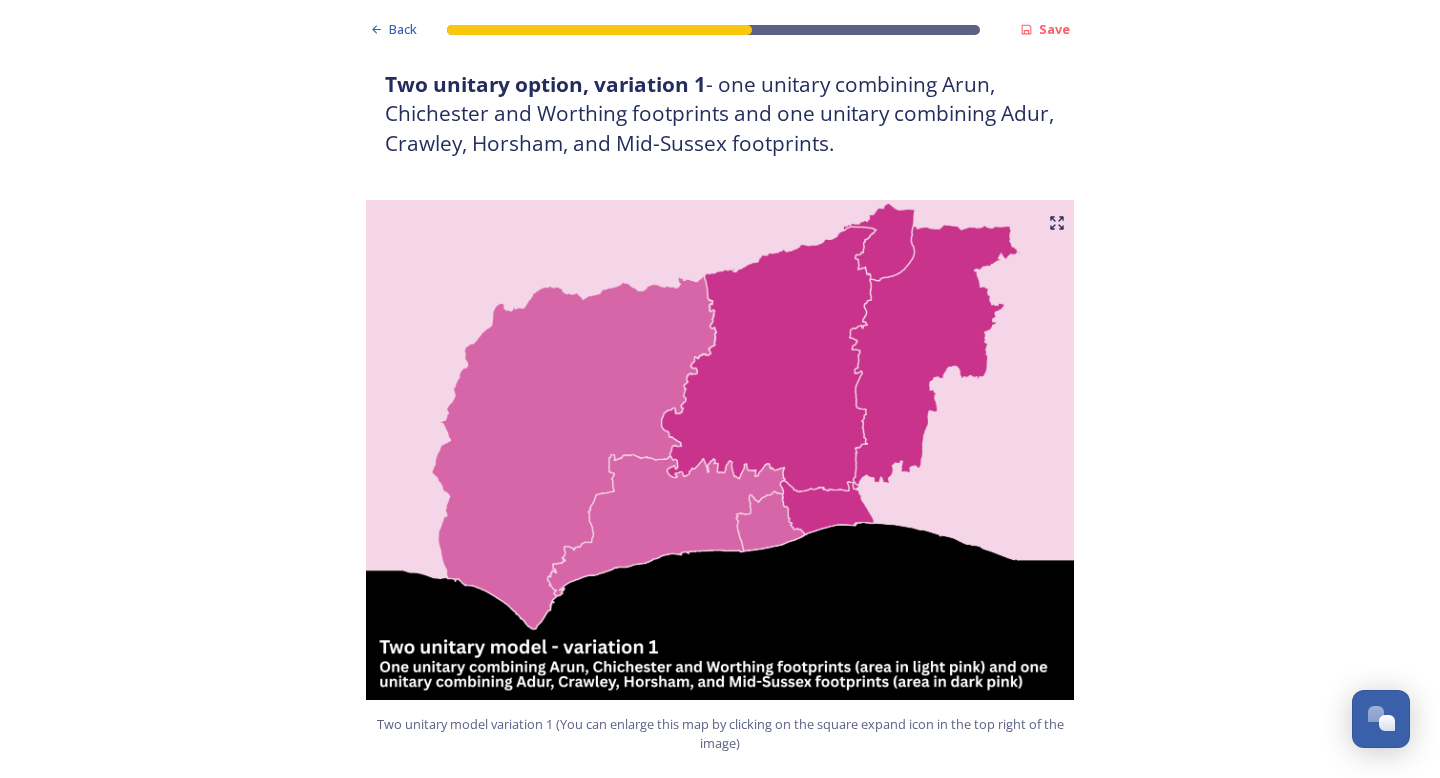 click on "Back Save Prioritising future services As explained on our  Shaping West Sussex hub , Local Government Reorganisation for West Sussex means that the county, district and borough councils will be replaced with one, or more than one, single-tier council (referred to as a unitary council) to deliver all your services.  Options currently being explored within West Sussex are detailed on our  hub , but map visuals can be found below. A single county unitary , bringing the County Council and all seven District and Borough Councils services together to form a new unitary council for West Sussex. Single unitary model (You can enlarge this map by clicking on the square expand icon in the top right of the image) Two unitary option, variation 1  -   one unitary combining Arun, Chichester and Worthing footprints and one unitary combining Adur, Crawley, Horsham, and Mid-Sussex footprints. Two unitary model variation 1 (You can enlarge this map by clicking on the square expand icon in the top right of the image) * 3000 Yes" at bounding box center (720, 2286) 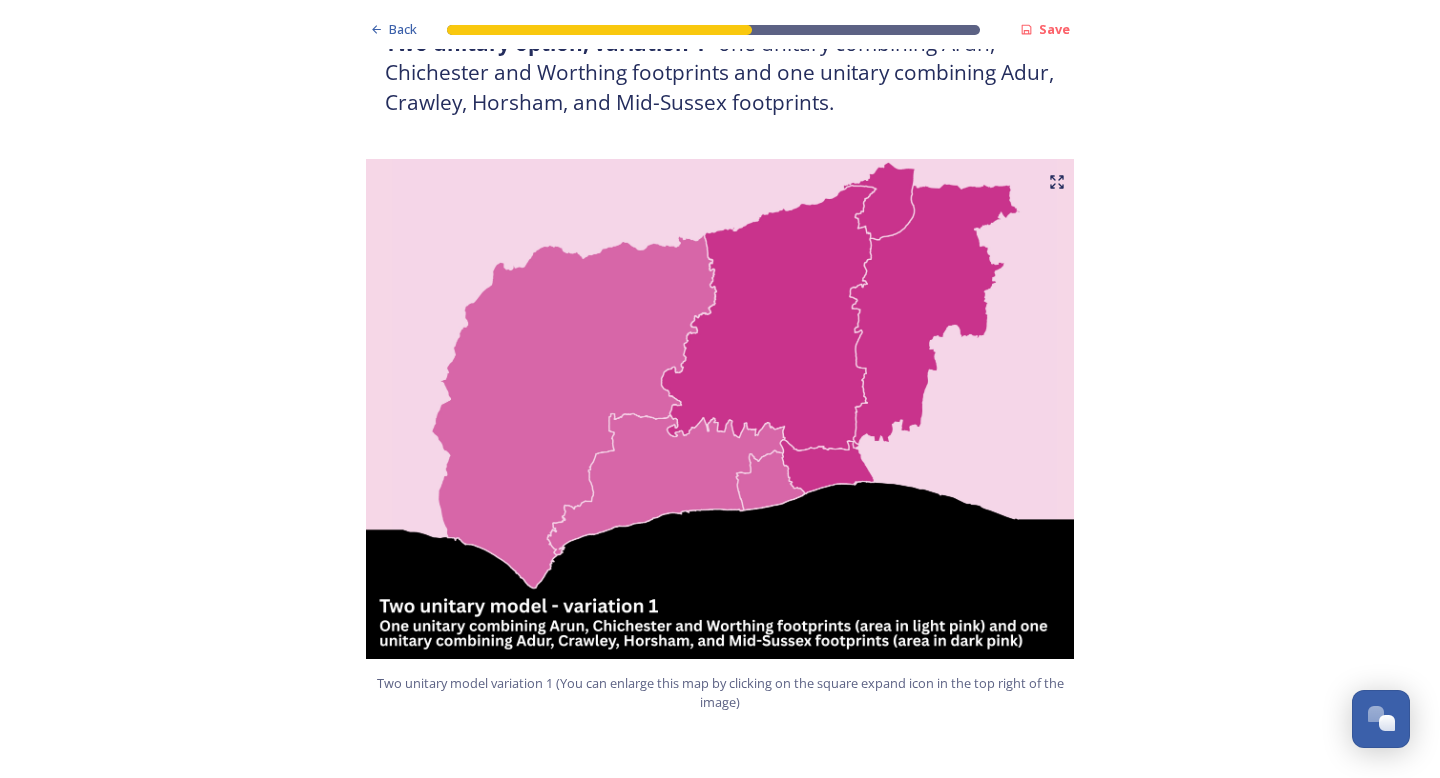 scroll, scrollTop: 1132, scrollLeft: 0, axis: vertical 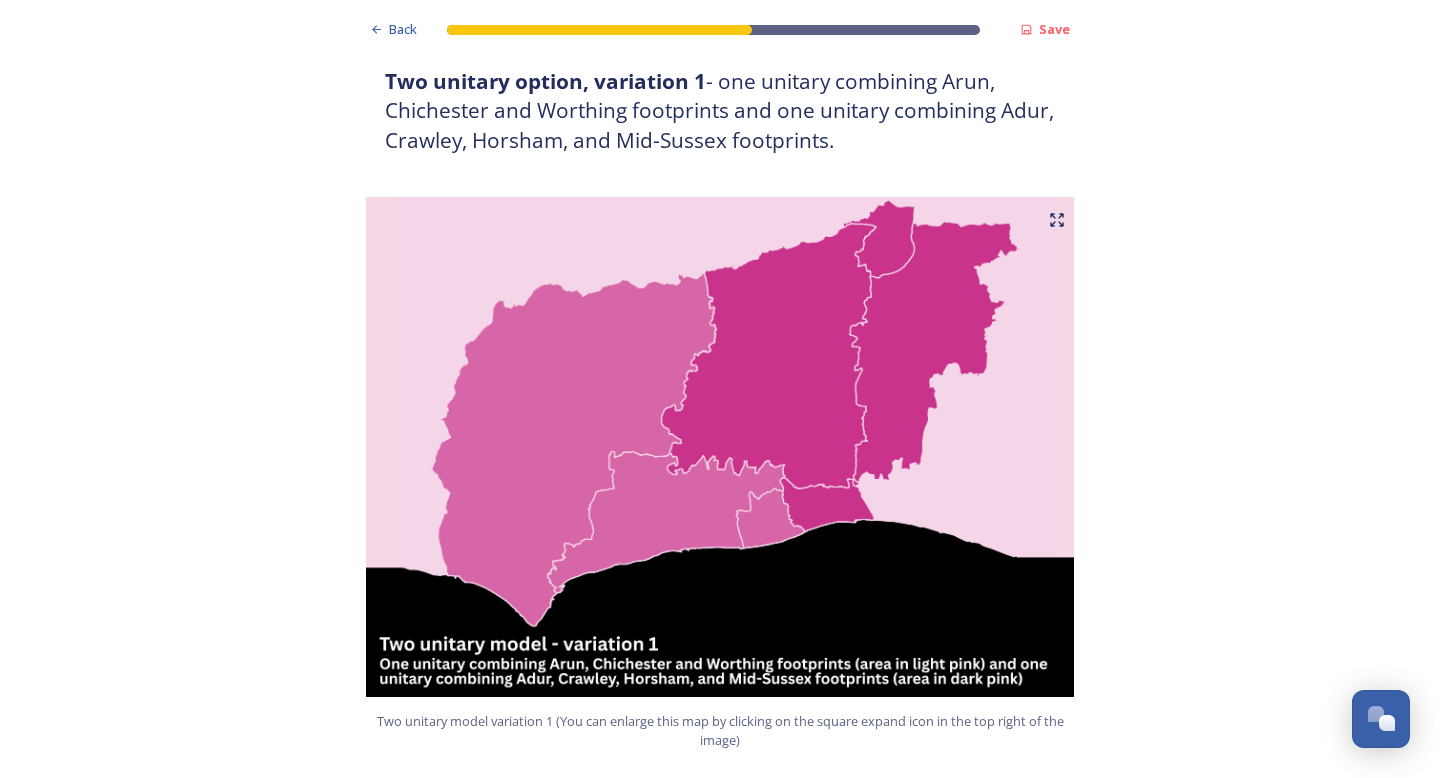click on "Two unitary option, variation 1  -   one unitary combining Arun, Chichester and Worthing footprints and one unitary combining Adur, Crawley, Horsham, and Mid-Sussex footprints." at bounding box center [720, 111] 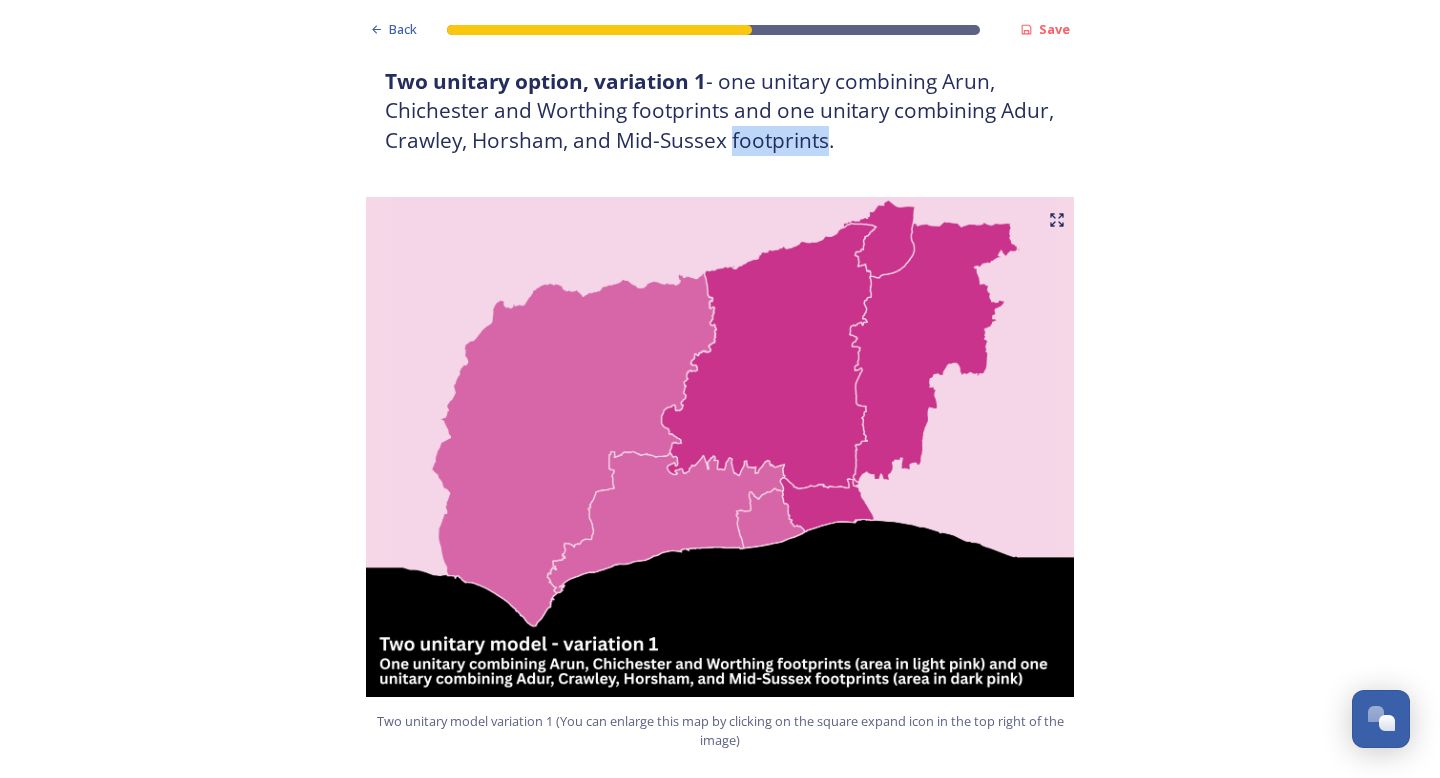 click on "Two unitary option, variation 1  -   one unitary combining Arun, Chichester and Worthing footprints and one unitary combining Adur, Crawley, Horsham, and Mid-Sussex footprints." at bounding box center (720, 111) 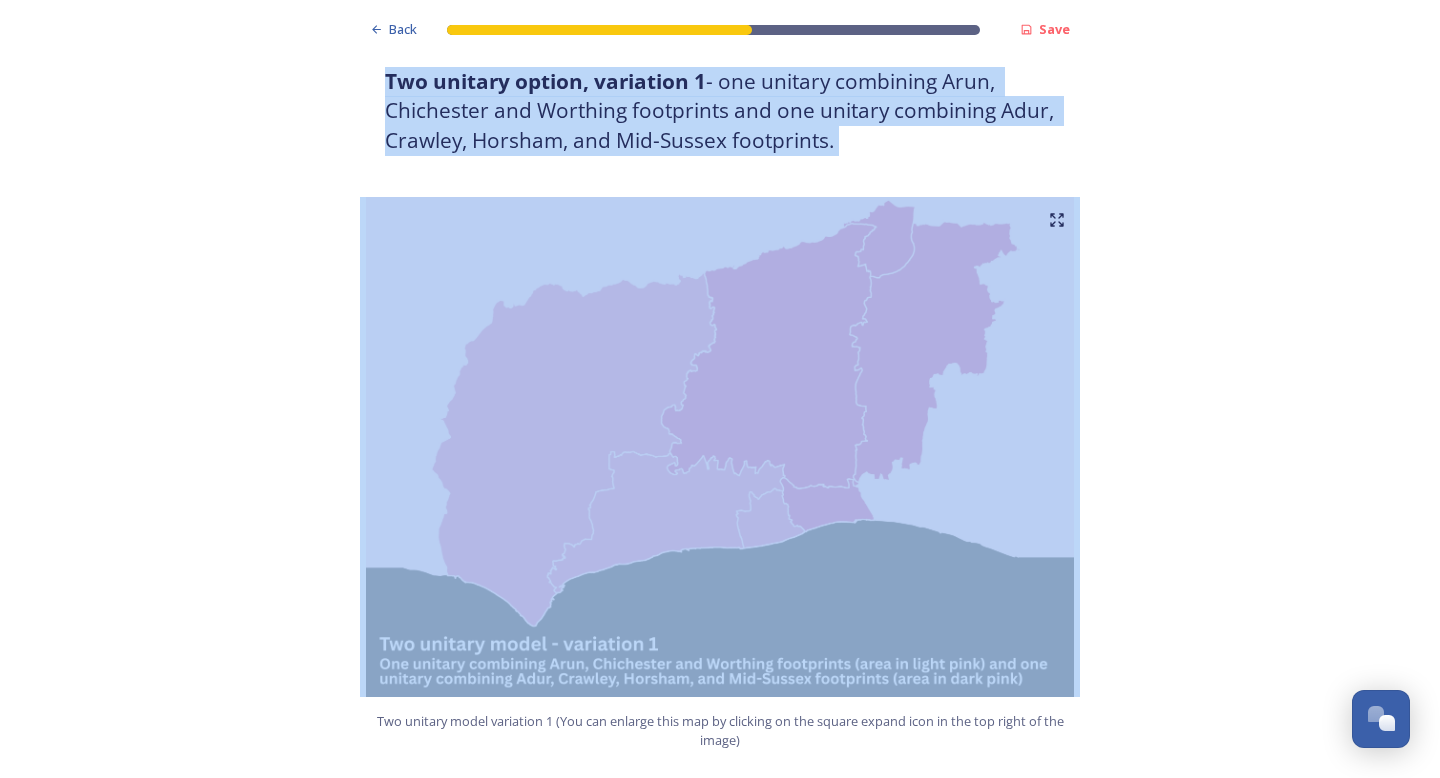 click on "Two unitary option, variation 1  -   one unitary combining Arun, Chichester and Worthing footprints and one unitary combining Adur, Crawley, Horsham, and Mid-Sussex footprints." at bounding box center (720, 111) 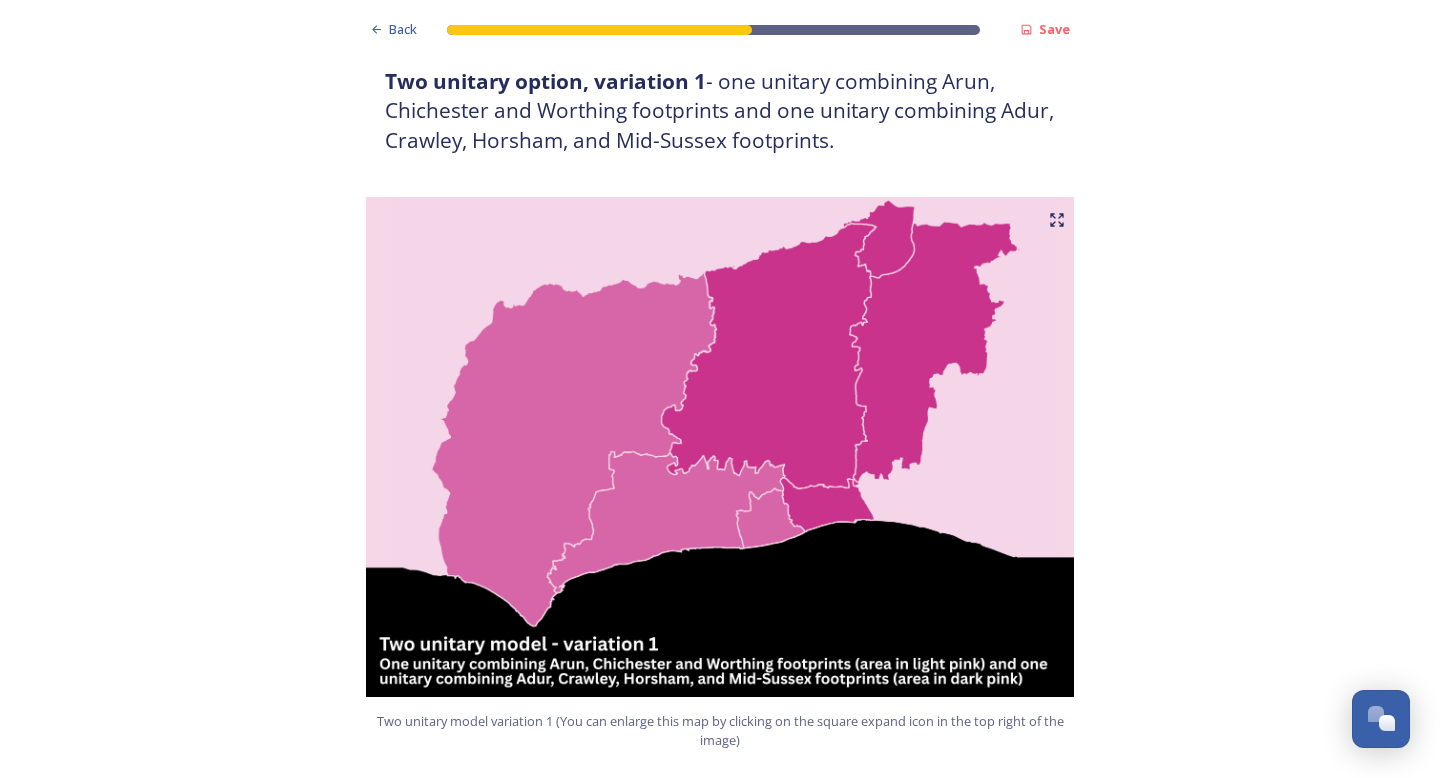 click on "Two unitary option, variation 1  -   one unitary combining Arun, Chichester and Worthing footprints and one unitary combining Adur, Crawley, Horsham, and Mid-Sussex footprints." at bounding box center (720, 111) 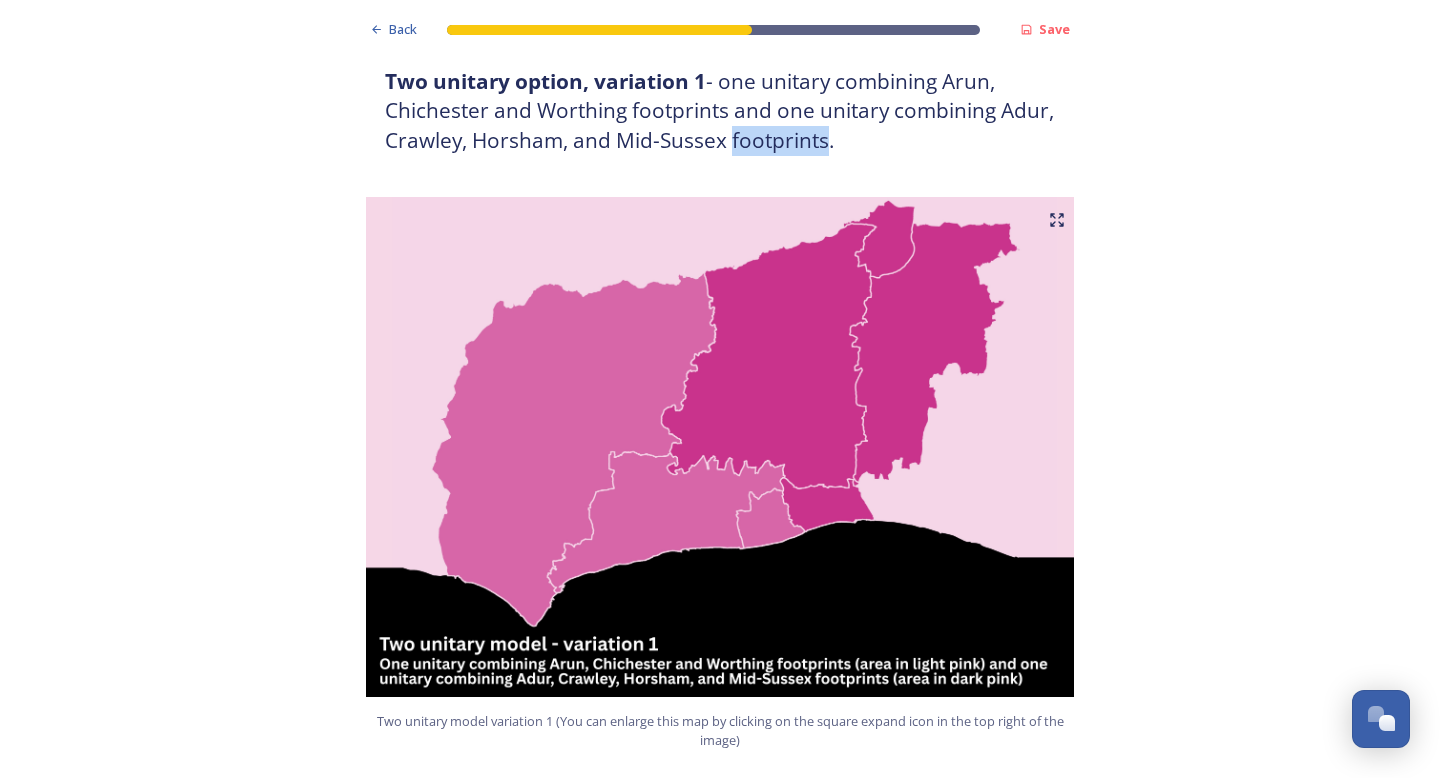 click on "Two unitary option, variation 1  -   one unitary combining Arun, Chichester and Worthing footprints and one unitary combining Adur, Crawley, Horsham, and Mid-Sussex footprints." at bounding box center (720, 111) 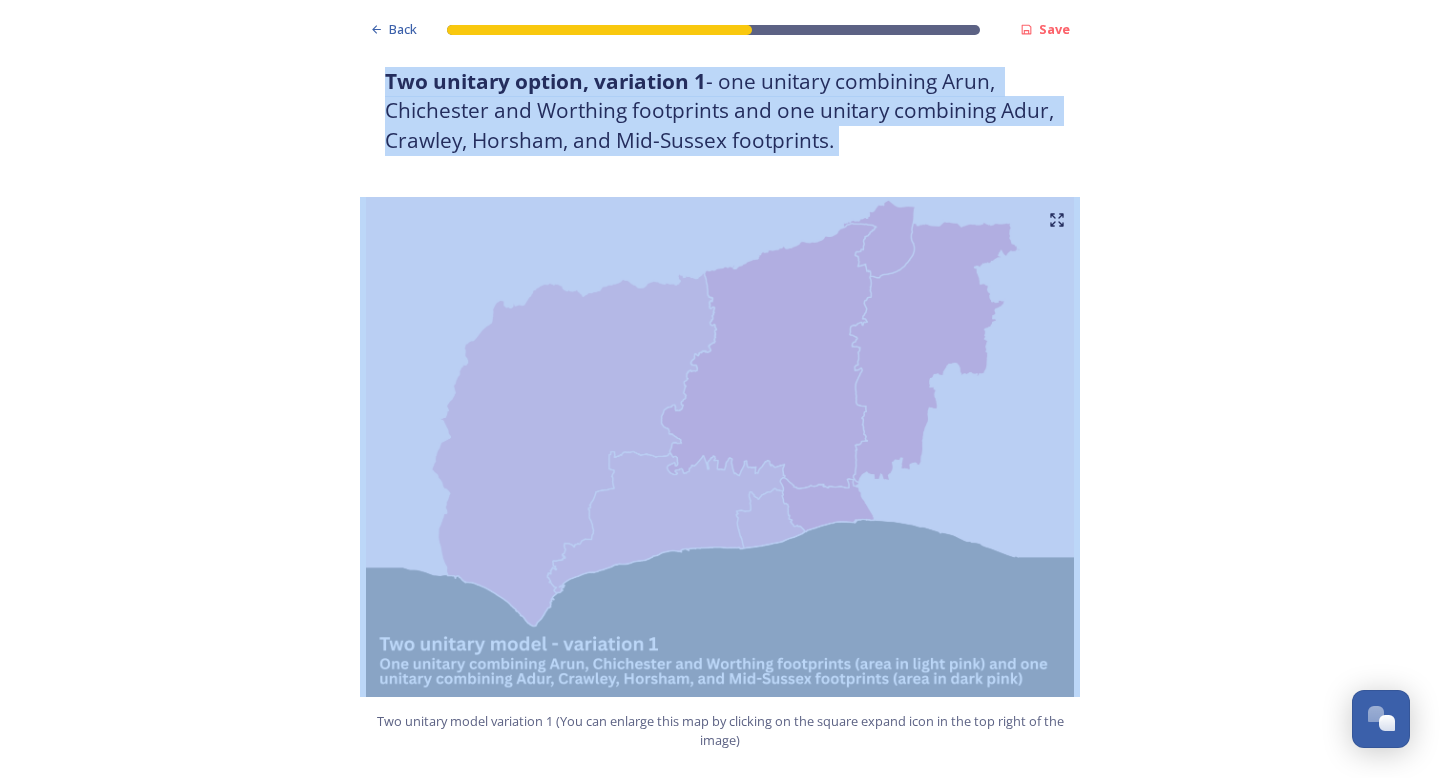 click on "Two unitary option, variation 1" at bounding box center [545, 81] 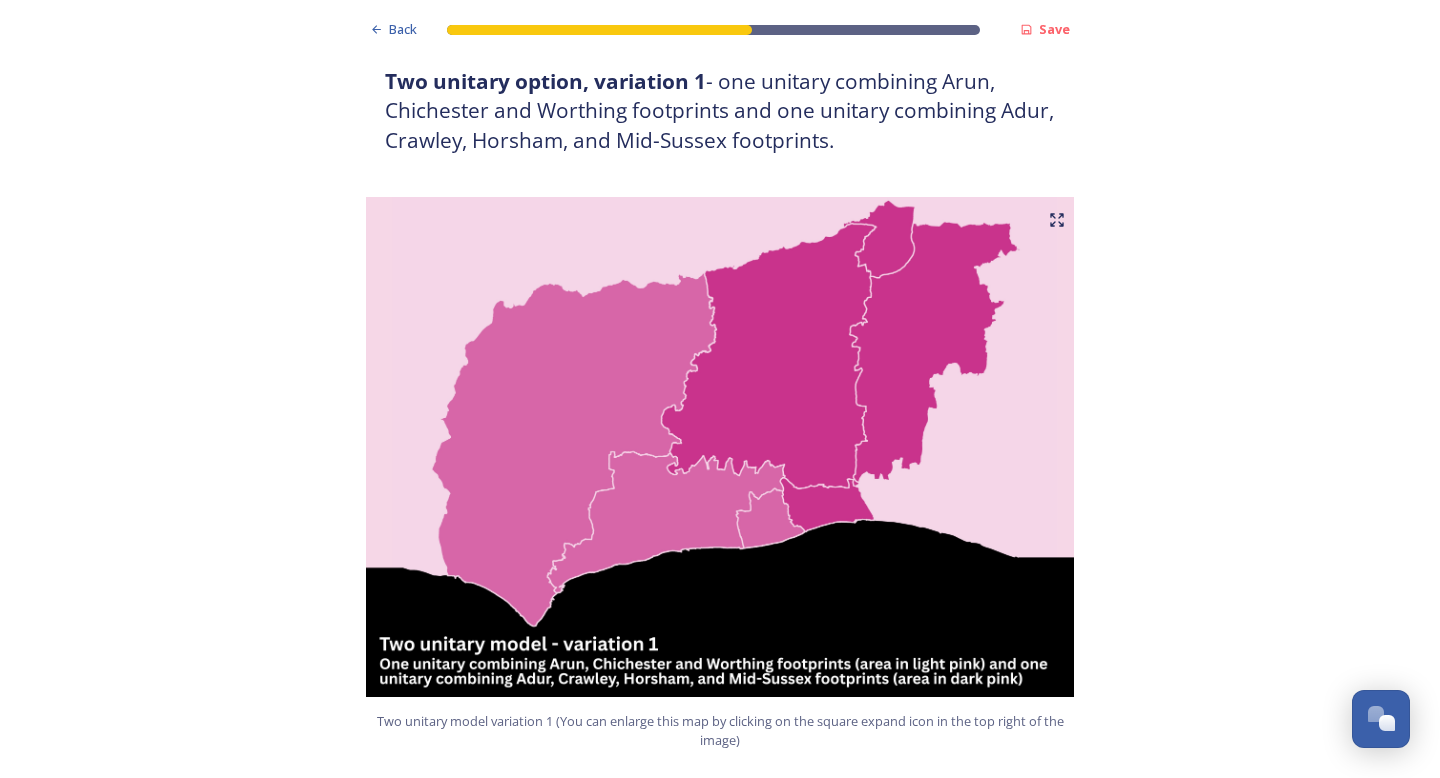 click on "Two unitary option, variation 1" at bounding box center [545, 81] 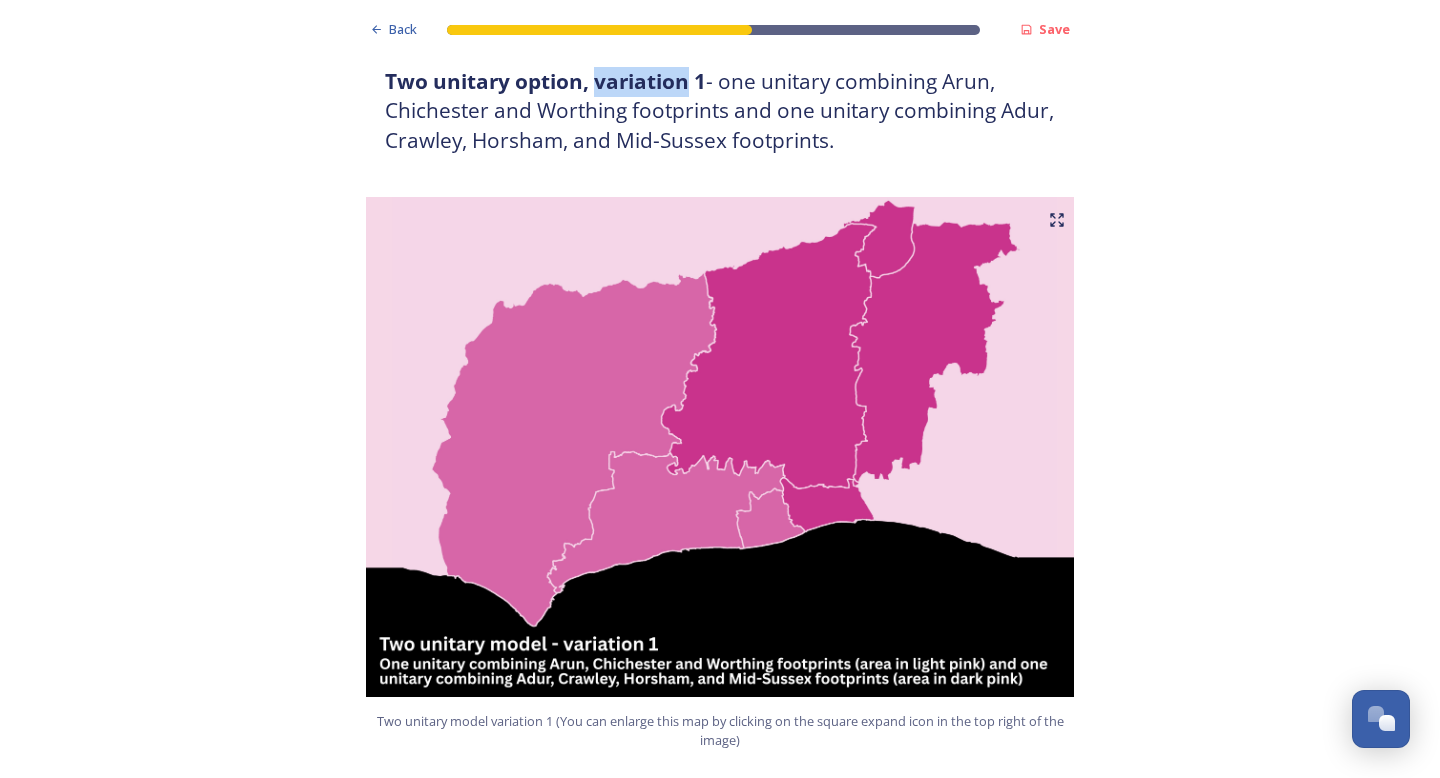 click on "Two unitary option, variation 1" at bounding box center [545, 81] 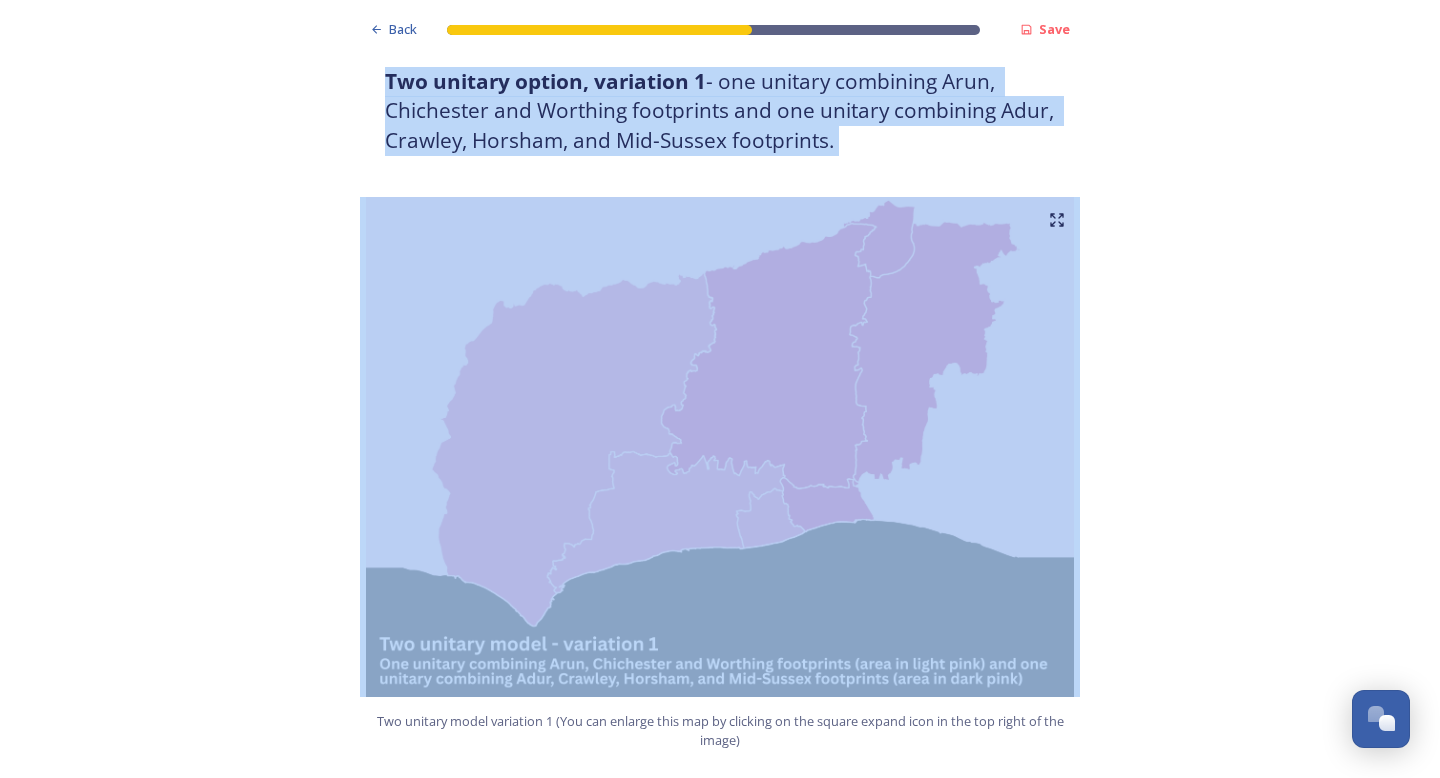 click on "Two unitary option, variation 1  -   one unitary combining Arun, Chichester and Worthing footprints and one unitary combining Adur, Crawley, Horsham, and Mid-Sussex footprints." at bounding box center [720, 111] 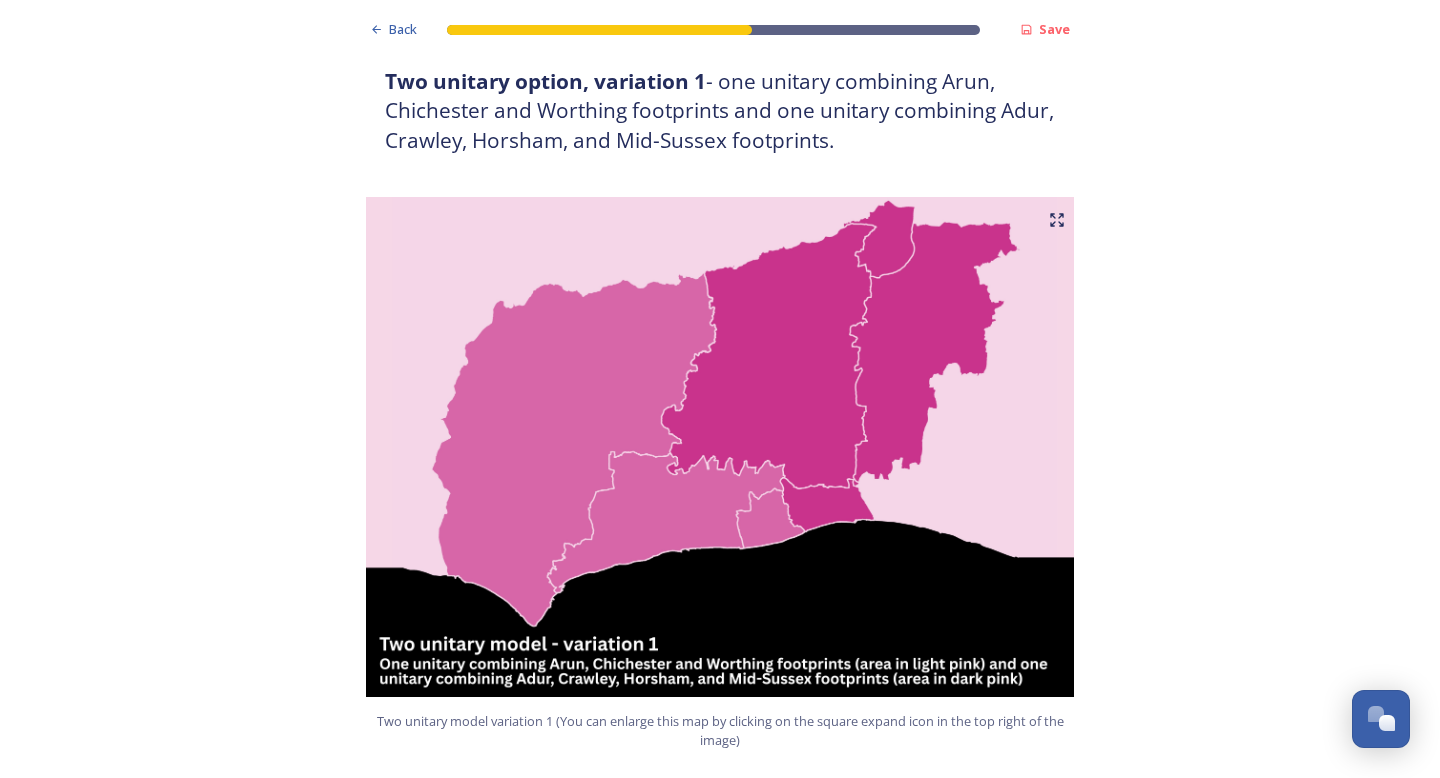 click on "Two unitary option, variation 1  -   one unitary combining Arun, Chichester and Worthing footprints and one unitary combining Adur, Crawley, Horsham, and Mid-Sussex footprints." at bounding box center (720, 111) 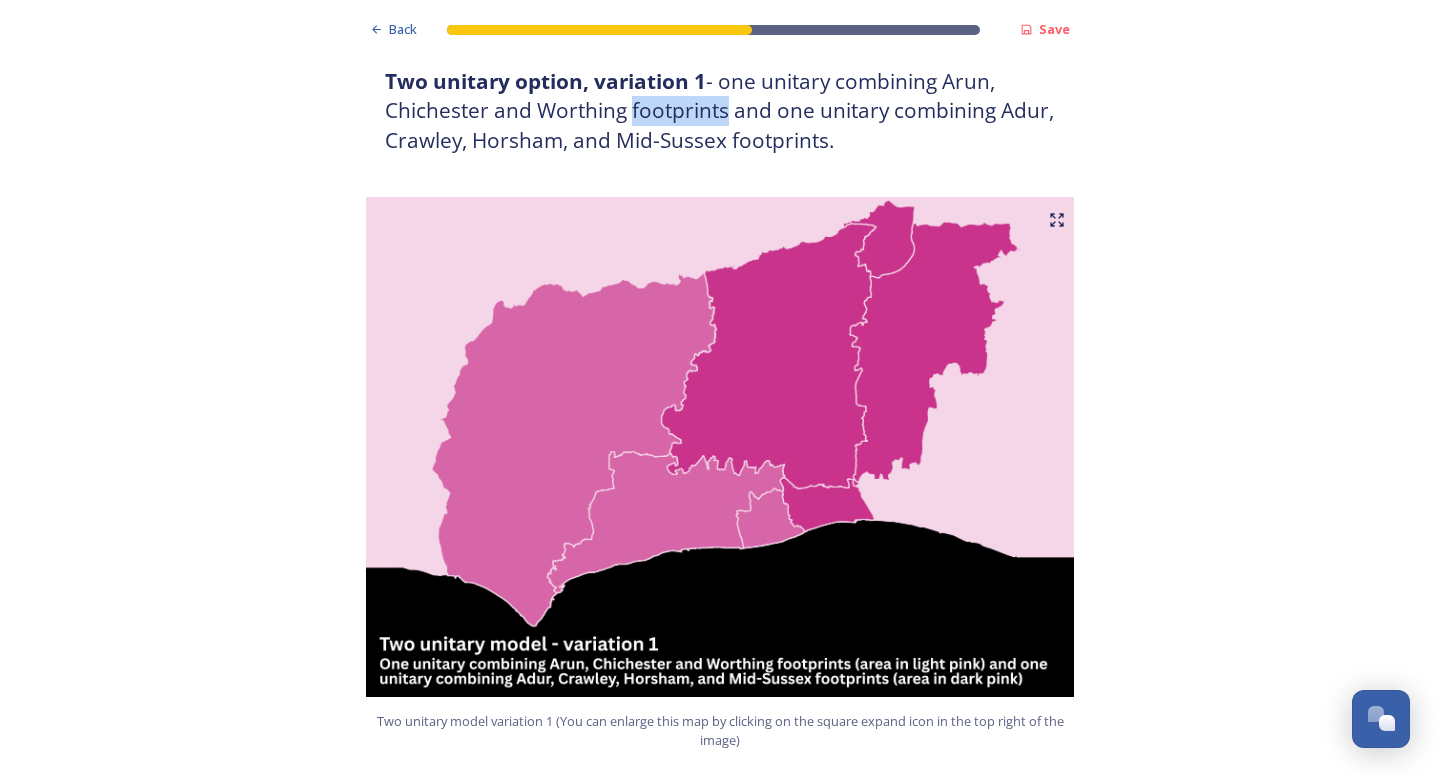 click on "Two unitary option, variation 1  -   one unitary combining Arun, Chichester and Worthing footprints and one unitary combining Adur, Crawley, Horsham, and Mid-Sussex footprints." at bounding box center (720, 111) 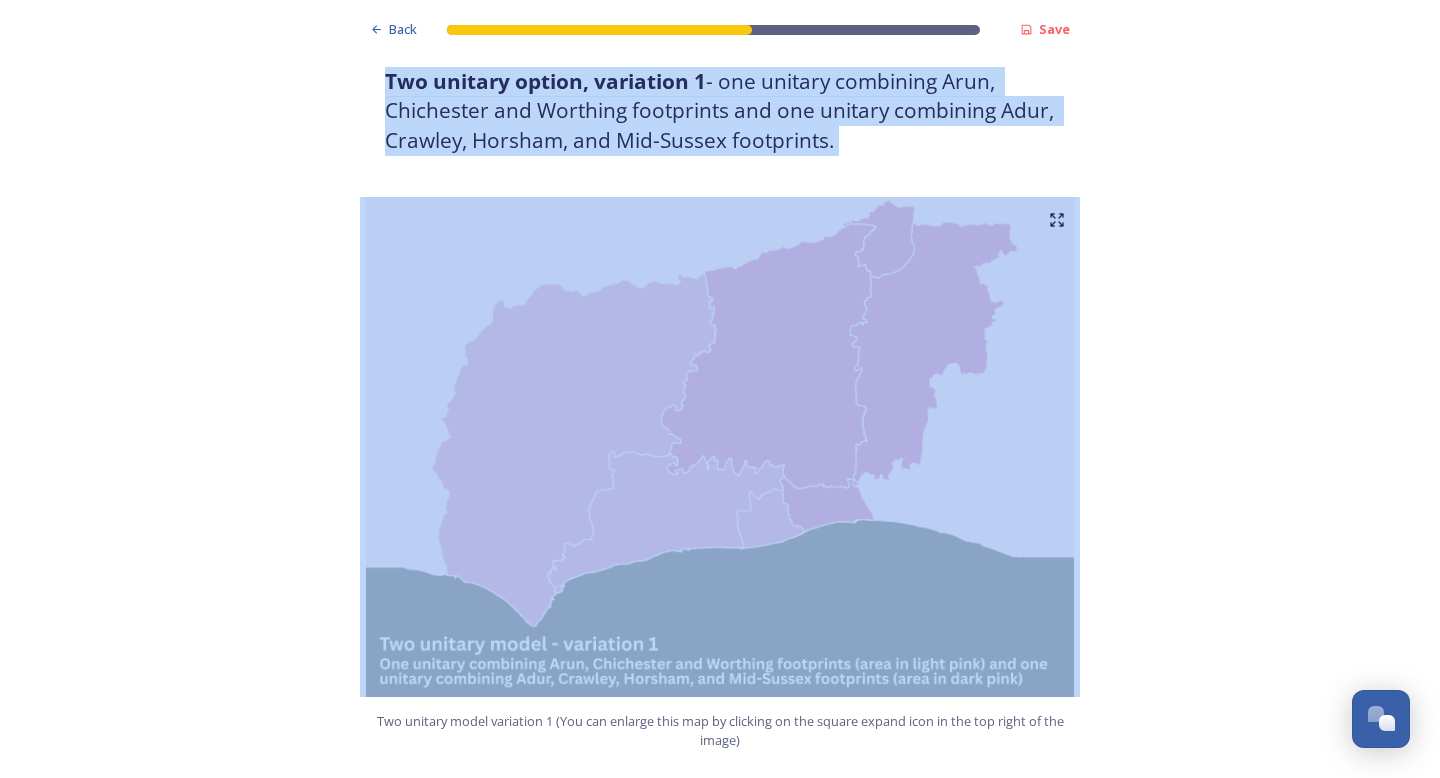 click on "Two unitary option, variation 1  -   one unitary combining Arun, Chichester and Worthing footprints and one unitary combining Adur, Crawley, Horsham, and Mid-Sussex footprints." at bounding box center (720, 111) 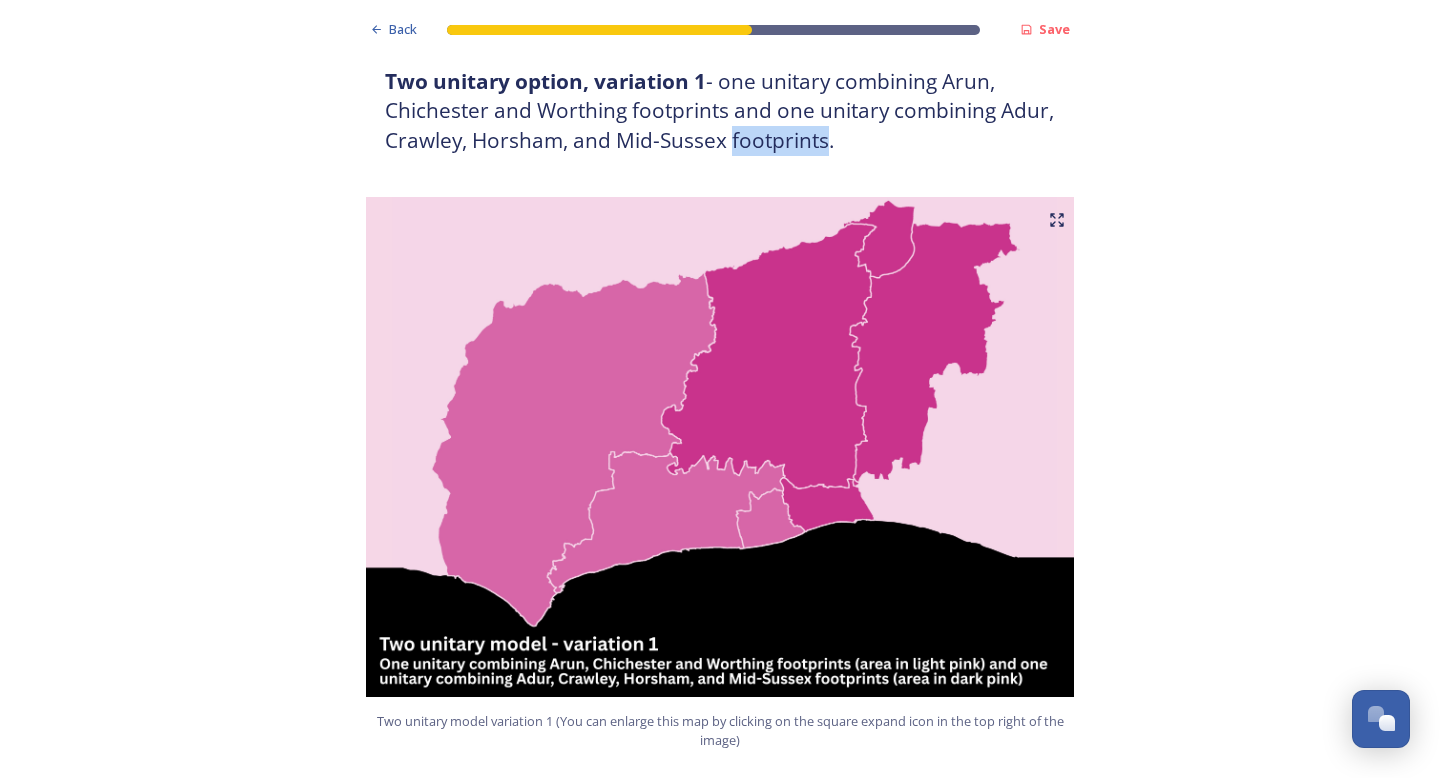 click on "Two unitary option, variation 1  -   one unitary combining Arun, Chichester and Worthing footprints and one unitary combining Adur, Crawley, Horsham, and Mid-Sussex footprints." at bounding box center [720, 111] 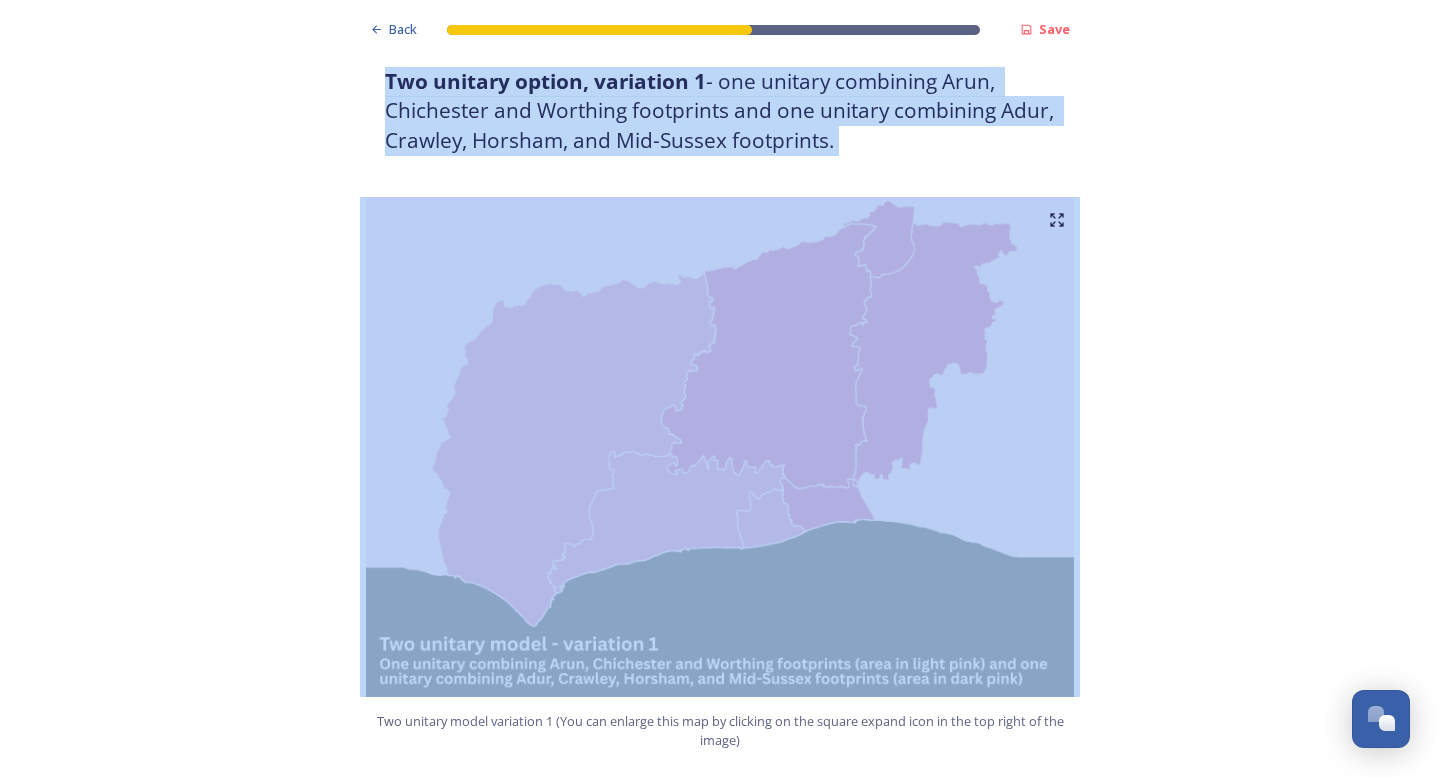click on "Two unitary option, variation 1  -   one unitary combining Arun, Chichester and Worthing footprints and one unitary combining Adur, Crawley, Horsham, and Mid-Sussex footprints." at bounding box center [720, 111] 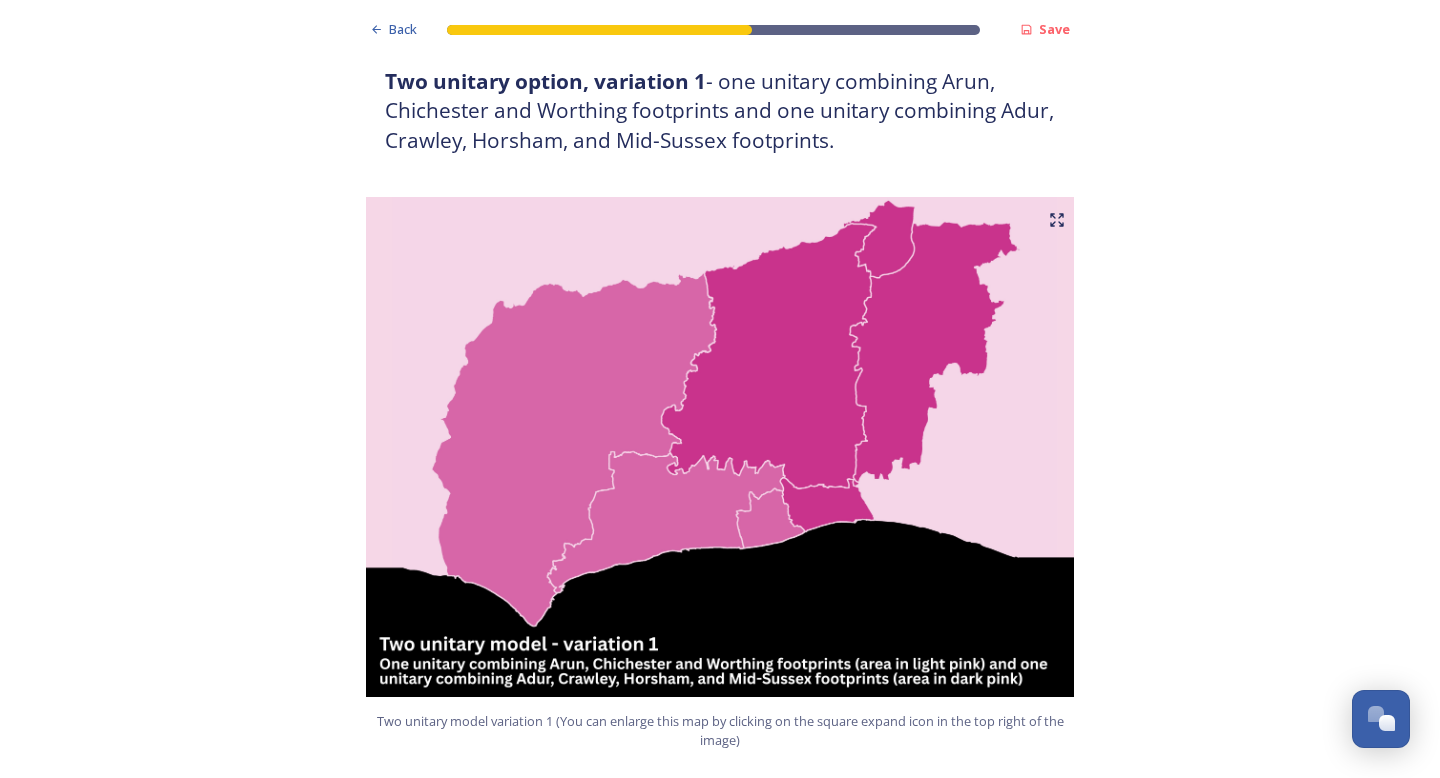 click on "Back Save Prioritising future services As explained on our  Shaping West Sussex hub , Local Government Reorganisation for West Sussex means that the county, district and borough councils will be replaced with one, or more than one, single-tier council (referred to as a unitary council) to deliver all your services.  Options currently being explored within West Sussex are detailed on our  hub , but map visuals can be found below. A single county unitary , bringing the County Council and all seven District and Borough Councils services together to form a new unitary council for West Sussex. Single unitary model (You can enlarge this map by clicking on the square expand icon in the top right of the image) Two unitary option, variation 1  -   one unitary combining Arun, Chichester and Worthing footprints and one unitary combining Adur, Crawley, Horsham, and Mid-Sussex footprints. Two unitary model variation 1 (You can enlarge this map by clicking on the square expand icon in the top right of the image) * 3000 Yes" at bounding box center (720, 2283) 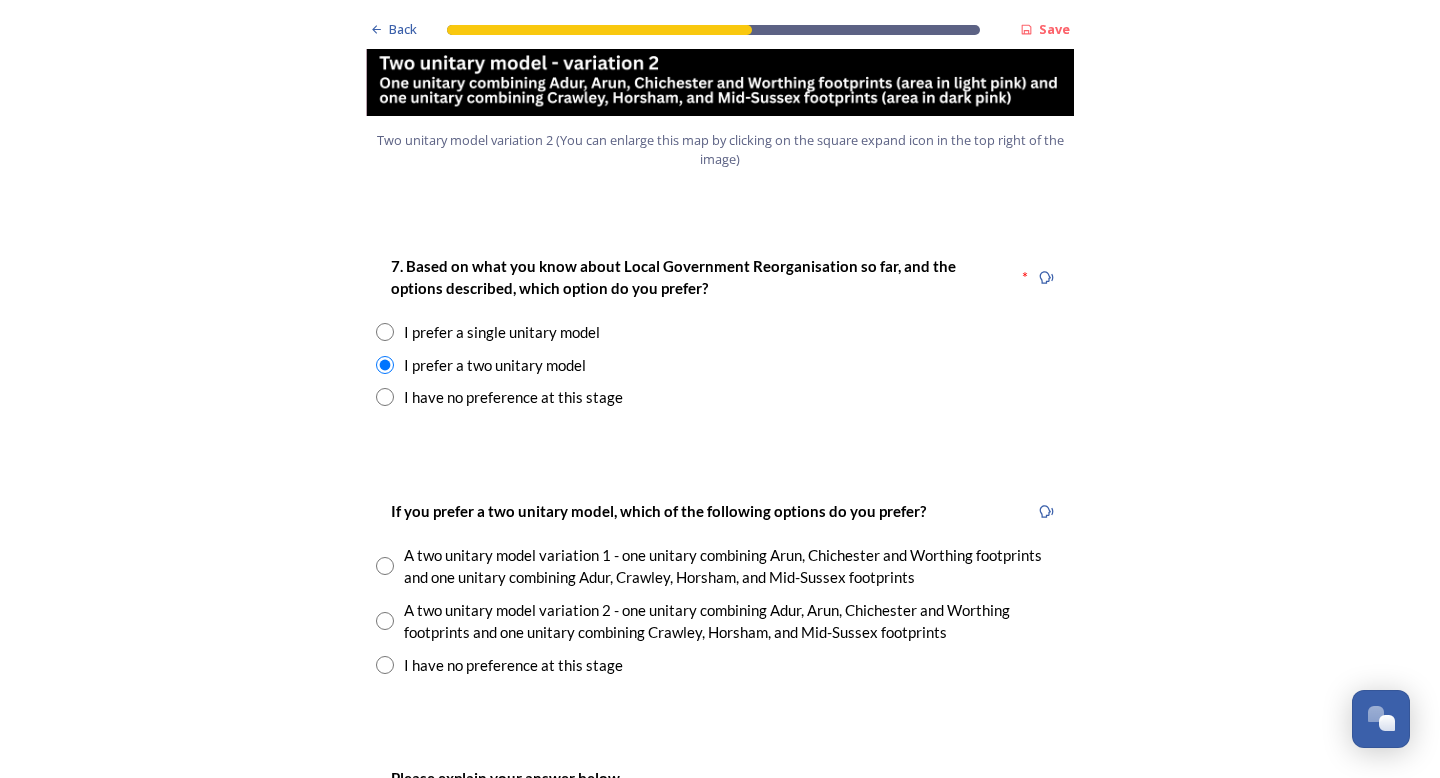 scroll, scrollTop: 2668, scrollLeft: 0, axis: vertical 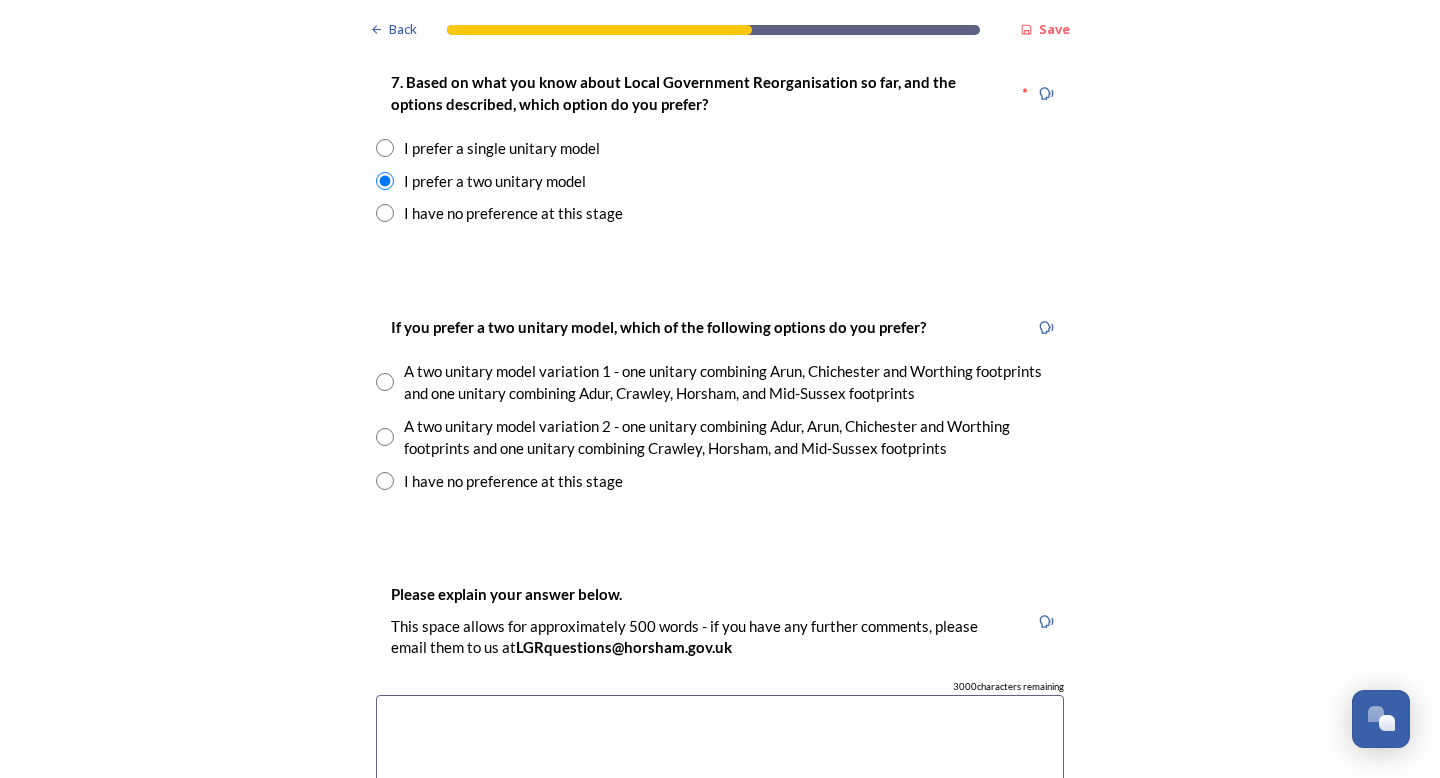 click on "I have no preference at this stage" at bounding box center [513, 481] 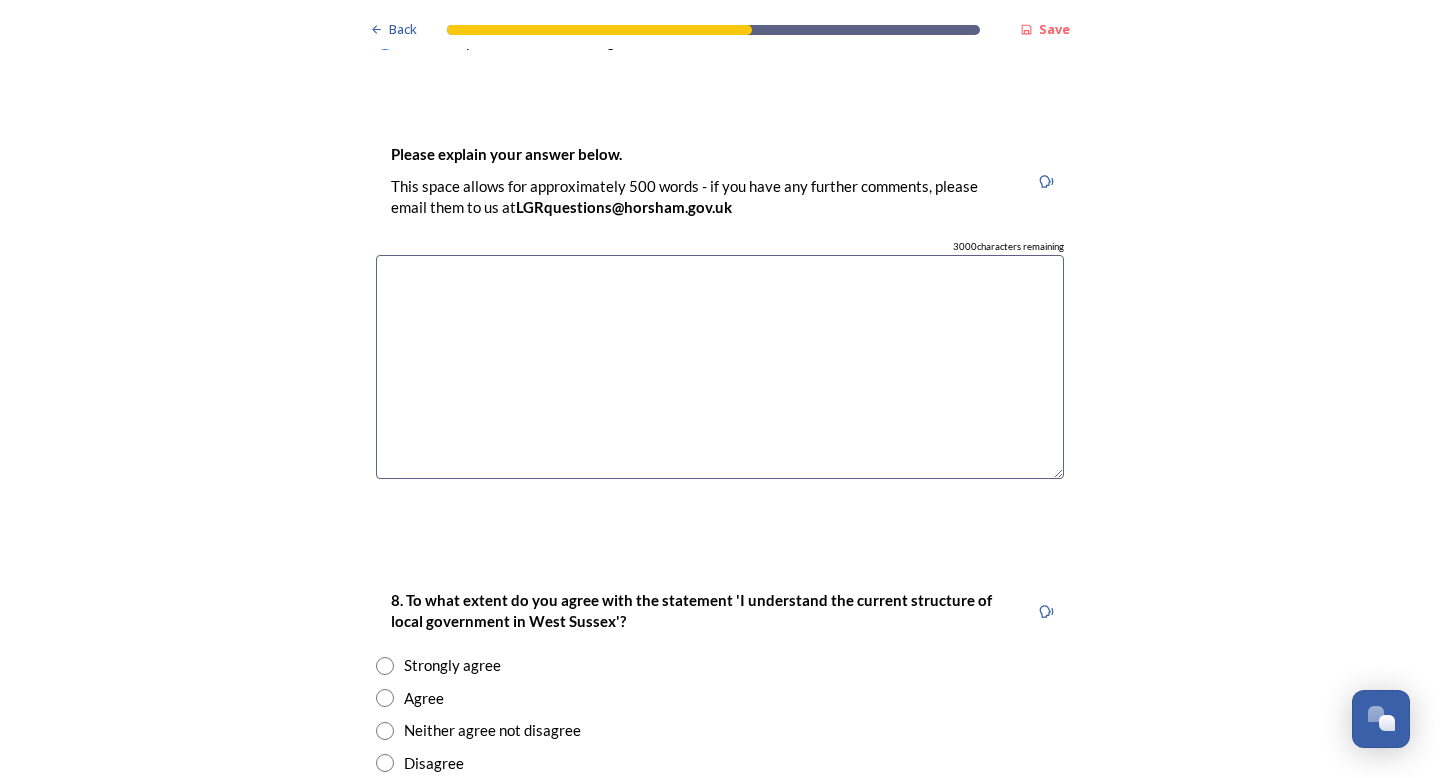 scroll, scrollTop: 3035, scrollLeft: 0, axis: vertical 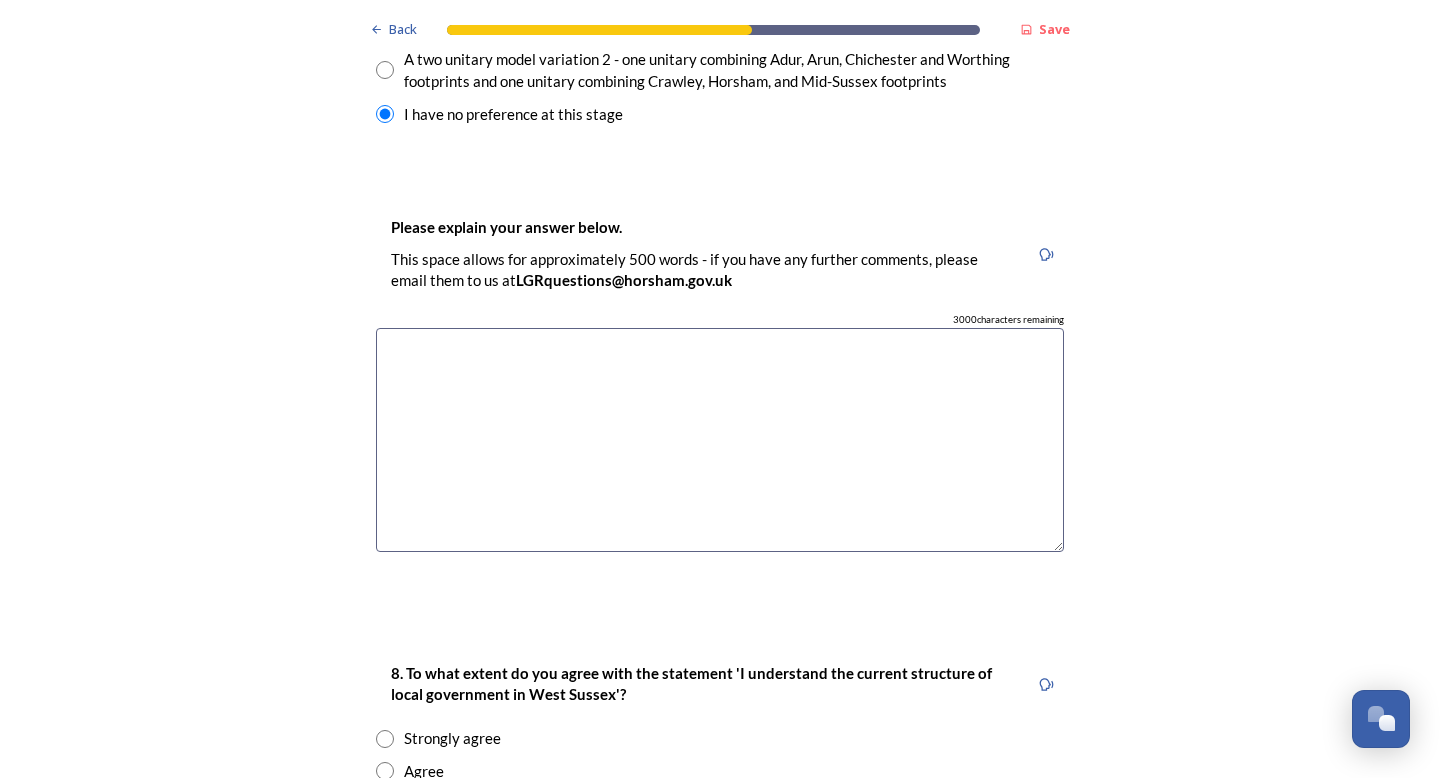 click at bounding box center [720, 440] 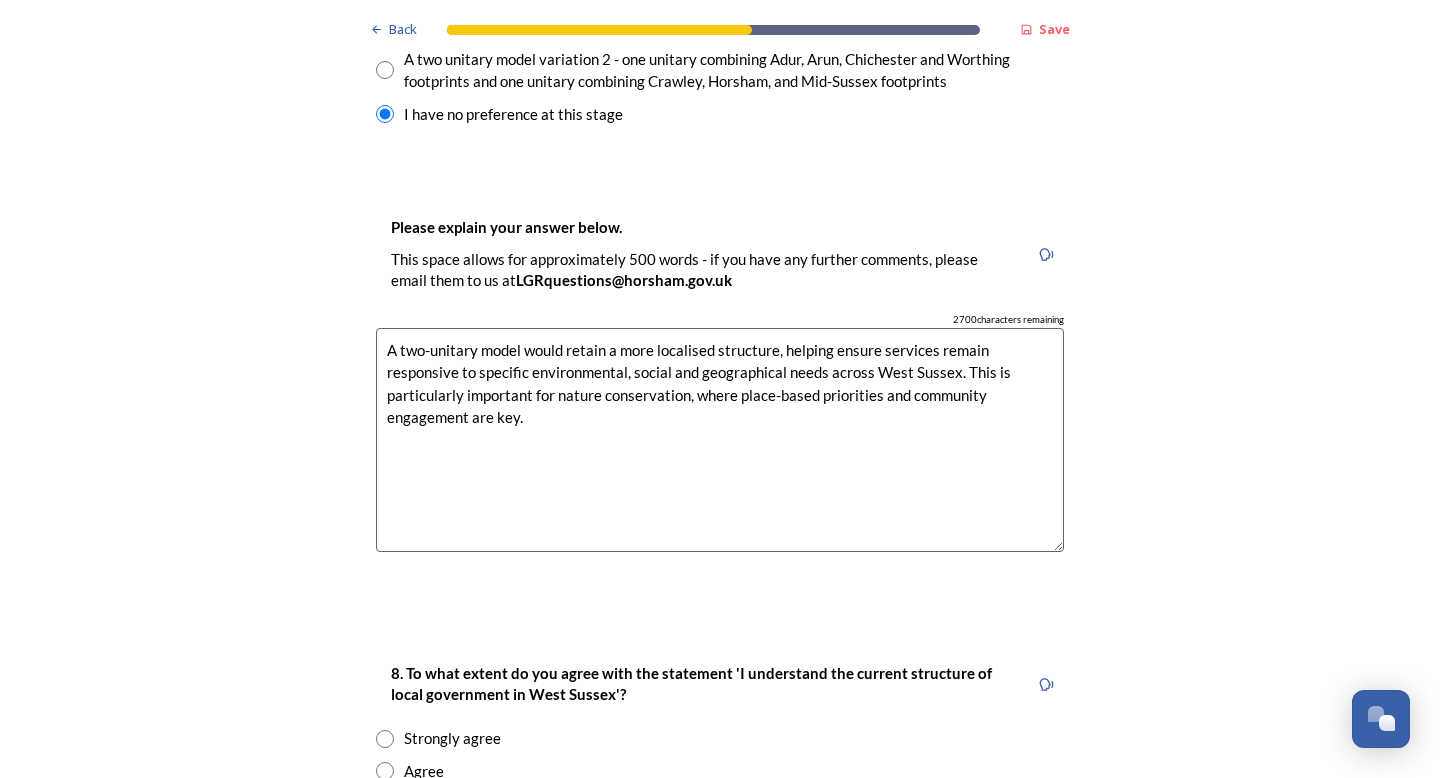 click on "Back Save Prioritising future services As explained on our  Shaping West Sussex hub , Local Government Reorganisation for West Sussex means that the county, district and borough councils will be replaced with one, or more than one, single-tier council (referred to as a unitary council) to deliver all your services.  Options currently being explored within West Sussex are detailed on our  hub , but map visuals can be found below. A single county unitary , bringing the County Council and all seven District and Borough Councils services together to form a new unitary council for West Sussex. Single unitary model (You can enlarge this map by clicking on the square expand icon in the top right of the image) Two unitary option, variation 1  -   one unitary combining Arun, Chichester and Worthing footprints and one unitary combining Adur, Crawley, Horsham, and Mid-Sussex footprints. Two unitary model variation 1 (You can enlarge this map by clicking on the square expand icon in the top right of the image) * 2700 Yes" at bounding box center [720, 380] 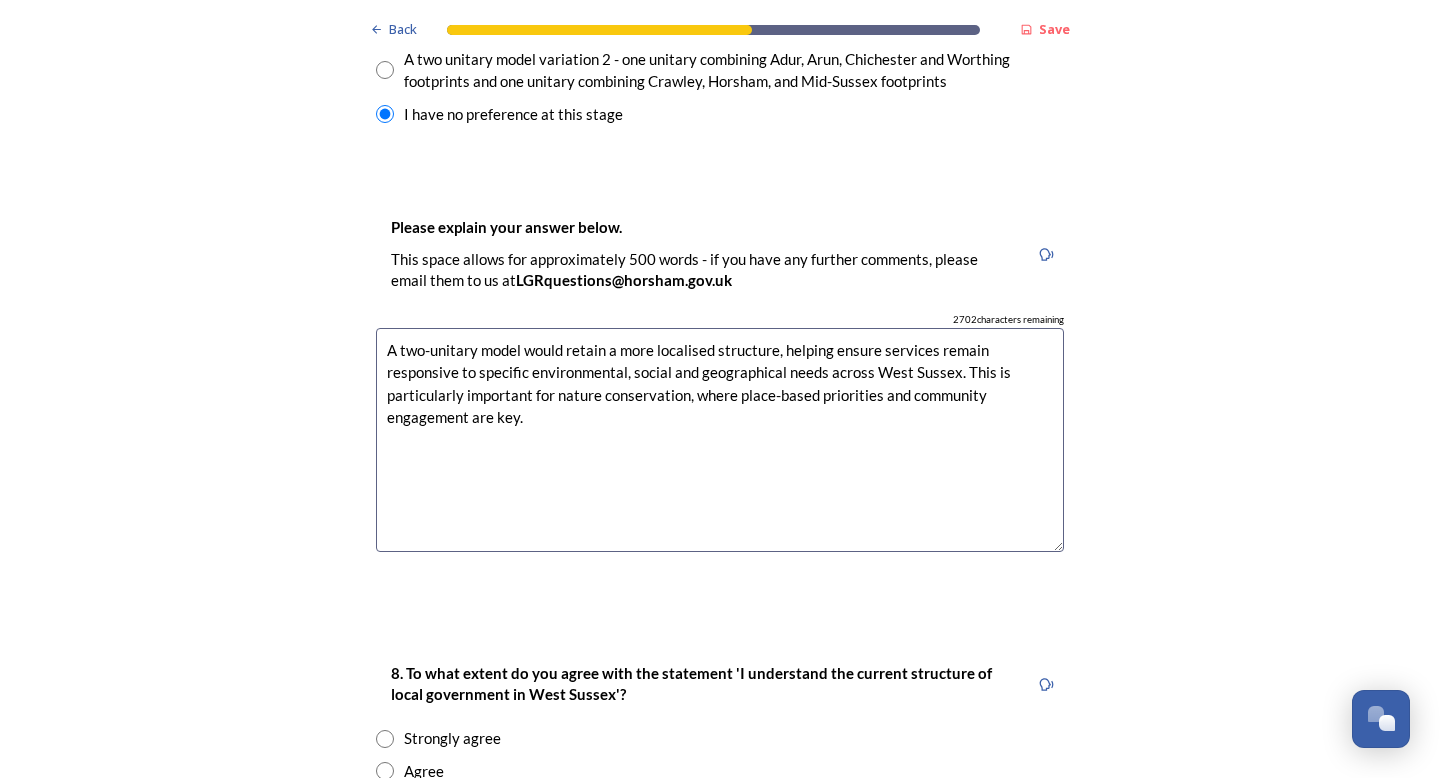 type on "A two-unitary model would retain a more localised structure, helping ensure services remain responsive to specific environmental, social and geographical needs across West Sussex. This is particularly important for nature conservation, where place-based priorities and community engagement are key." 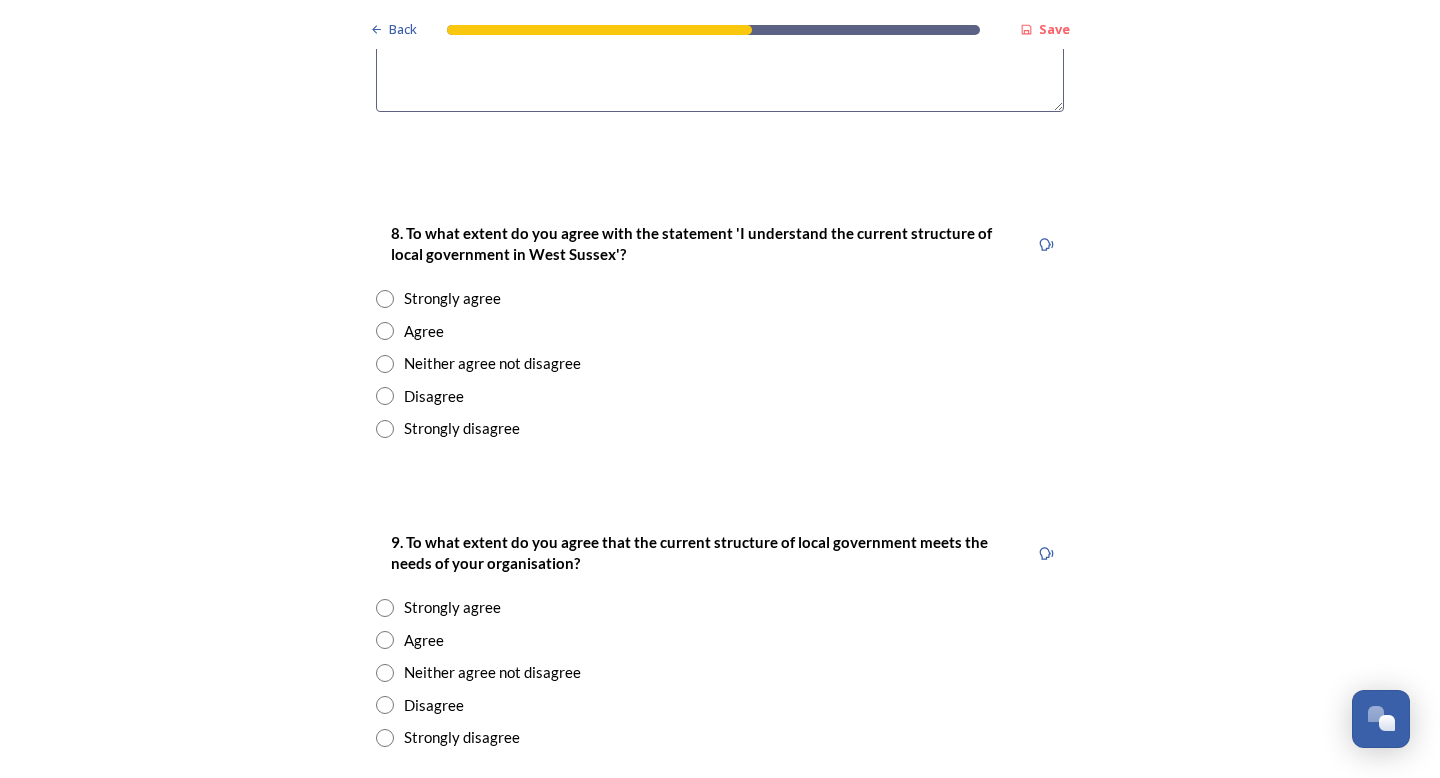 scroll, scrollTop: 3536, scrollLeft: 0, axis: vertical 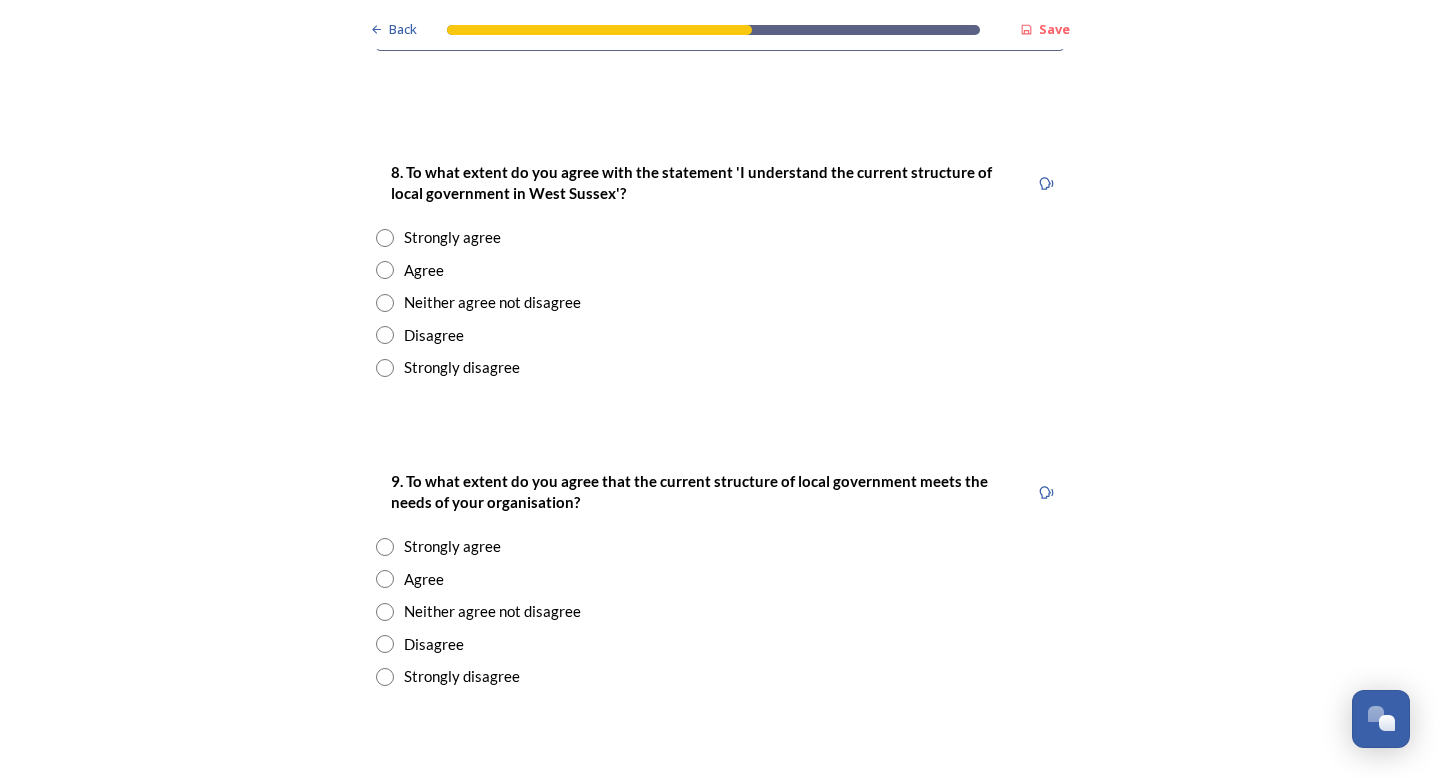 click on "Agree" at bounding box center (424, 270) 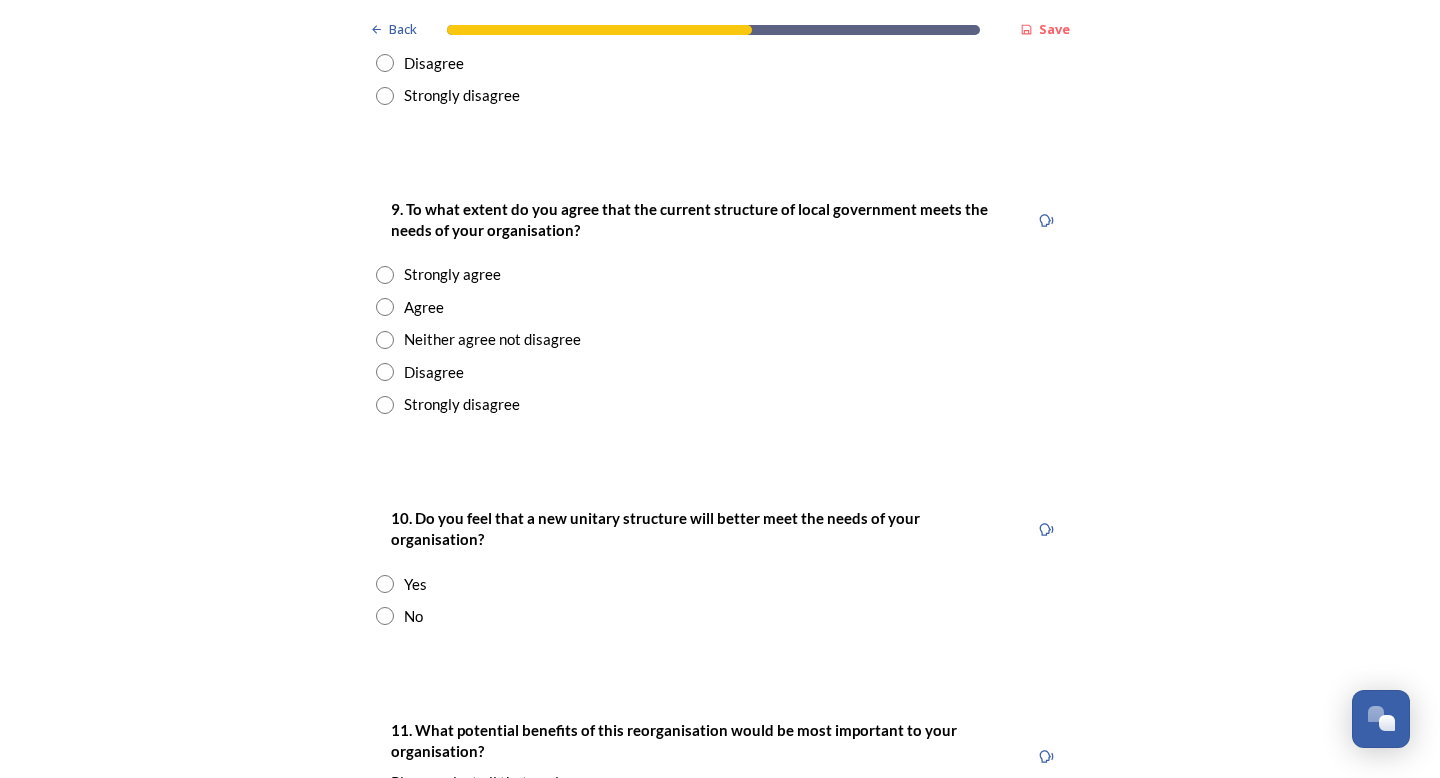 scroll, scrollTop: 3820, scrollLeft: 0, axis: vertical 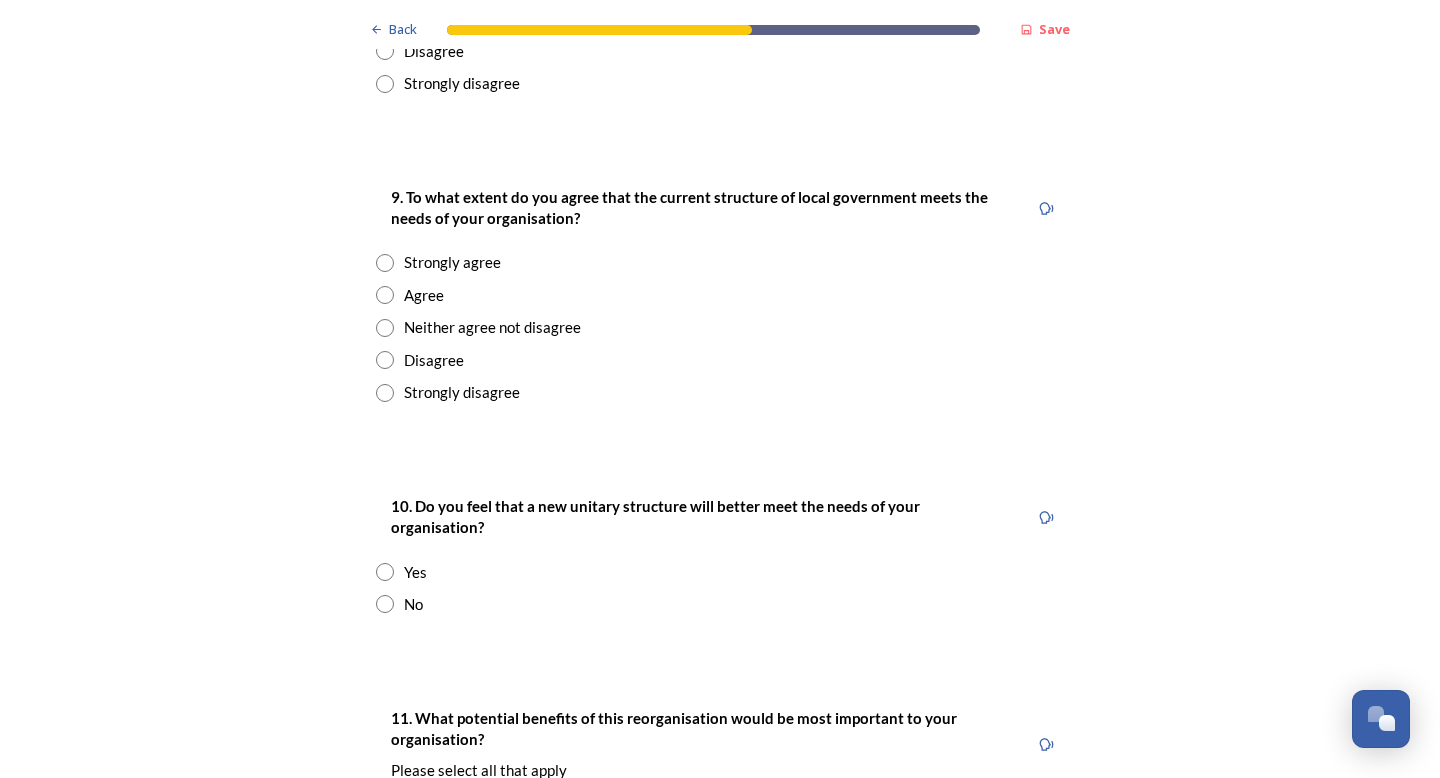 click on "Neither agree not disagree" at bounding box center [492, 327] 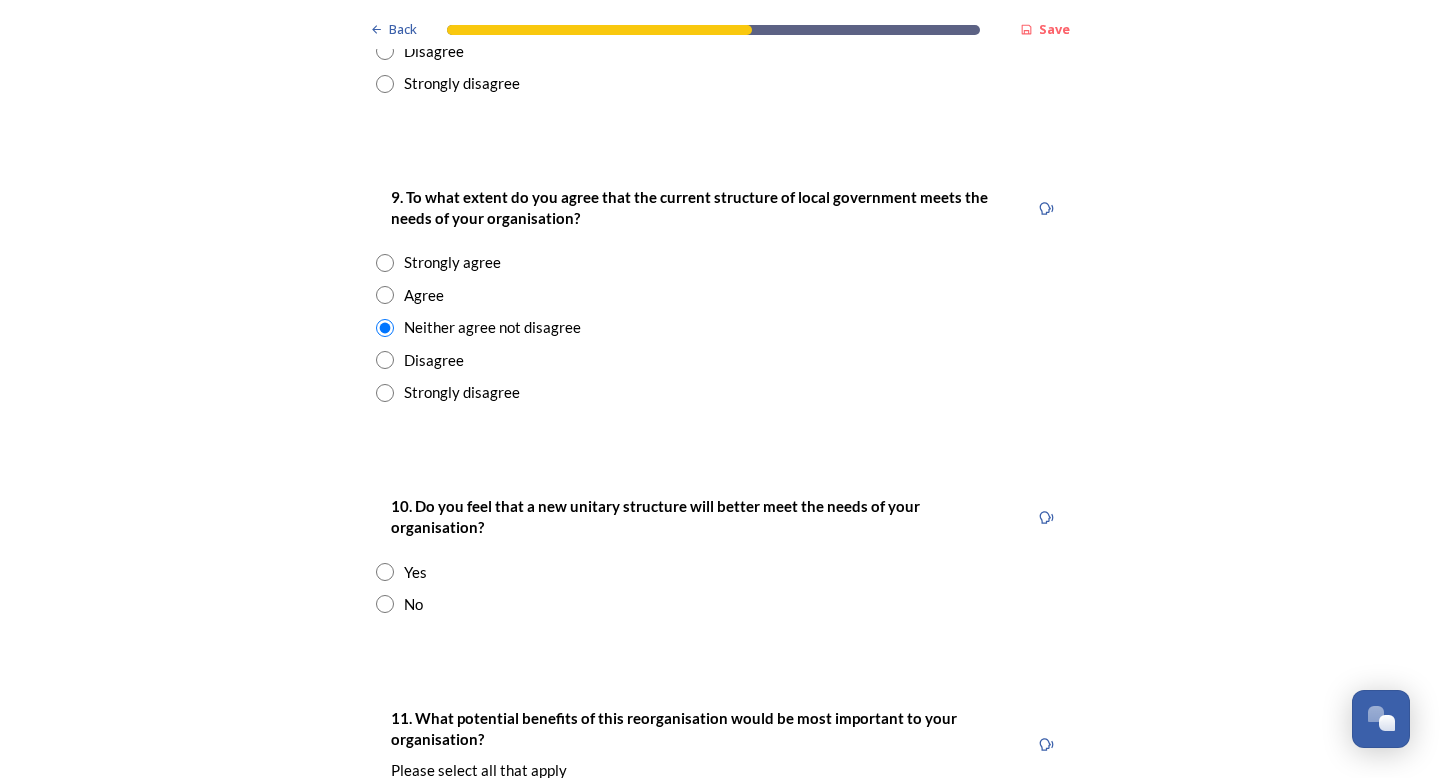 click at bounding box center [385, 572] 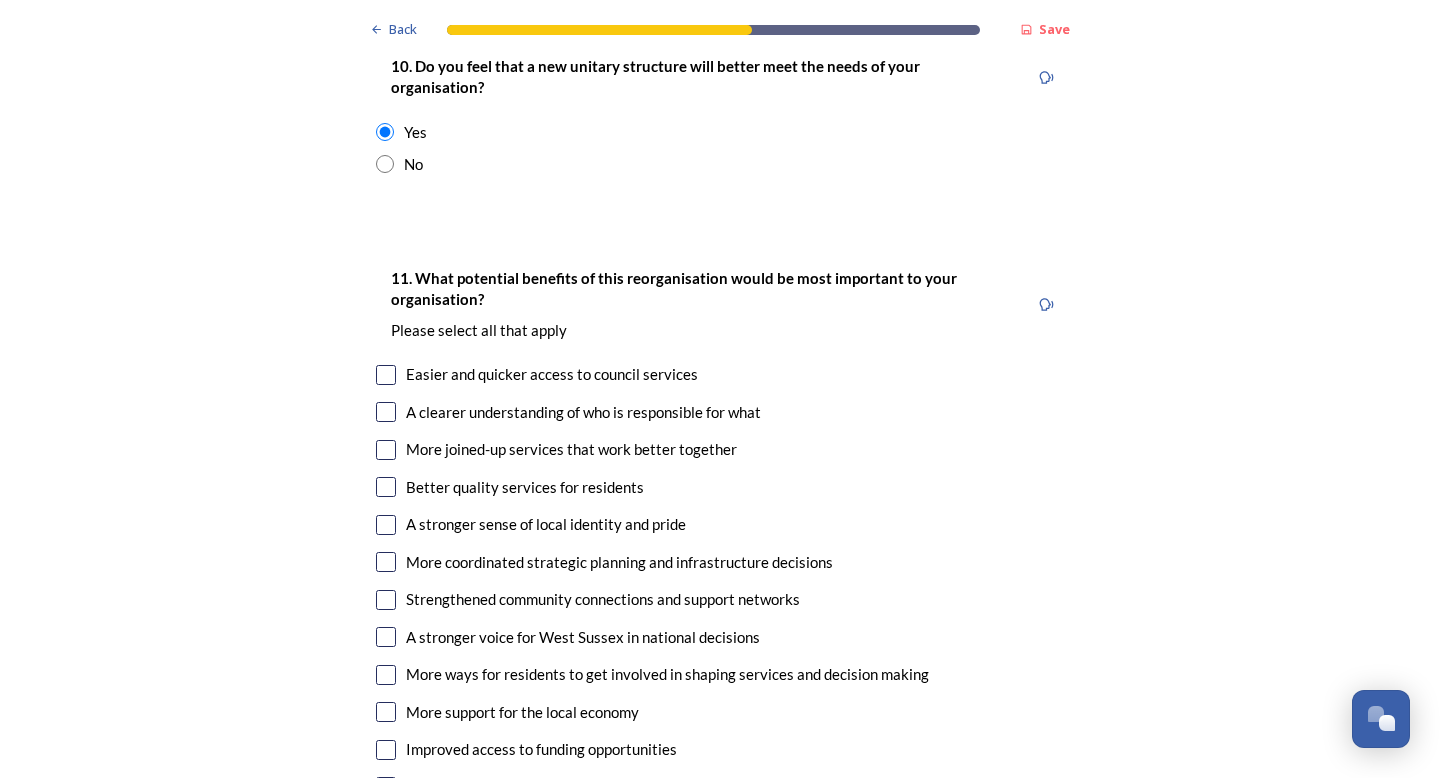 scroll, scrollTop: 4329, scrollLeft: 0, axis: vertical 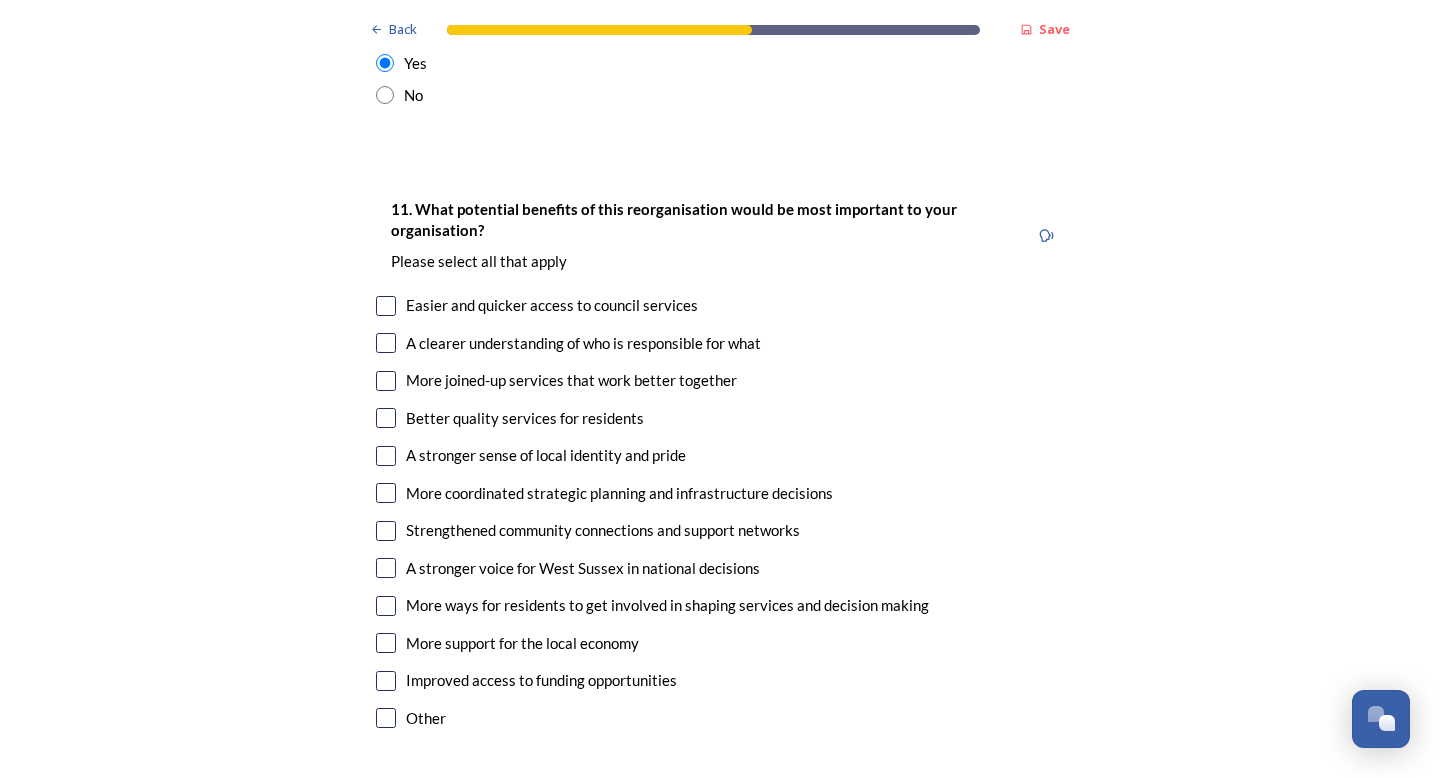 click at bounding box center [386, 306] 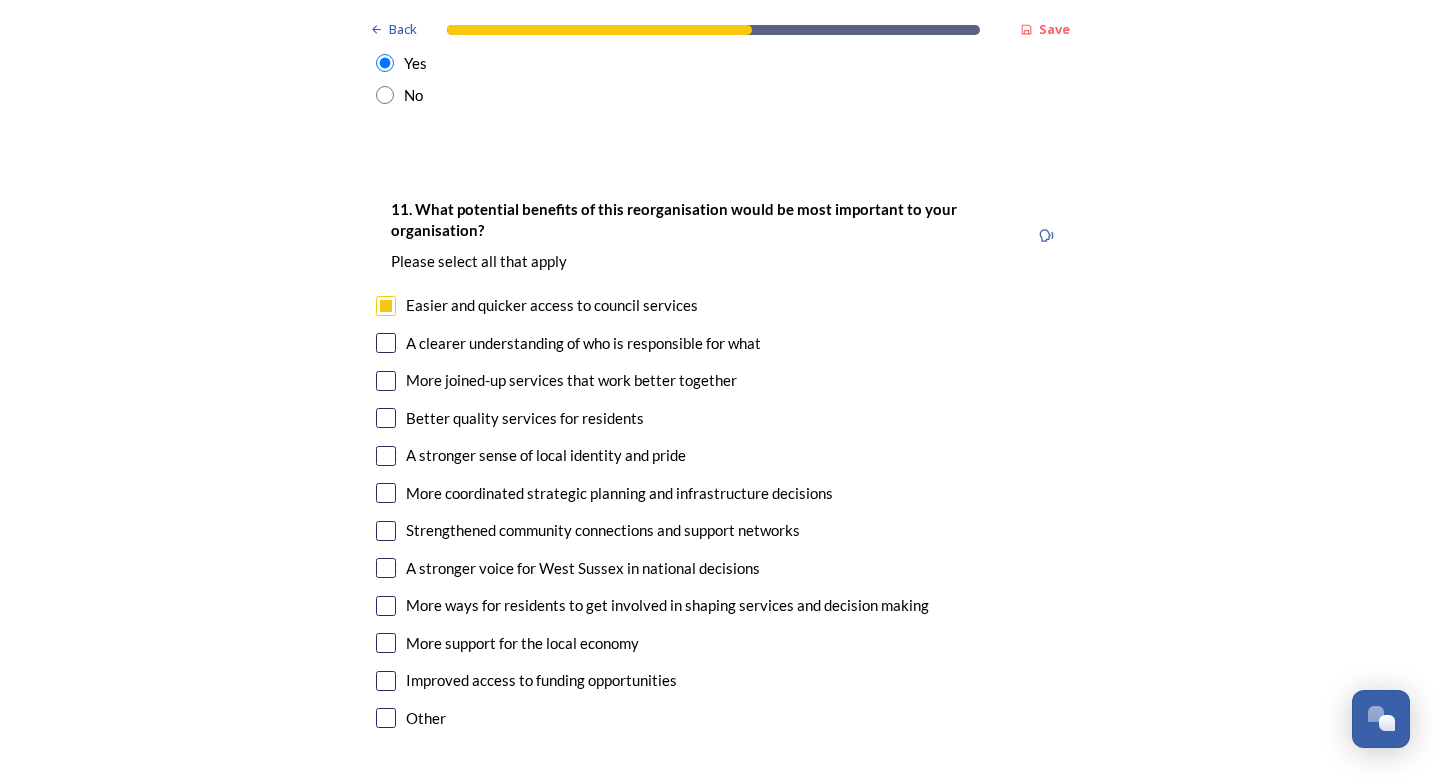 click at bounding box center (386, 343) 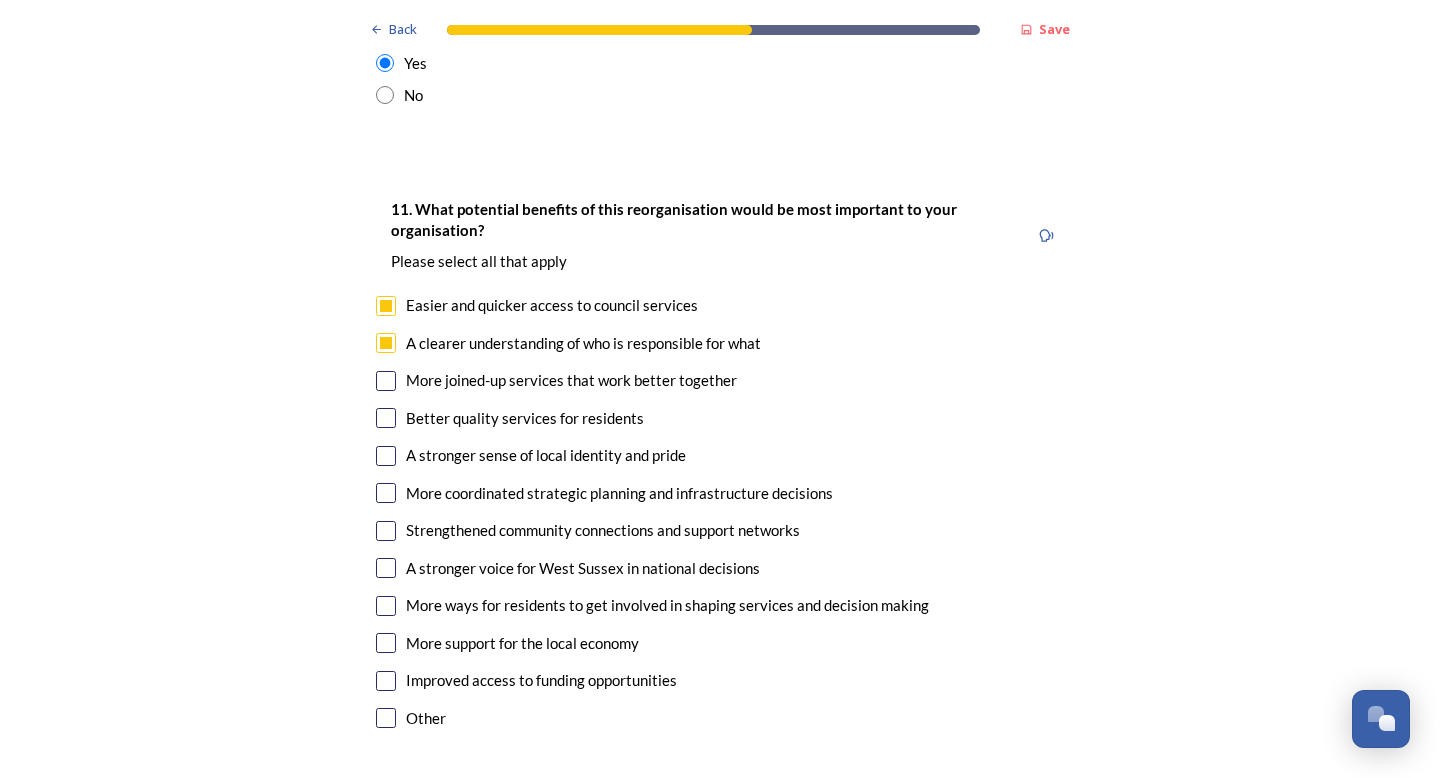 click at bounding box center [386, 381] 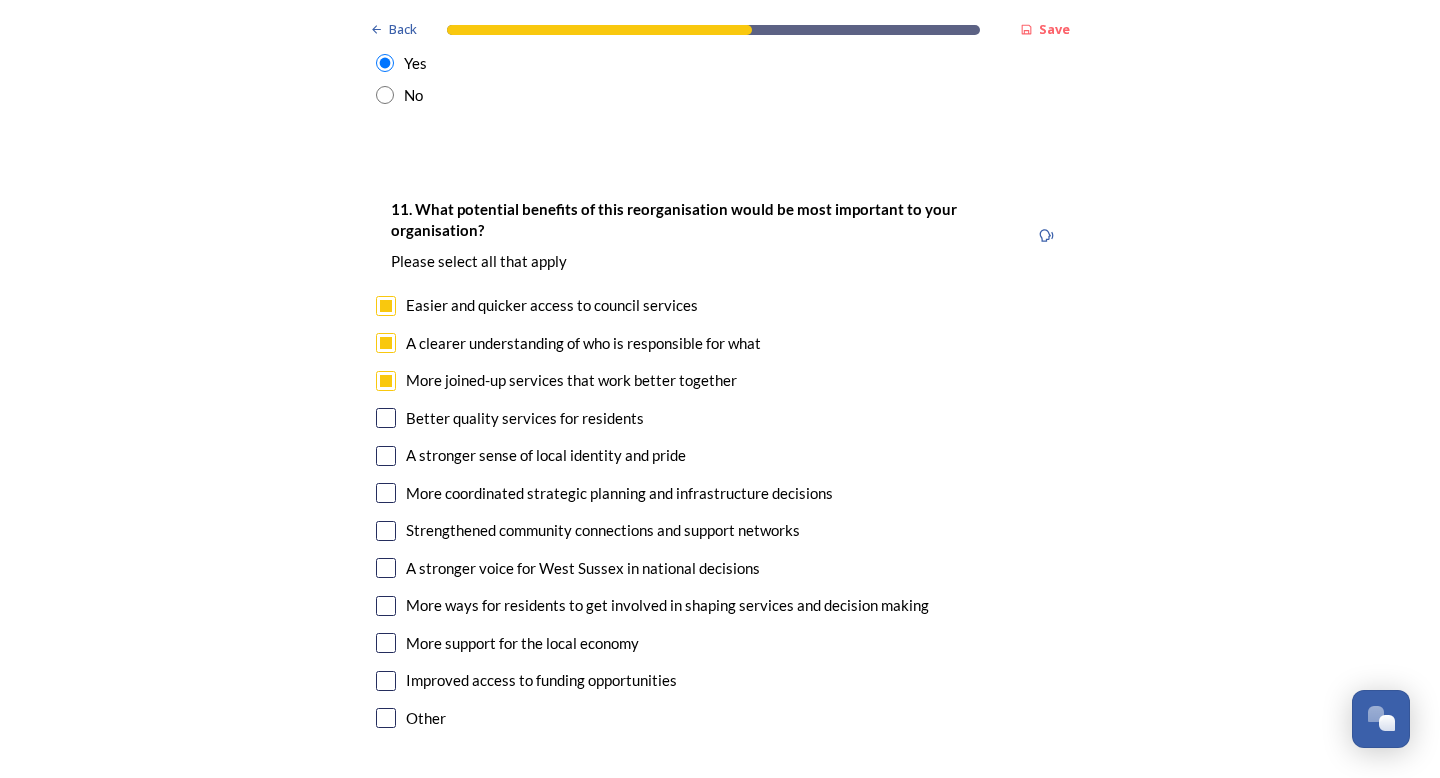 click at bounding box center [386, 493] 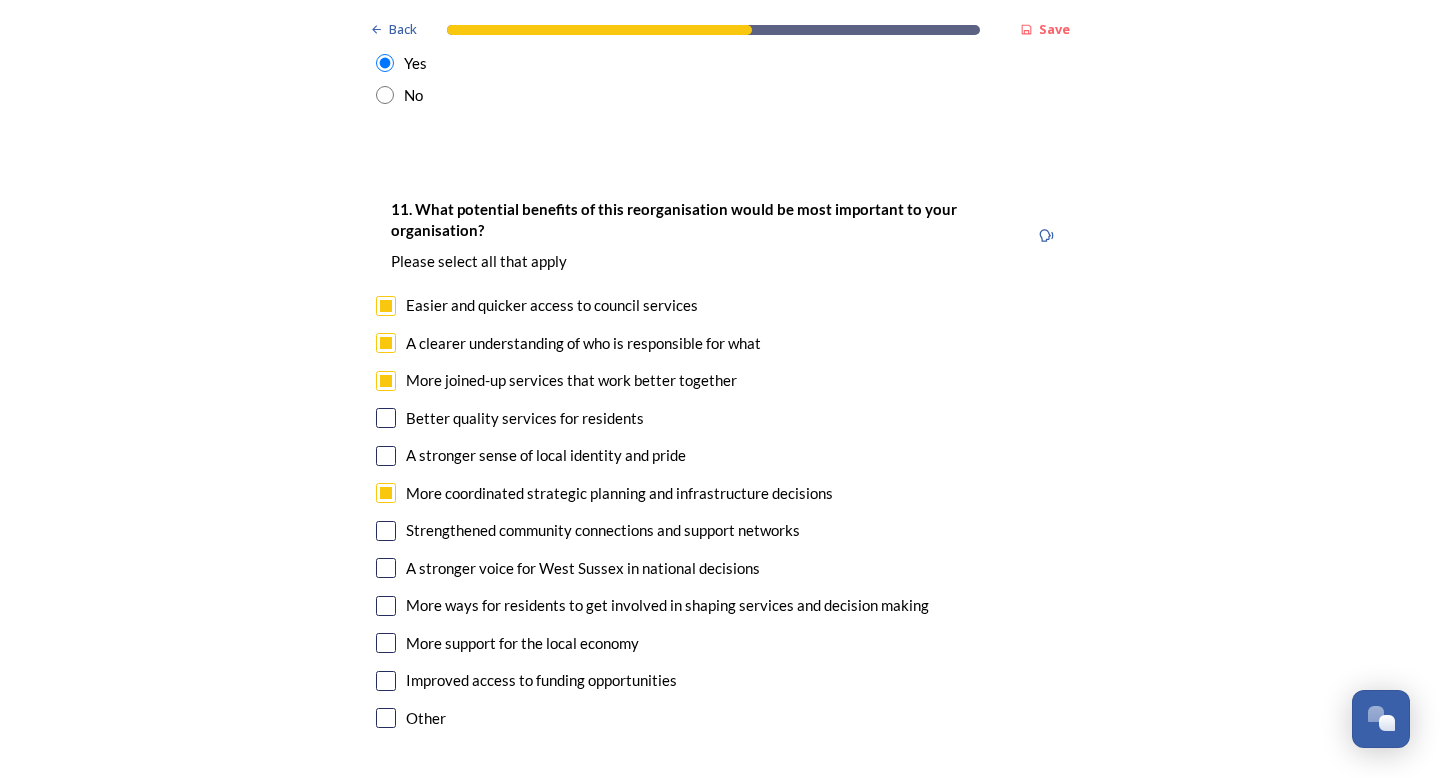 click on "Improved access to funding opportunities" at bounding box center (720, 680) 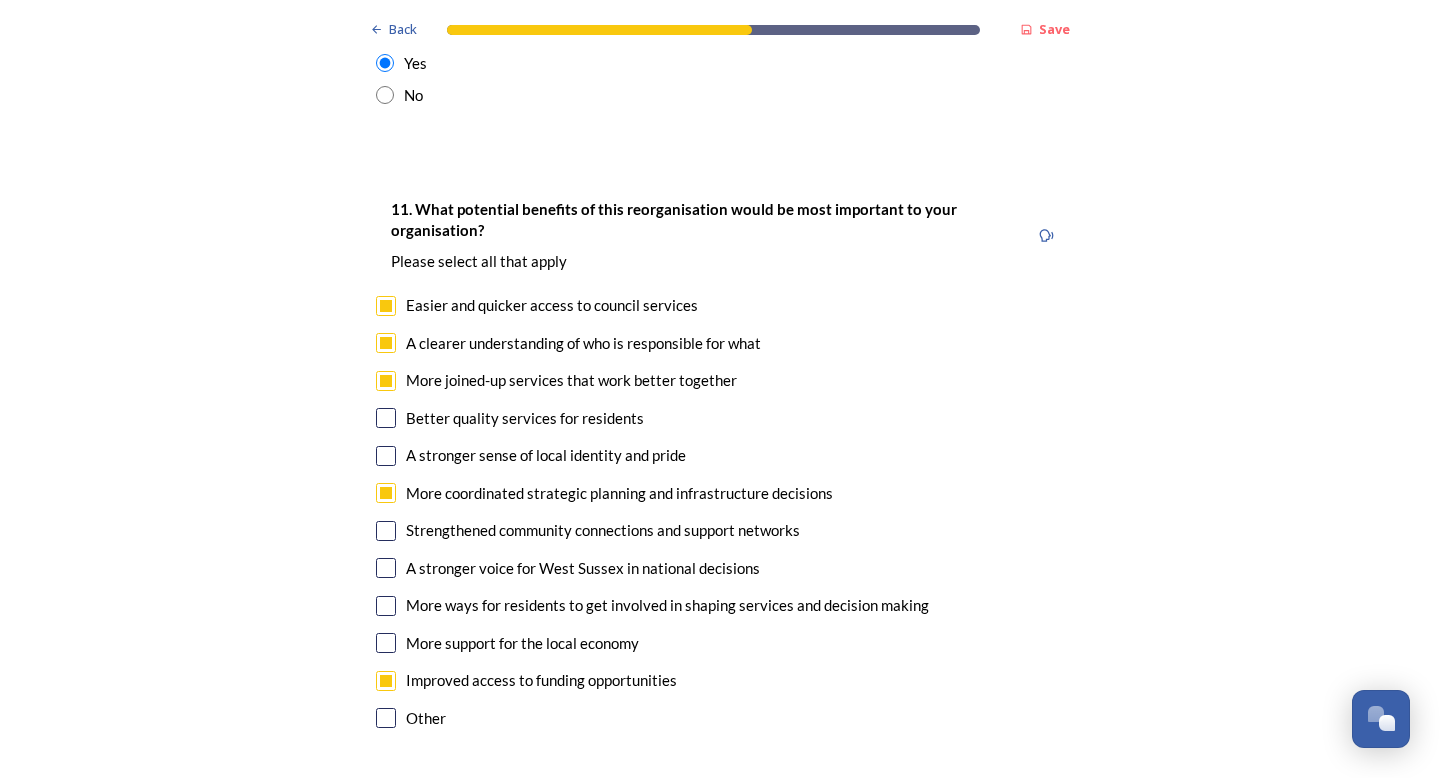 checkbox on "true" 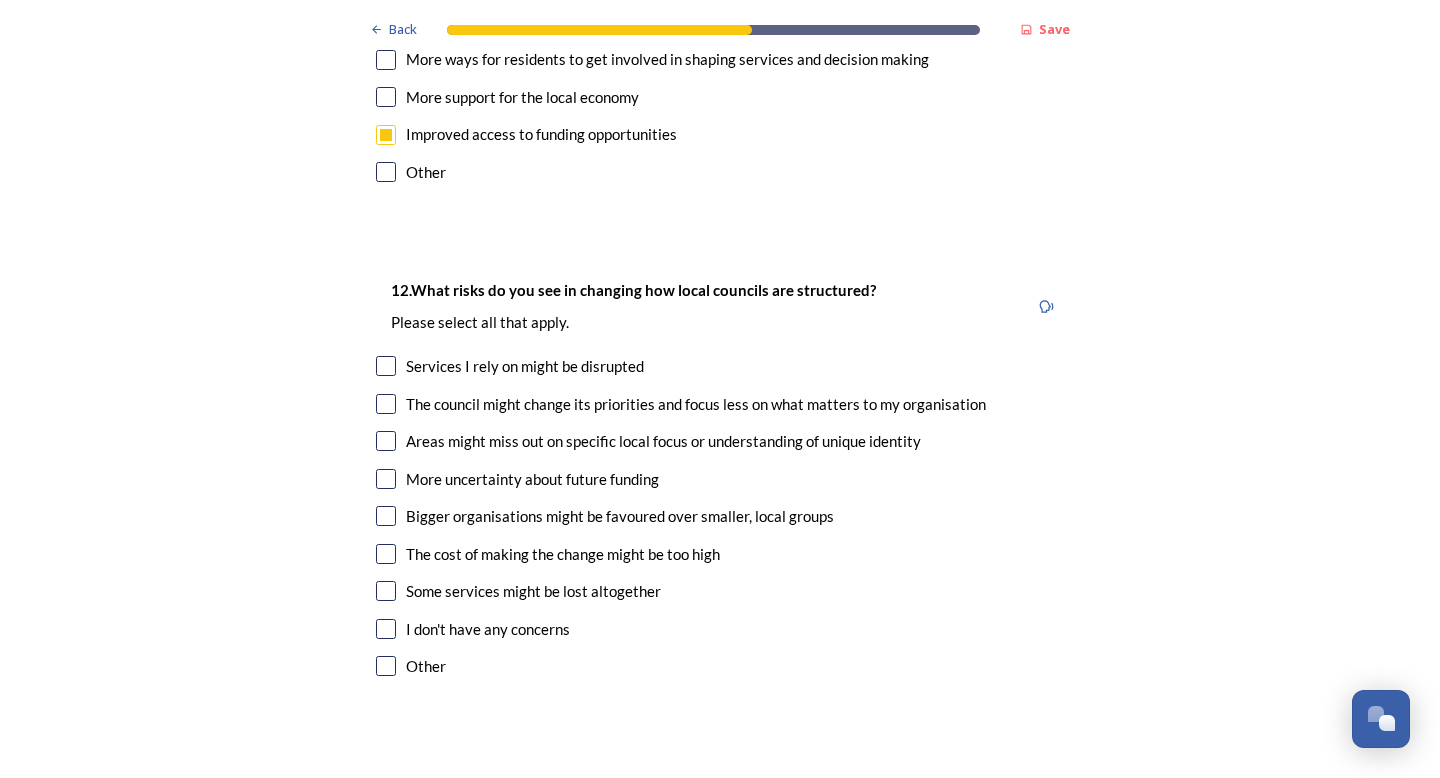 scroll, scrollTop: 4896, scrollLeft: 0, axis: vertical 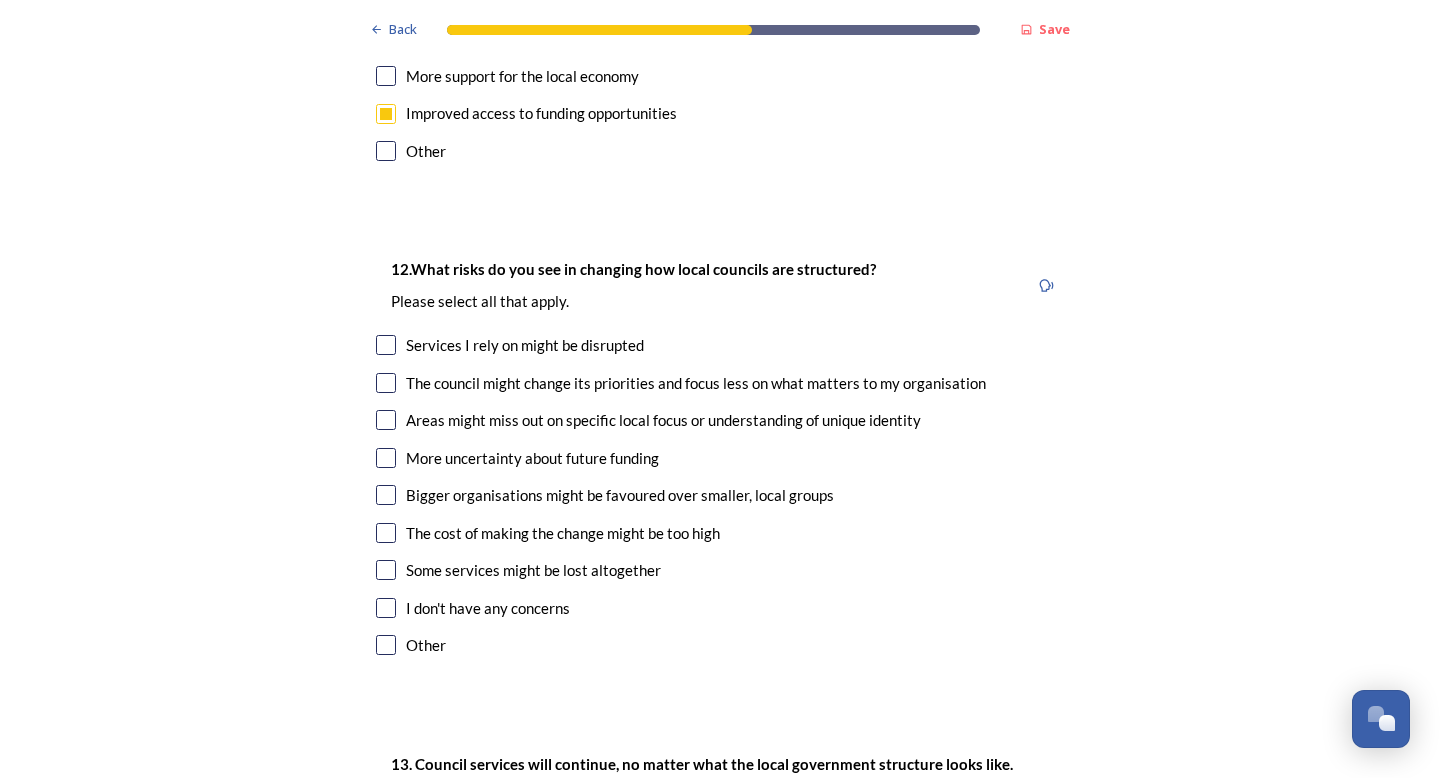 click at bounding box center (386, 345) 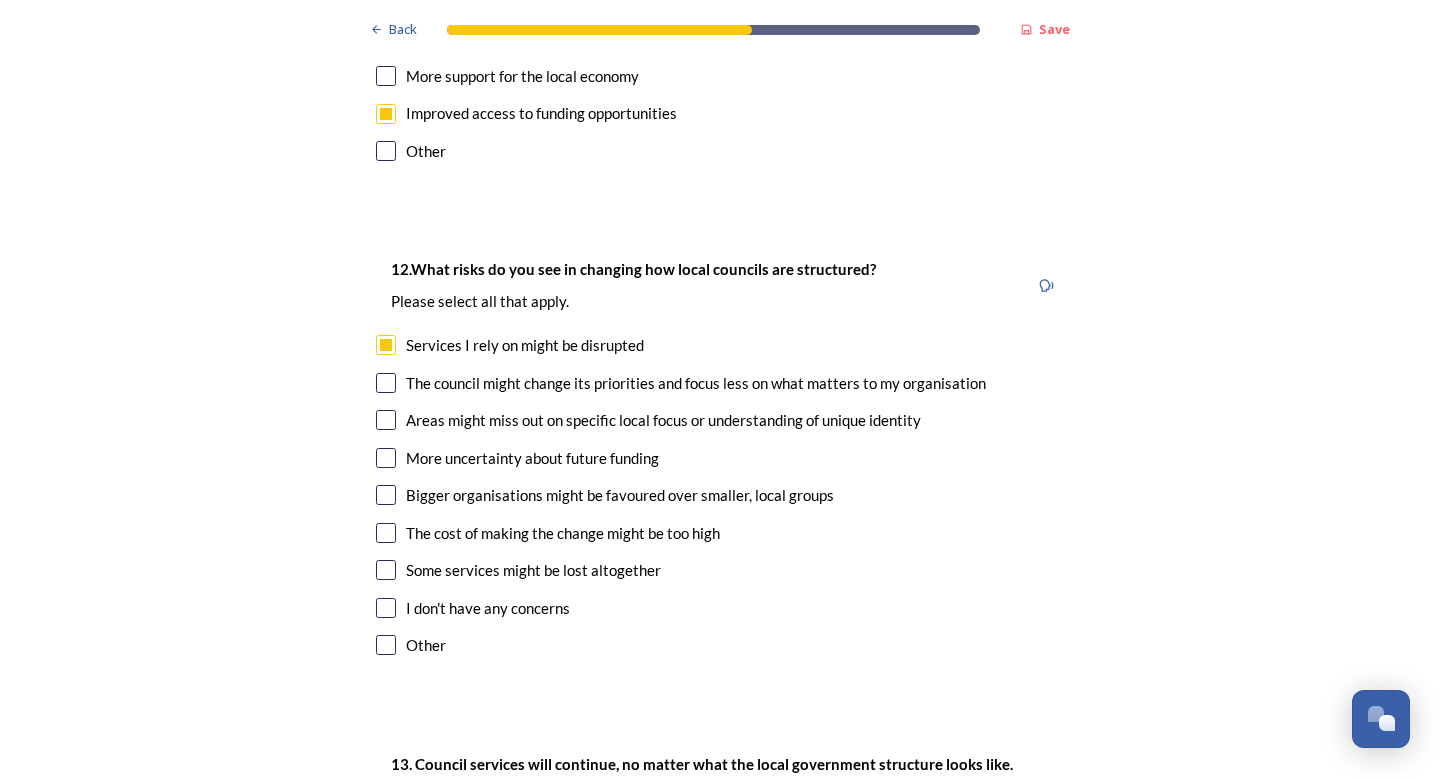 click at bounding box center [386, 383] 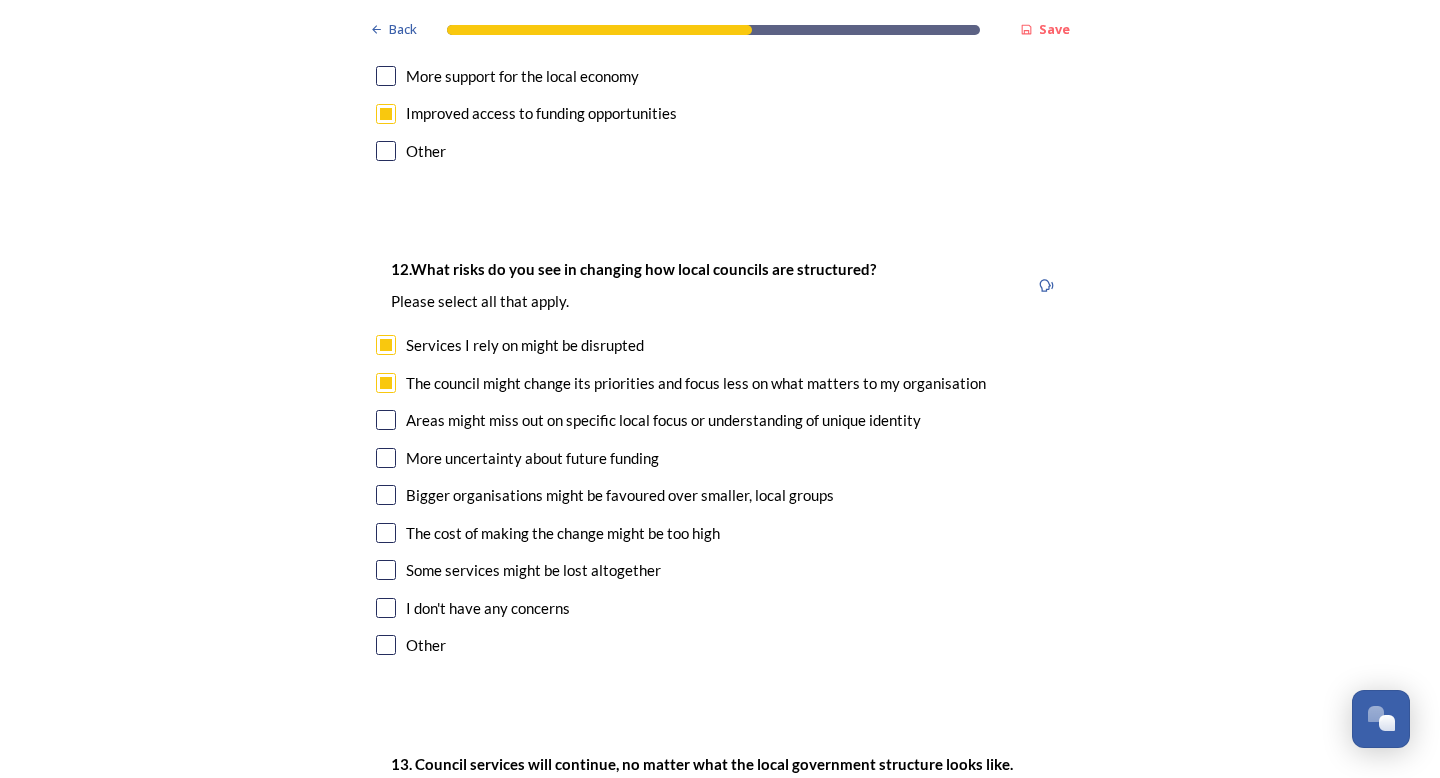click at bounding box center [386, 420] 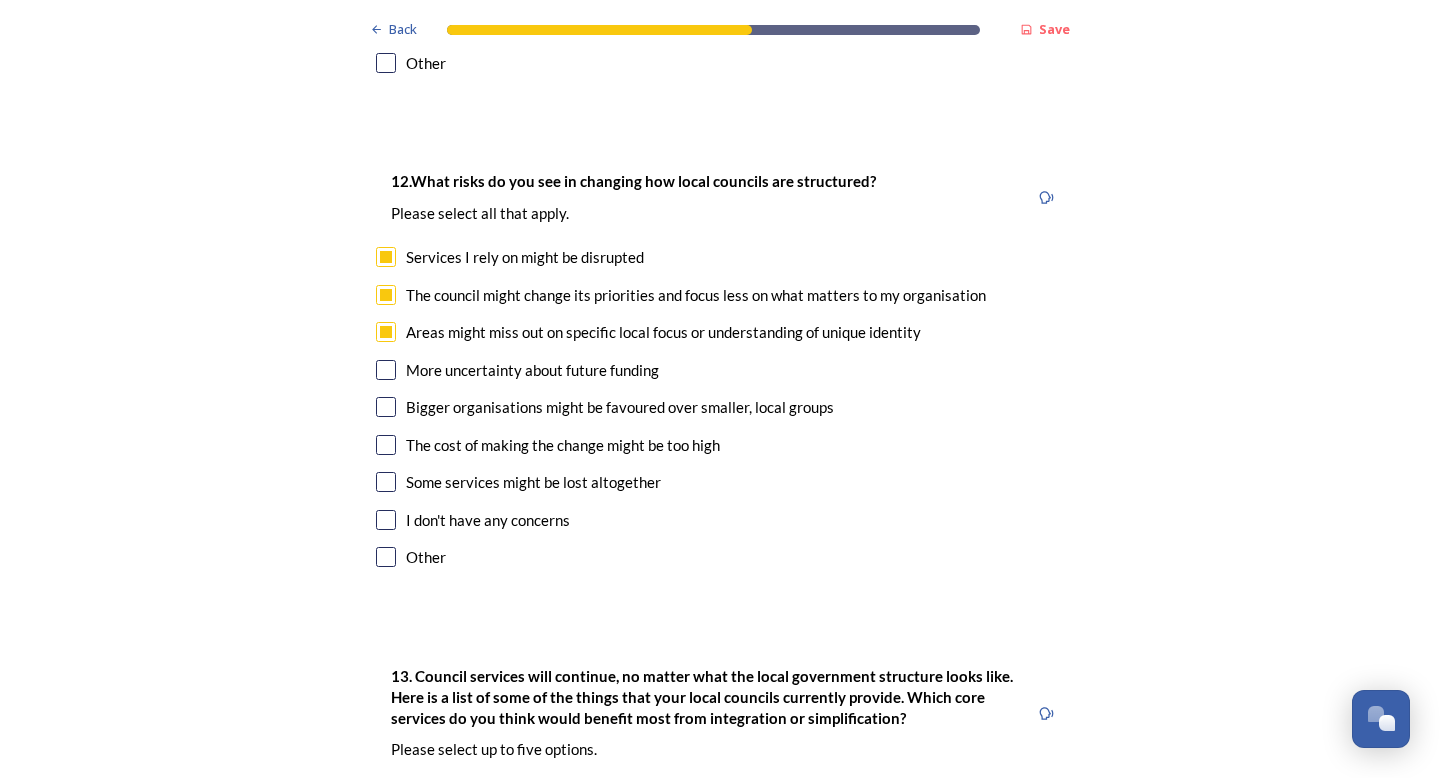 scroll, scrollTop: 4987, scrollLeft: 0, axis: vertical 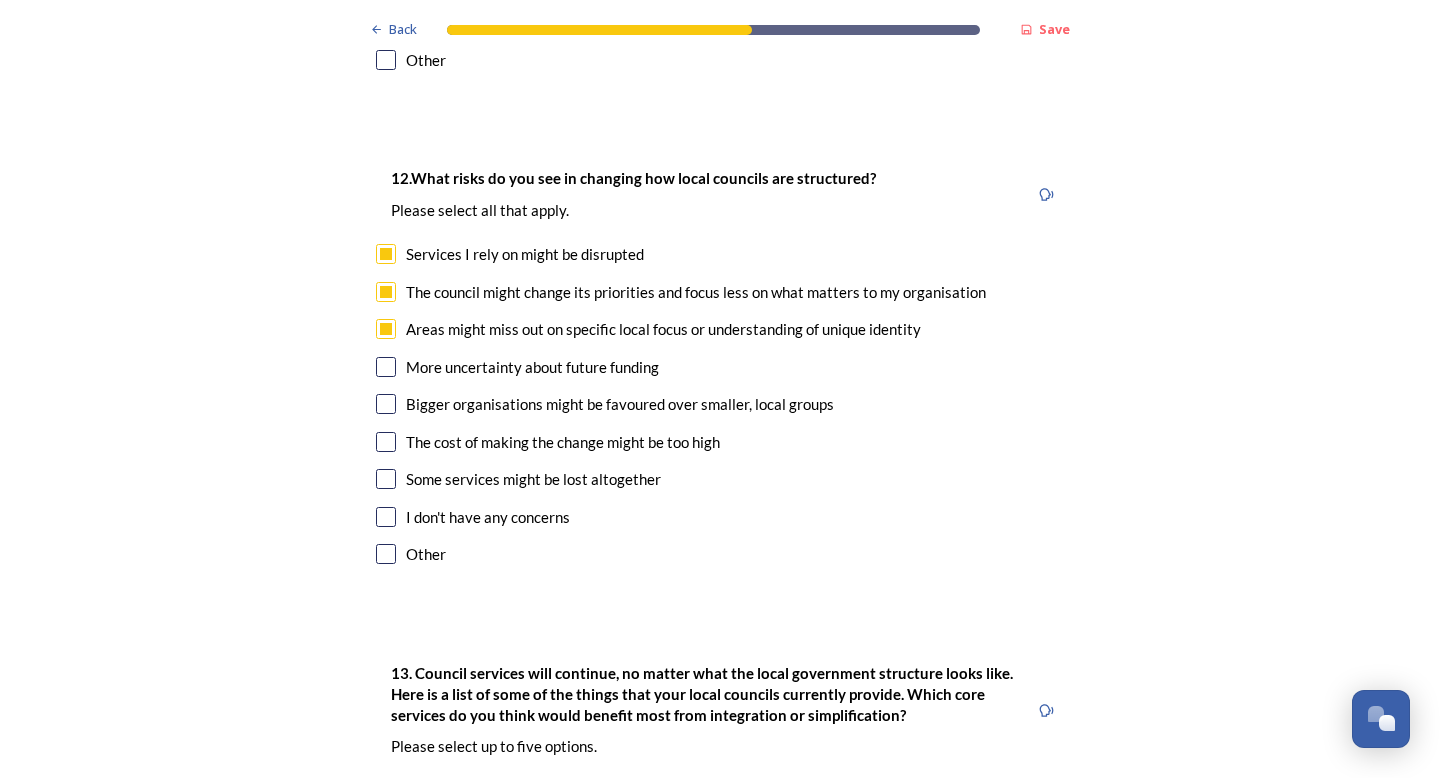 click at bounding box center (386, 367) 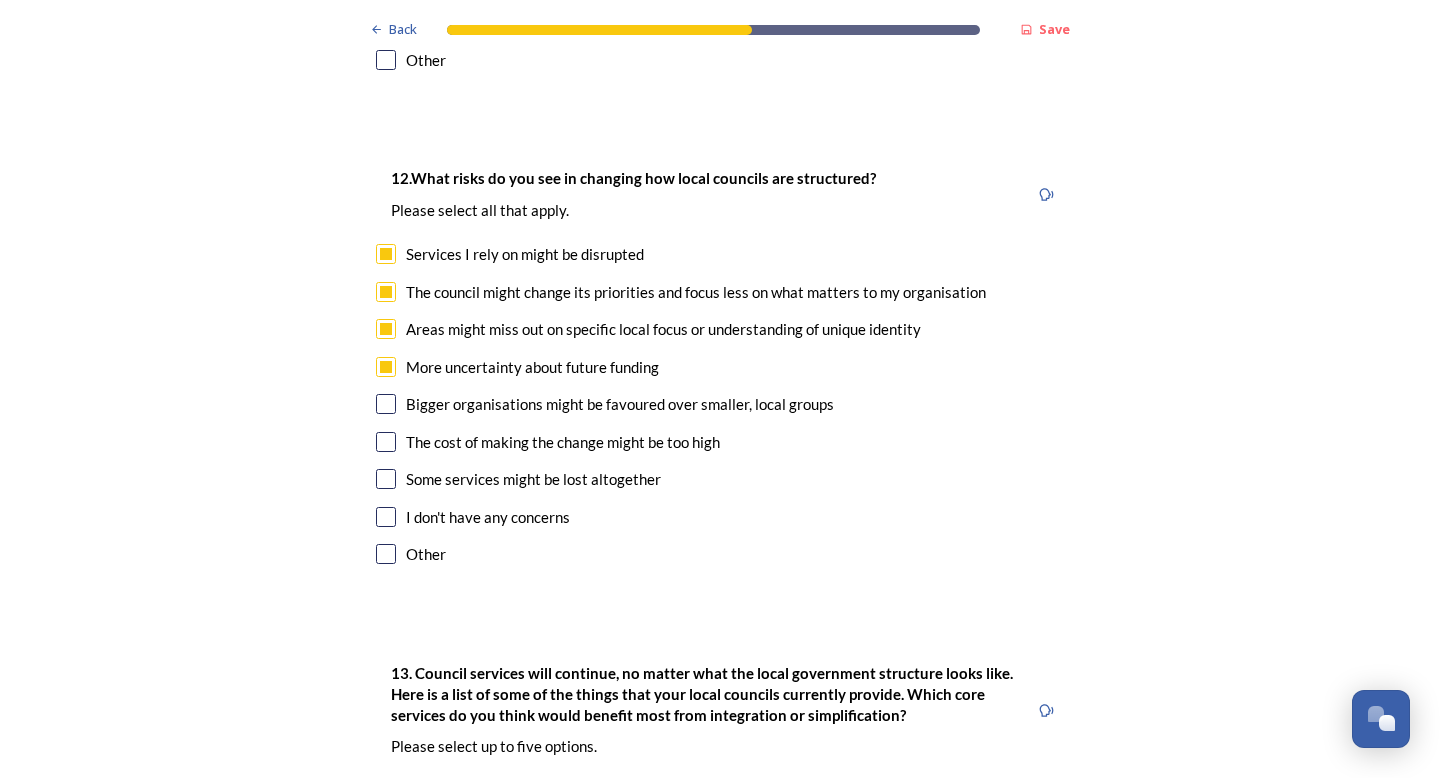 click at bounding box center [386, 404] 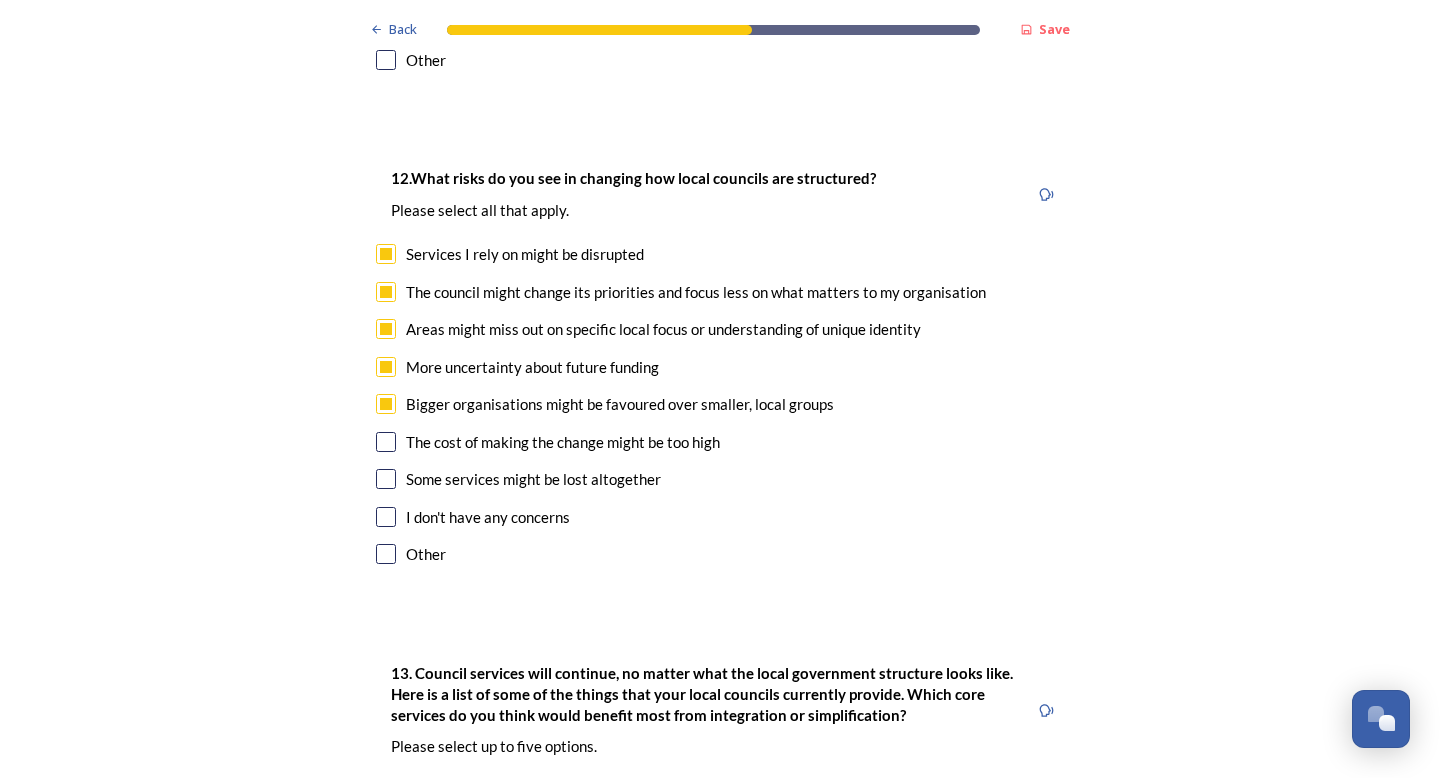 scroll, scrollTop: 5038, scrollLeft: 0, axis: vertical 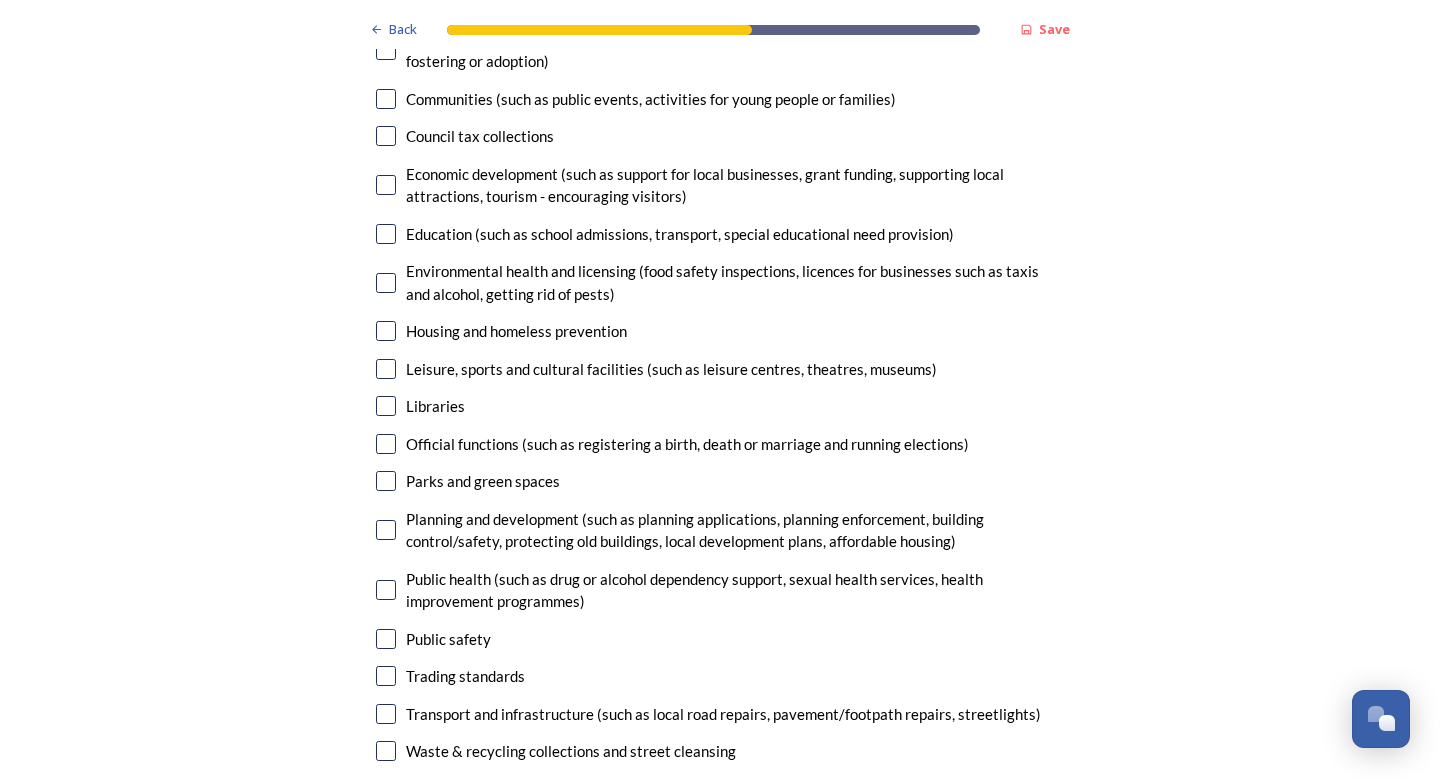 click at bounding box center [386, 530] 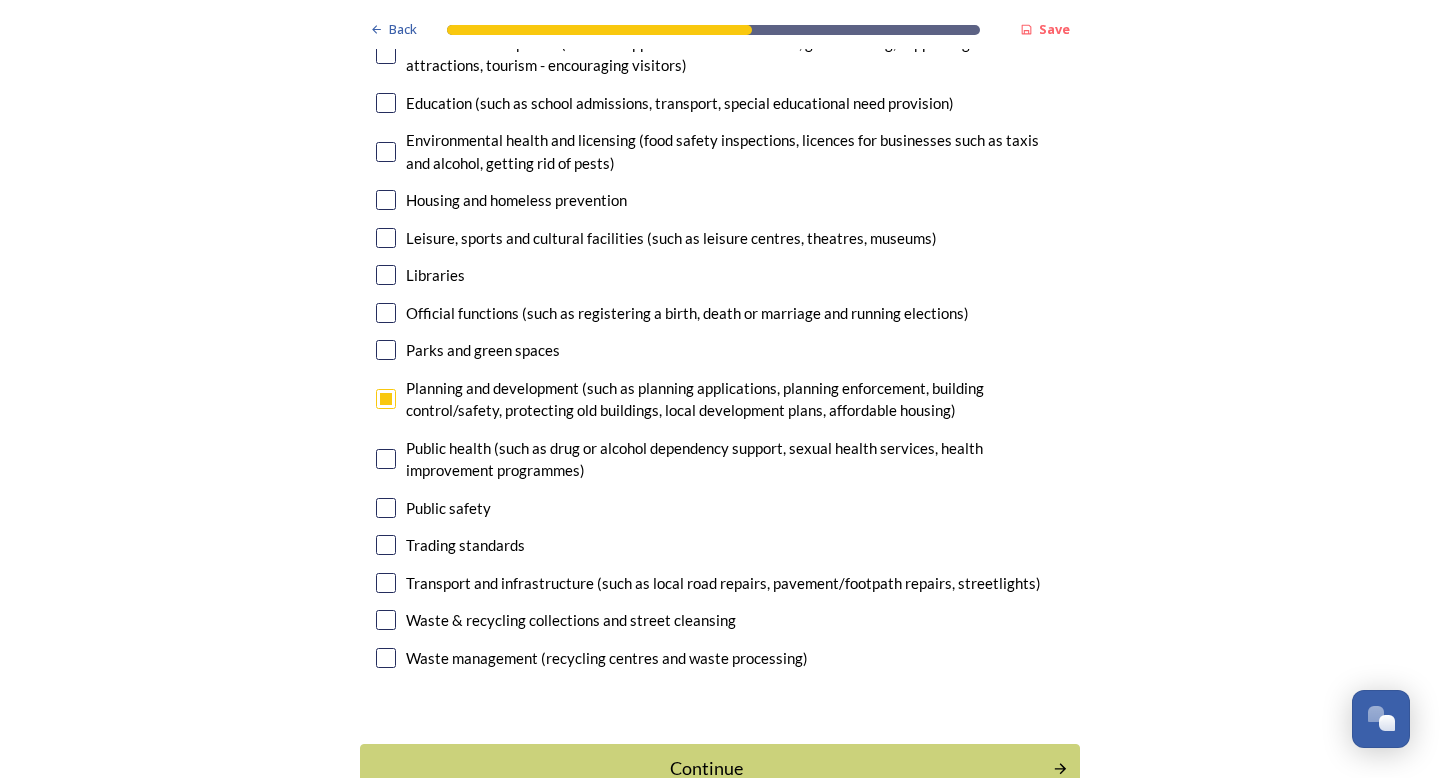 scroll, scrollTop: 5924, scrollLeft: 0, axis: vertical 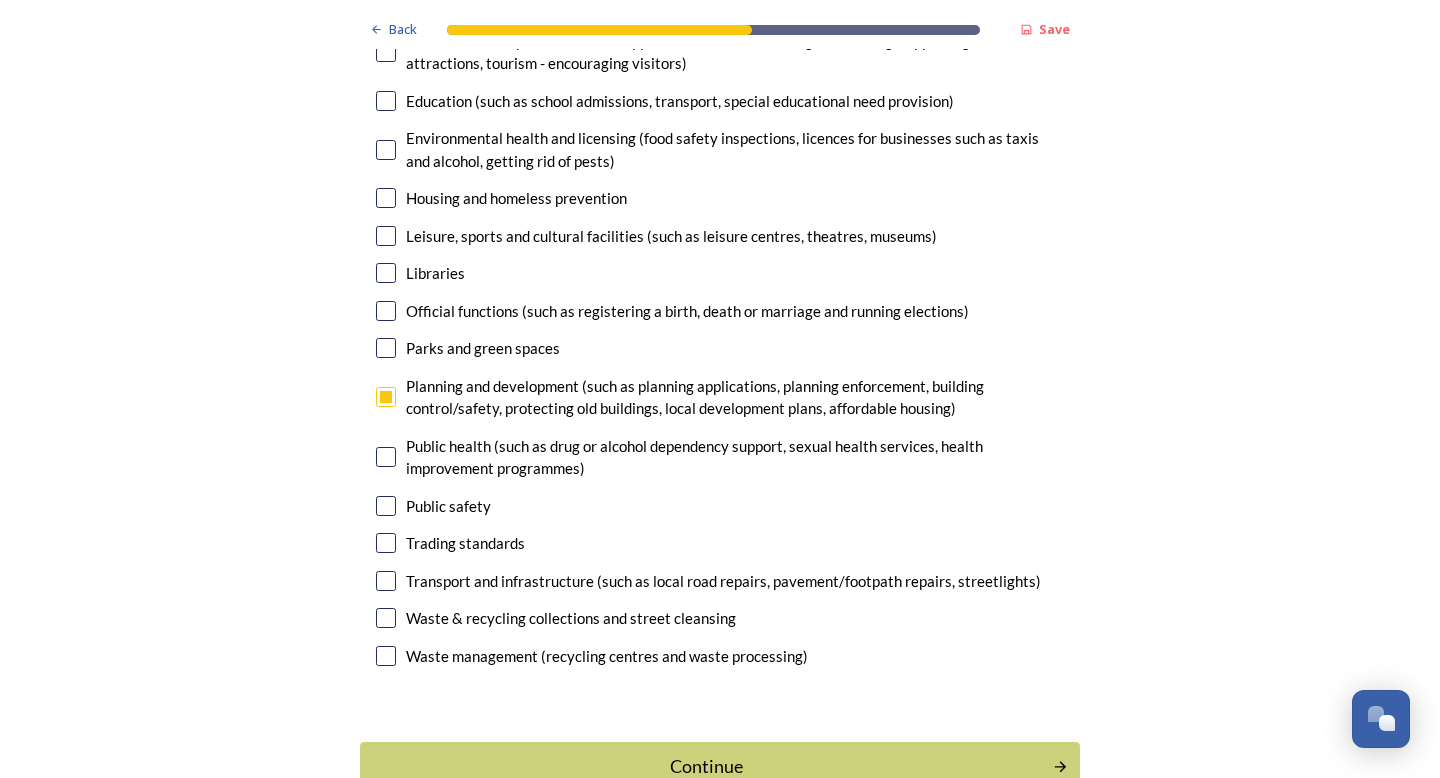 click at bounding box center (386, 581) 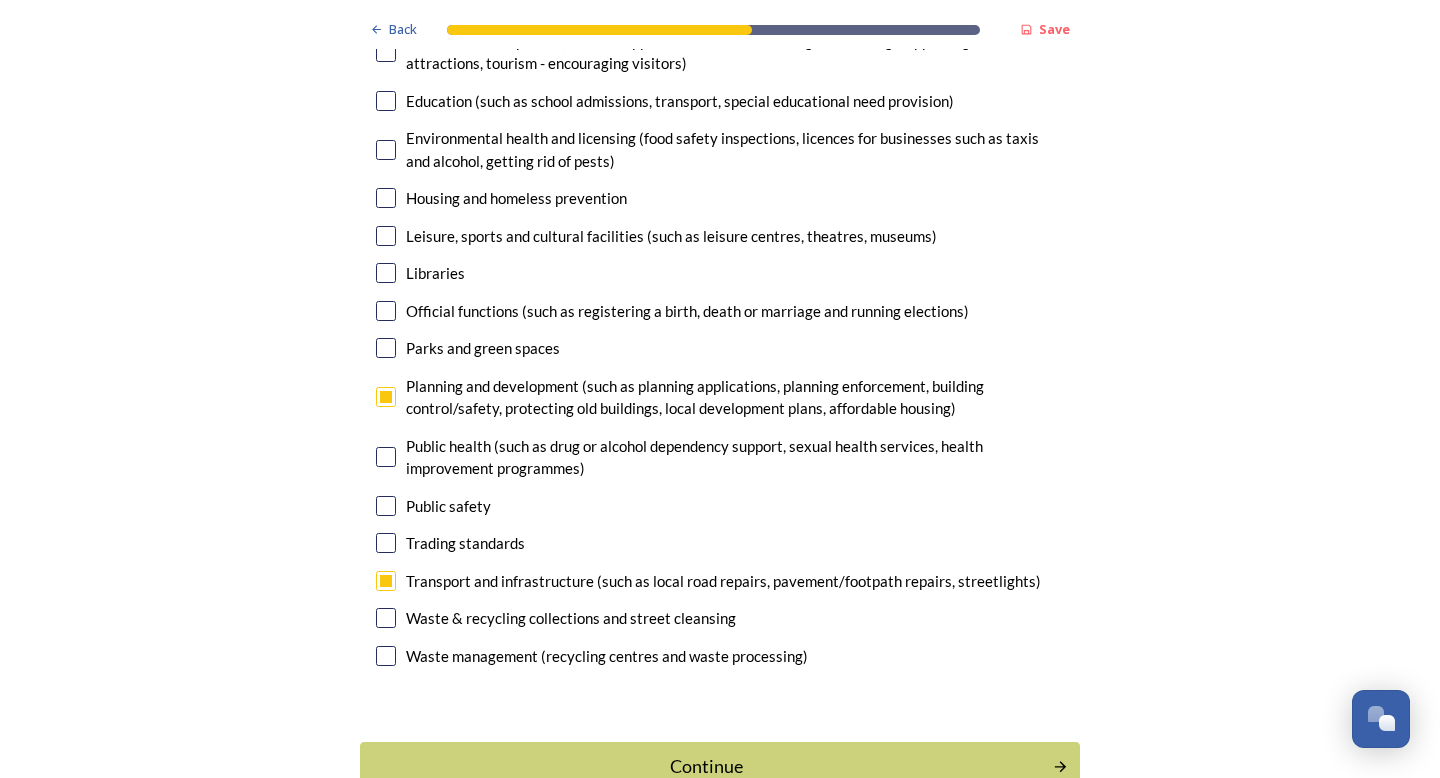 click at bounding box center [386, 618] 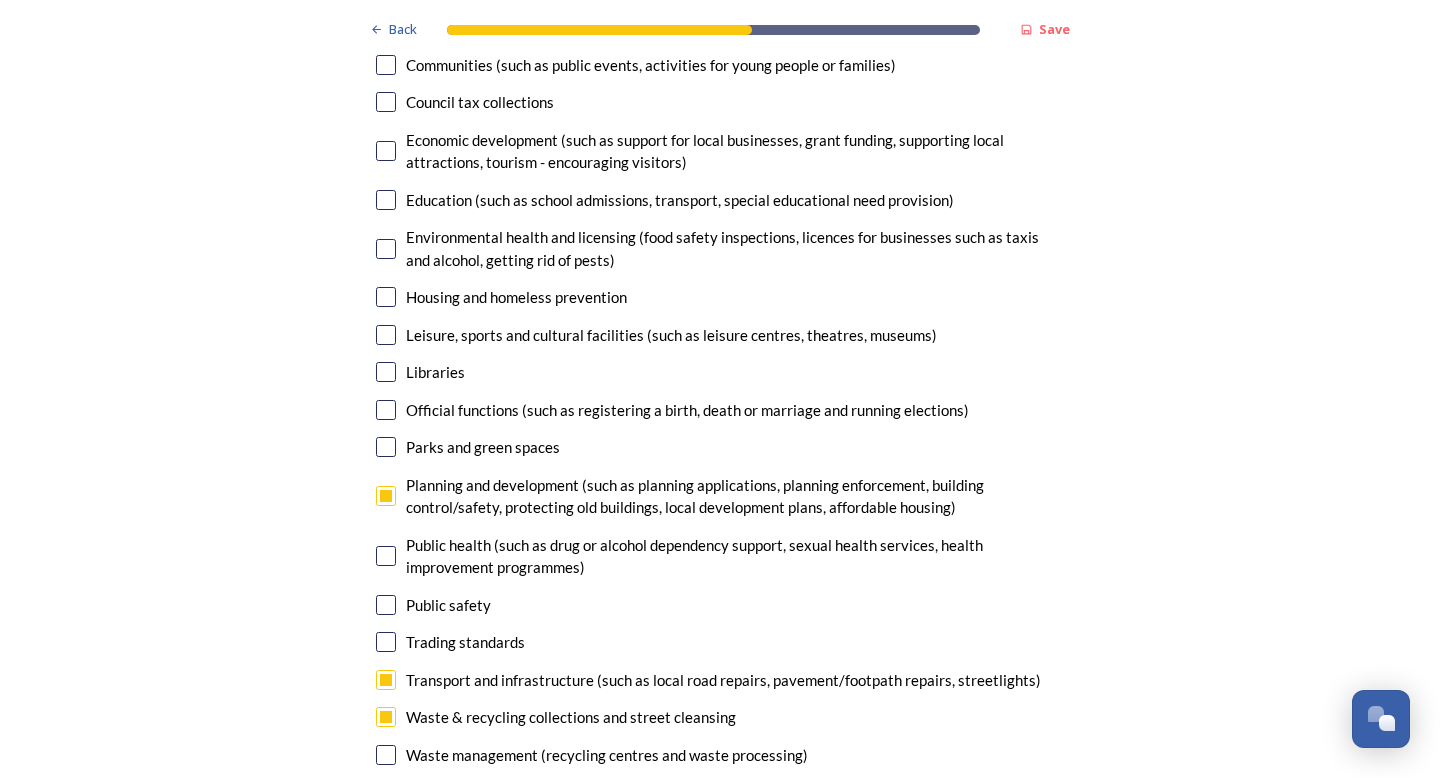 scroll, scrollTop: 5889, scrollLeft: 0, axis: vertical 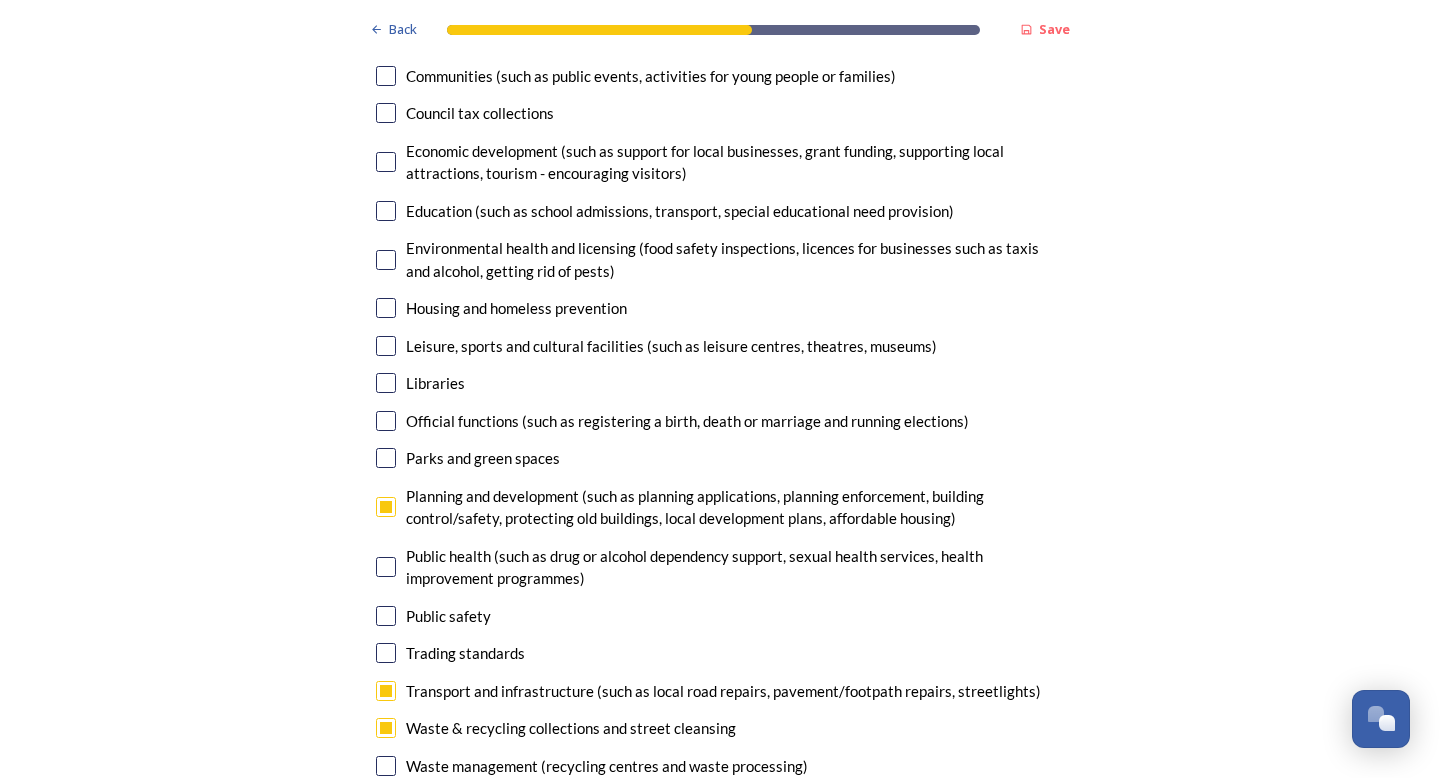 click at bounding box center (386, 458) 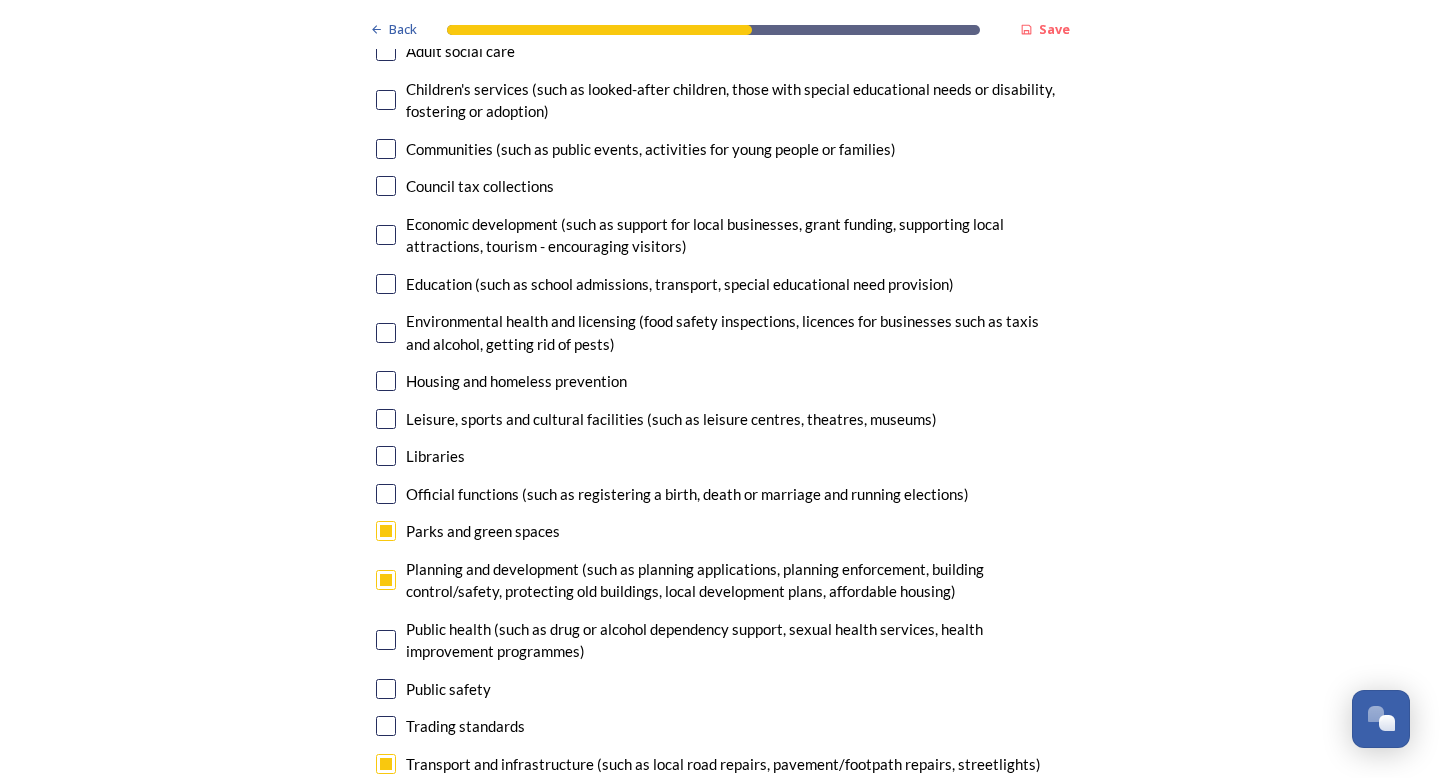 scroll, scrollTop: 5708, scrollLeft: 0, axis: vertical 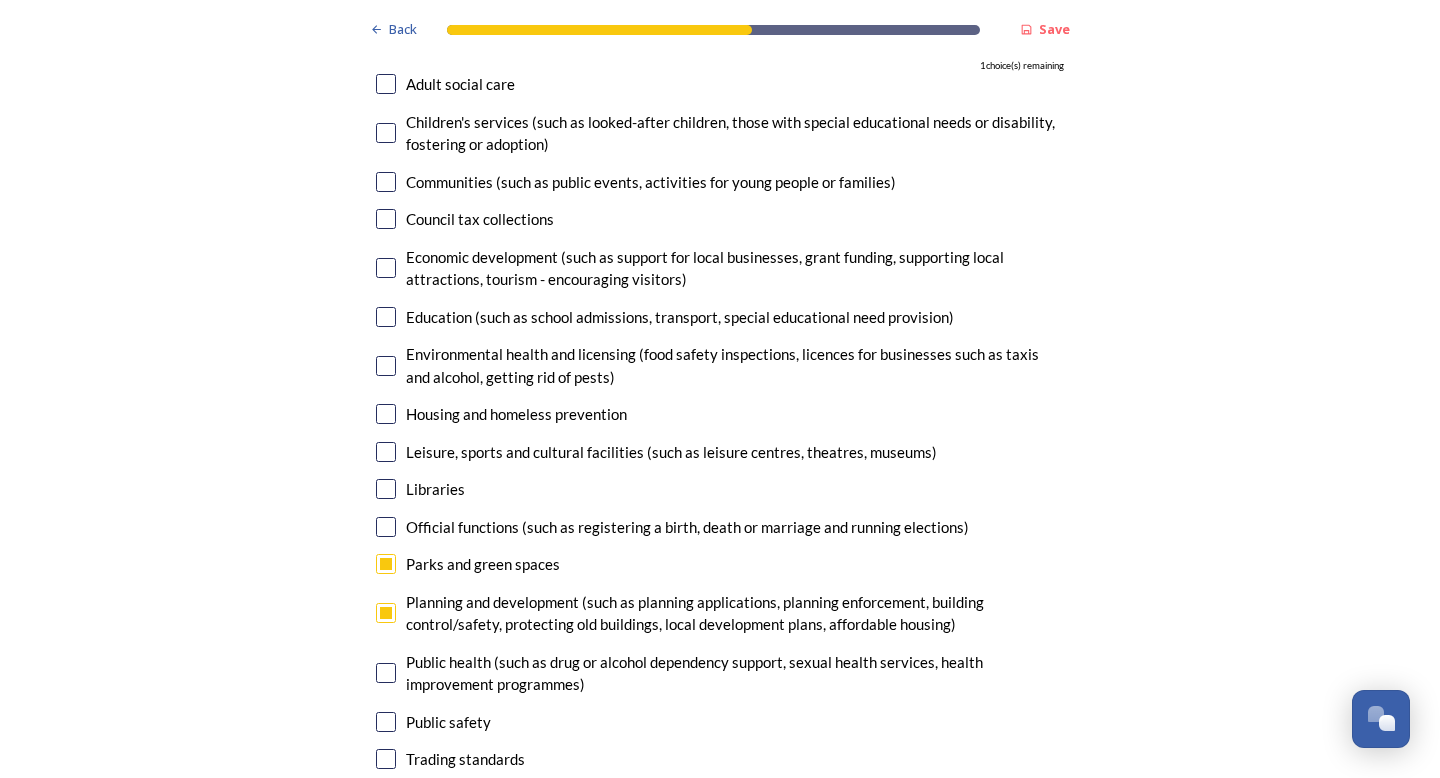 click at bounding box center [386, 268] 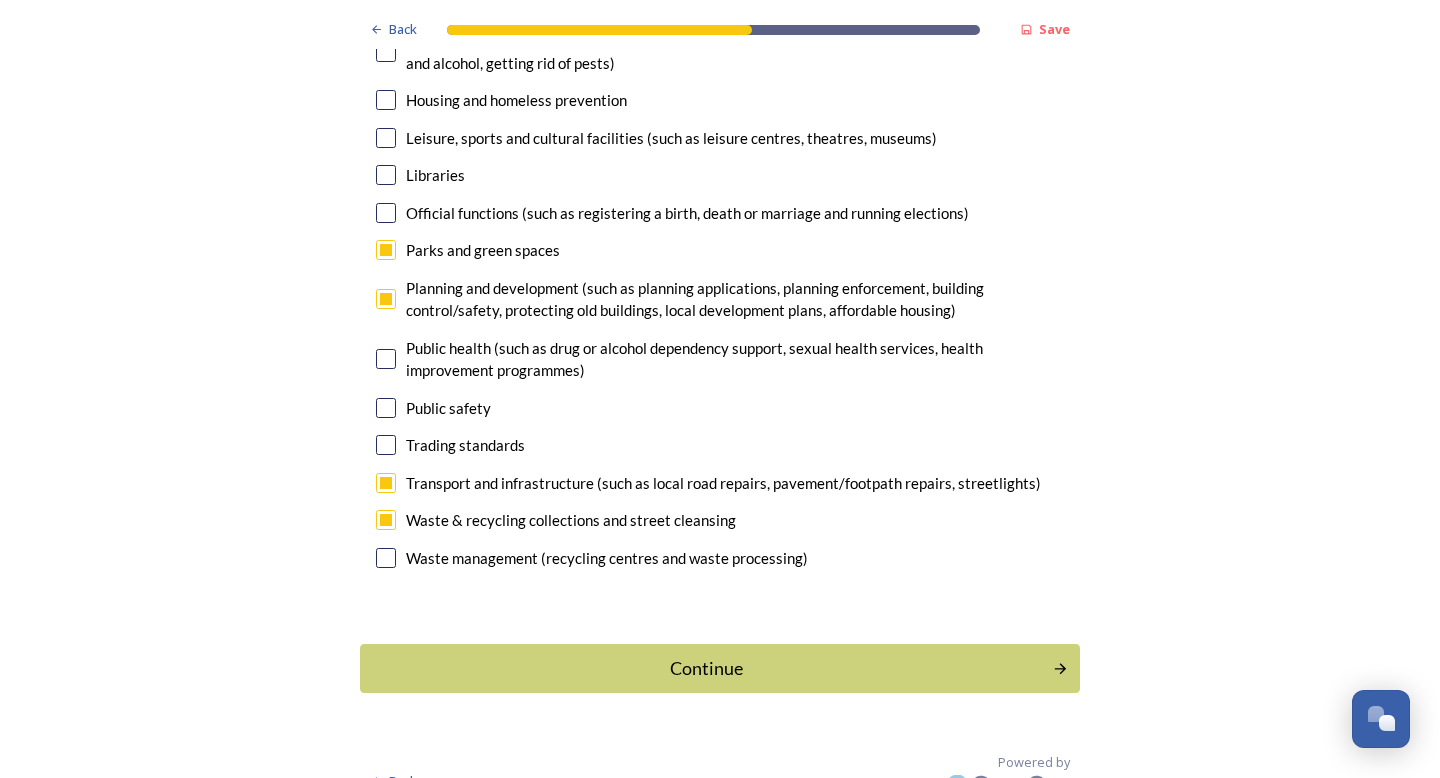 scroll, scrollTop: 6030, scrollLeft: 0, axis: vertical 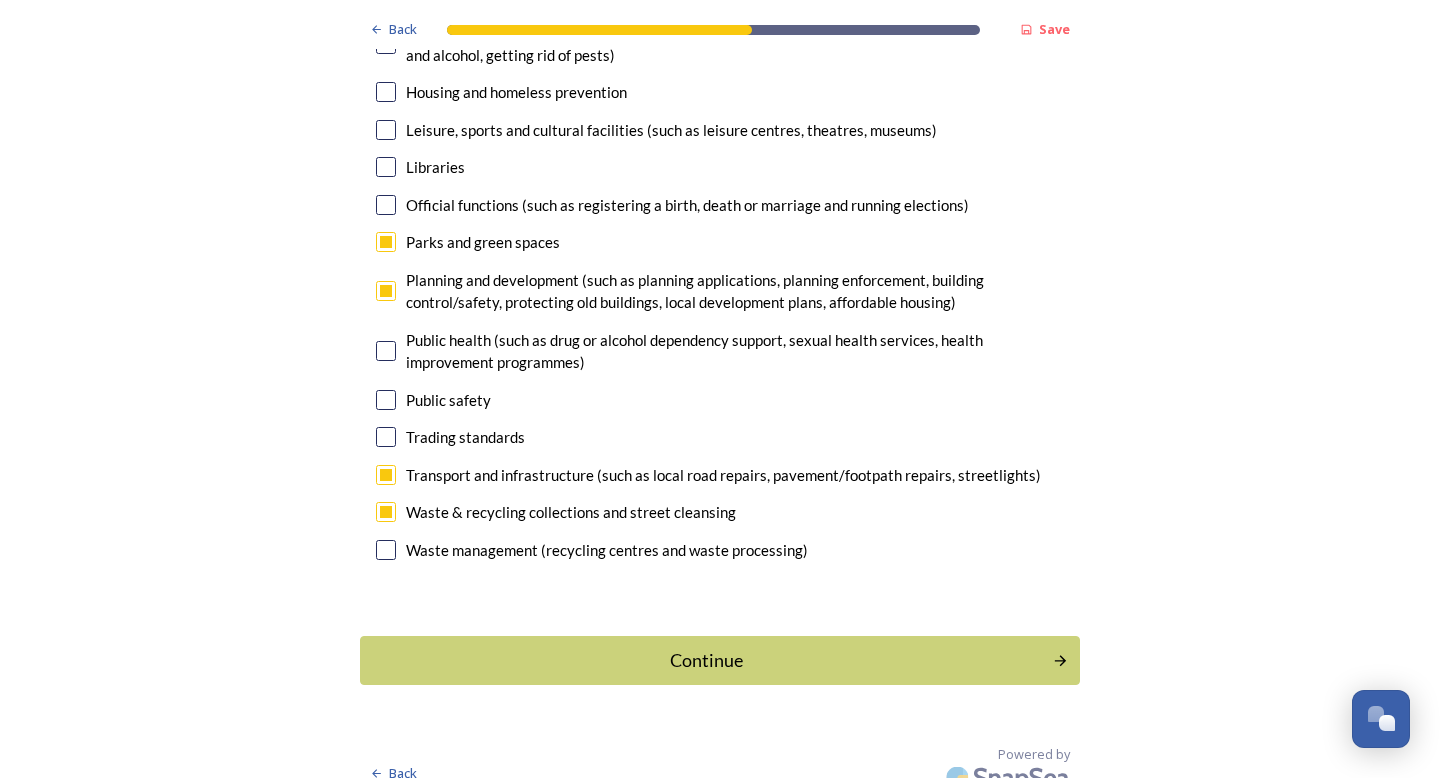 click on "Back Save Prioritising future services As explained on our  Shaping West Sussex hub , Local Government Reorganisation for West Sussex means that the county, district and borough councils will be replaced with one, or more than one, single-tier council (referred to as a unitary council) to deliver all your services.  Options currently being explored within West Sussex are detailed on our  hub , but map visuals can be found below. A single county unitary , bringing the County Council and all seven District and Borough Councils services together to form a new unitary council for West Sussex. Single unitary model (You can enlarge this map by clicking on the square expand icon in the top right of the image) Two unitary option, variation 1  -   one unitary combining Arun, Chichester and Worthing footprints and one unitary combining Adur, Crawley, Horsham, and Mid-Sussex footprints. Two unitary model variation 1 (You can enlarge this map by clicking on the square expand icon in the top right of the image) * 2702 Yes" at bounding box center [720, -2615] 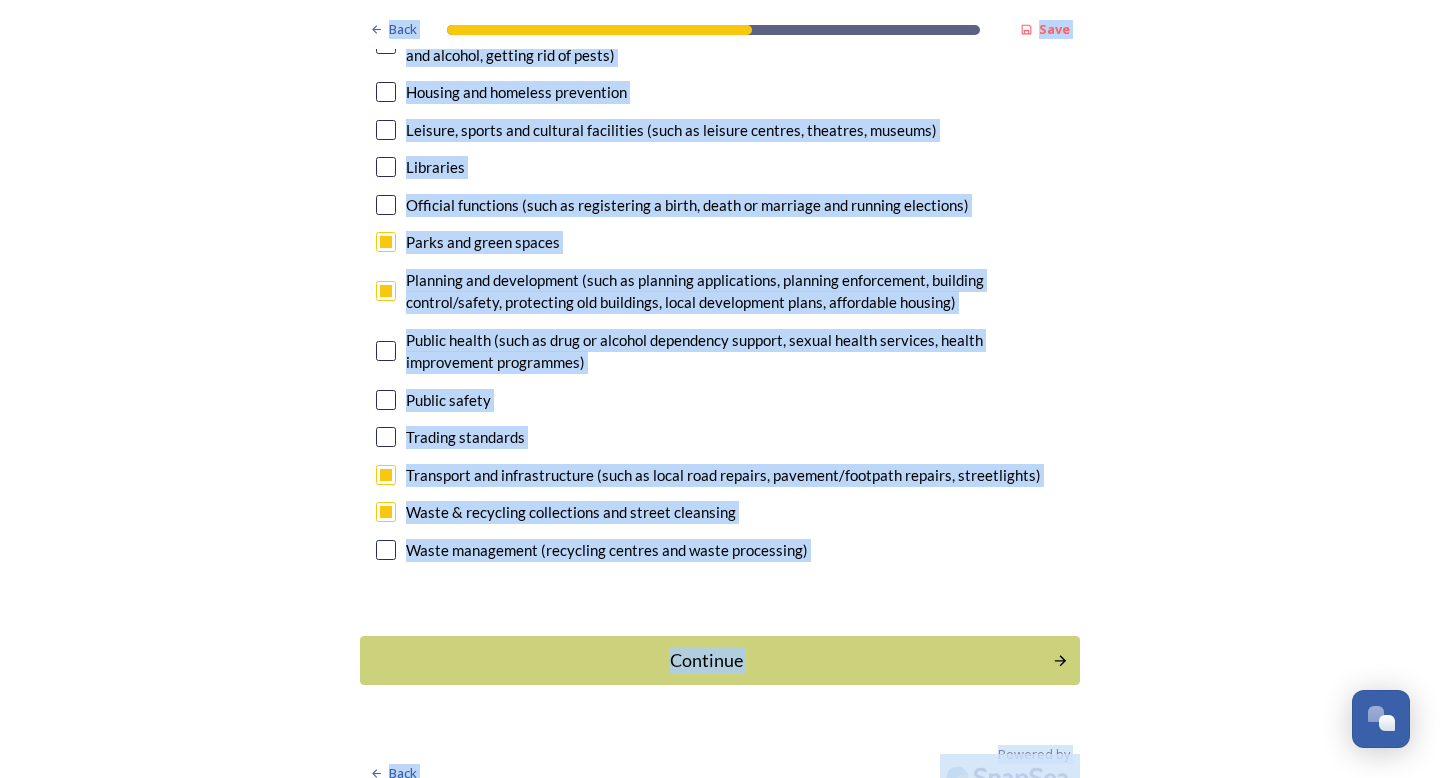 copy on "Back Save Prioritising future services As explained on our  Shaping West Sussex hub , Local Government Reorganisation for West Sussex means that the county, district and borough councils will be replaced with one, or more than one, single-tier council (referred to as a unitary council) to deliver all your services.  Options currently being explored within West Sussex are detailed on our  hub , but map visuals can be found below. A single county unitary , bringing the County Council and all seven District and Borough Councils services together to form a new unitary council for West Sussex. Single unitary model (You can enlarge this map by clicking on the square expand icon in the top right of the image) Two unitary option, variation 1  -   one unitary combining Arun, Chichester and Worthing footprints and one unitary combining Adur, Crawley, Horsham, and Mid-Sussex footprints. Two unitary model variation 1 (You can enlarge this map by clicking on the square expand icon in the top right of the image) Two uni..." 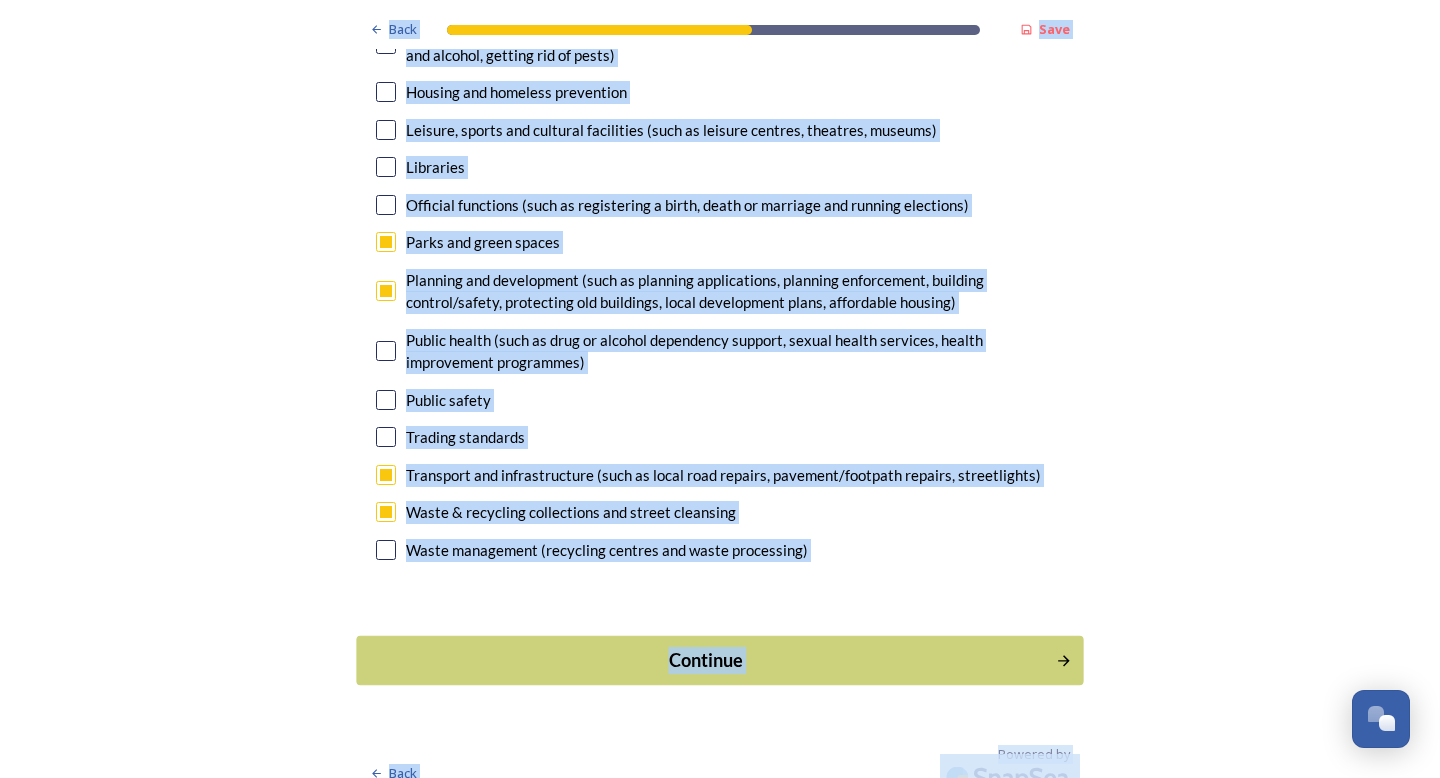 click on "Continue" at bounding box center (706, 660) 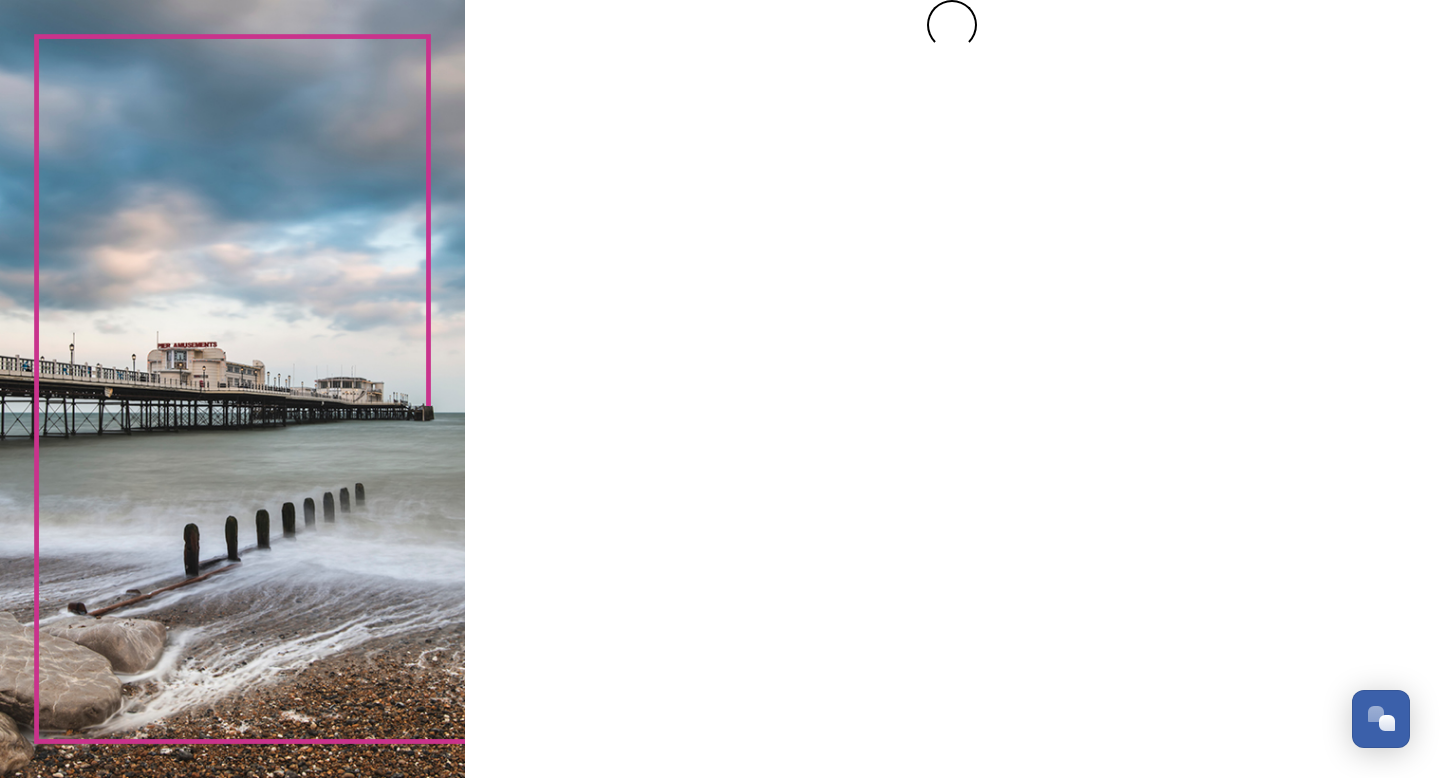 scroll, scrollTop: 0, scrollLeft: 0, axis: both 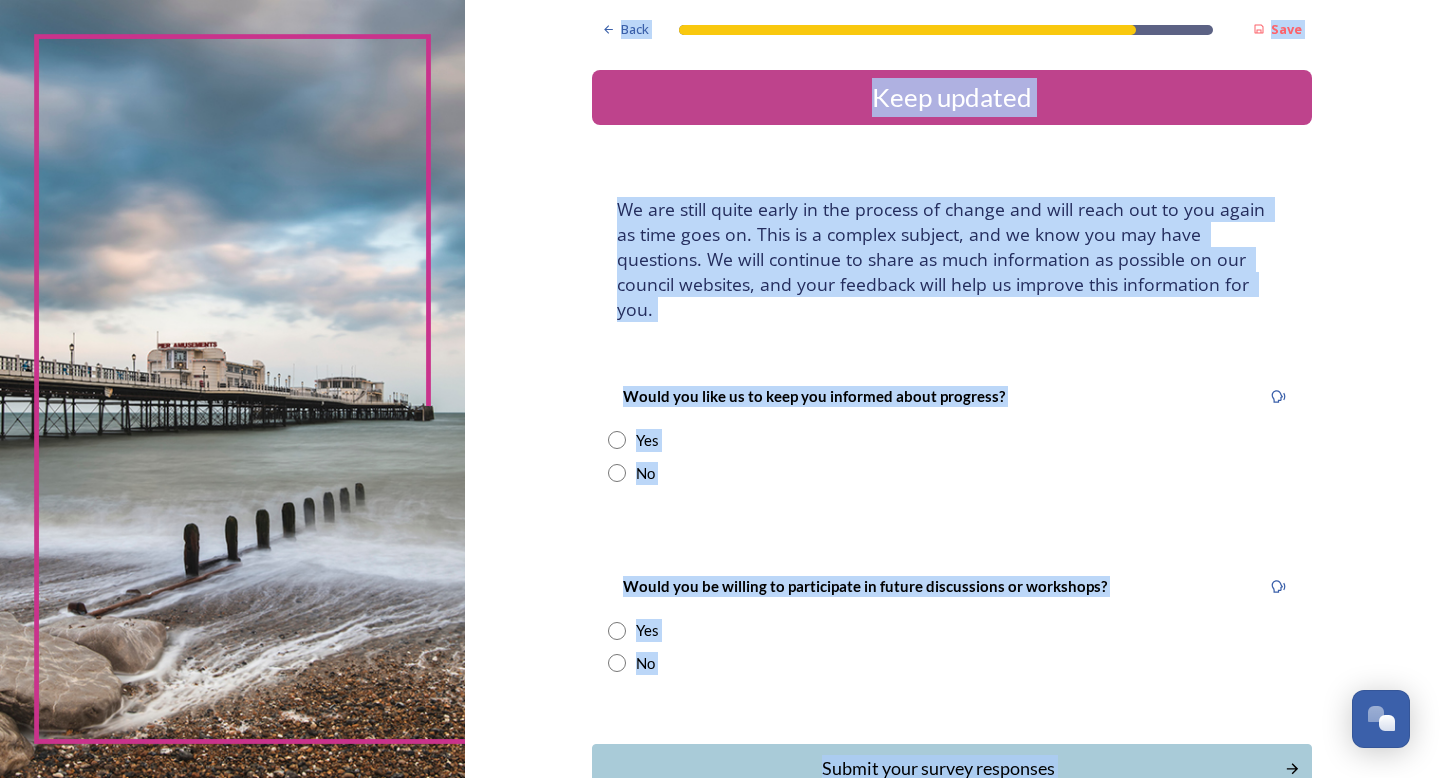 click on "We are still quite early in the process of change and will reach out to you again as time goes on. This is a complex subject, and we know you may have questions. We will continue to share as much information as possible on our council websites, and your feedback will help us improve this information for you." at bounding box center [952, 259] 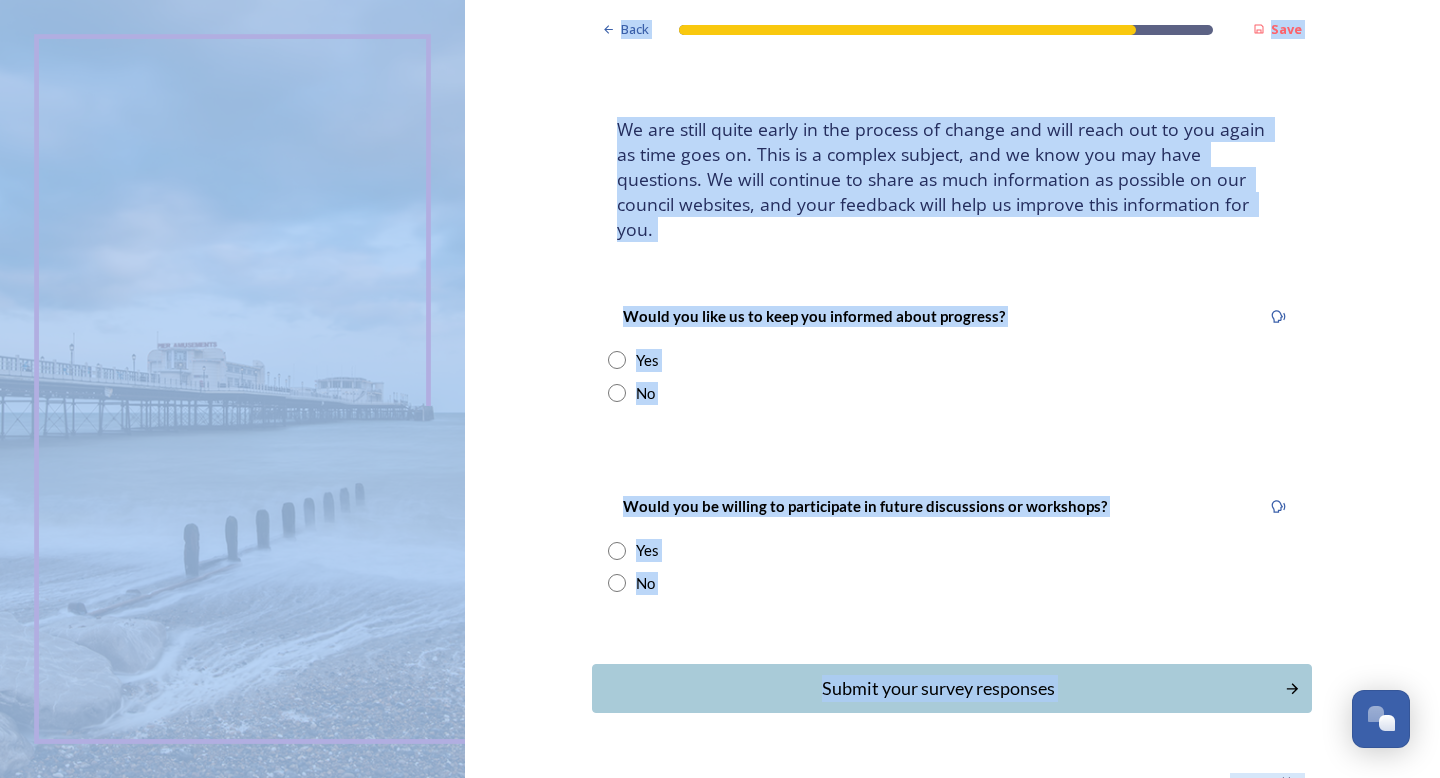 scroll, scrollTop: 84, scrollLeft: 0, axis: vertical 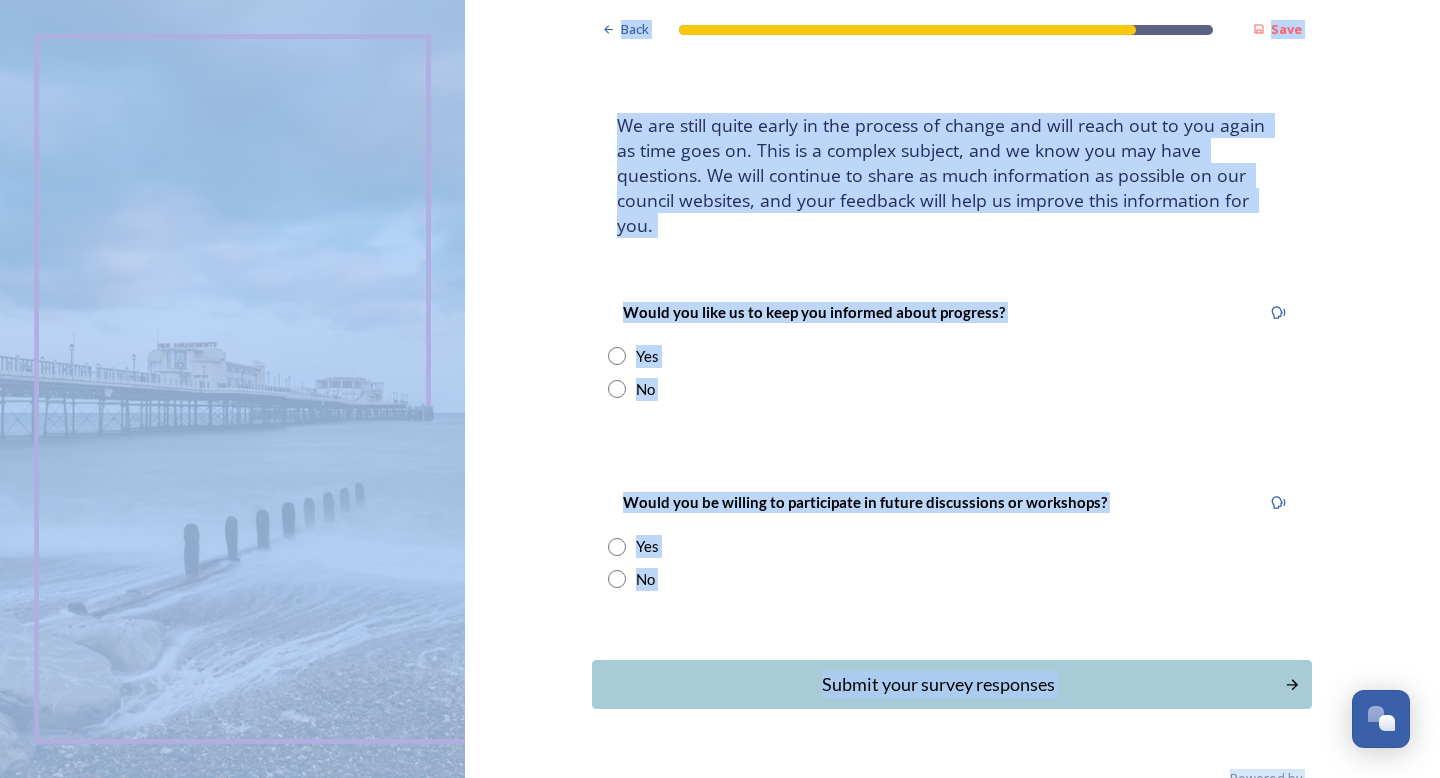 click on "Yes" at bounding box center [647, 356] 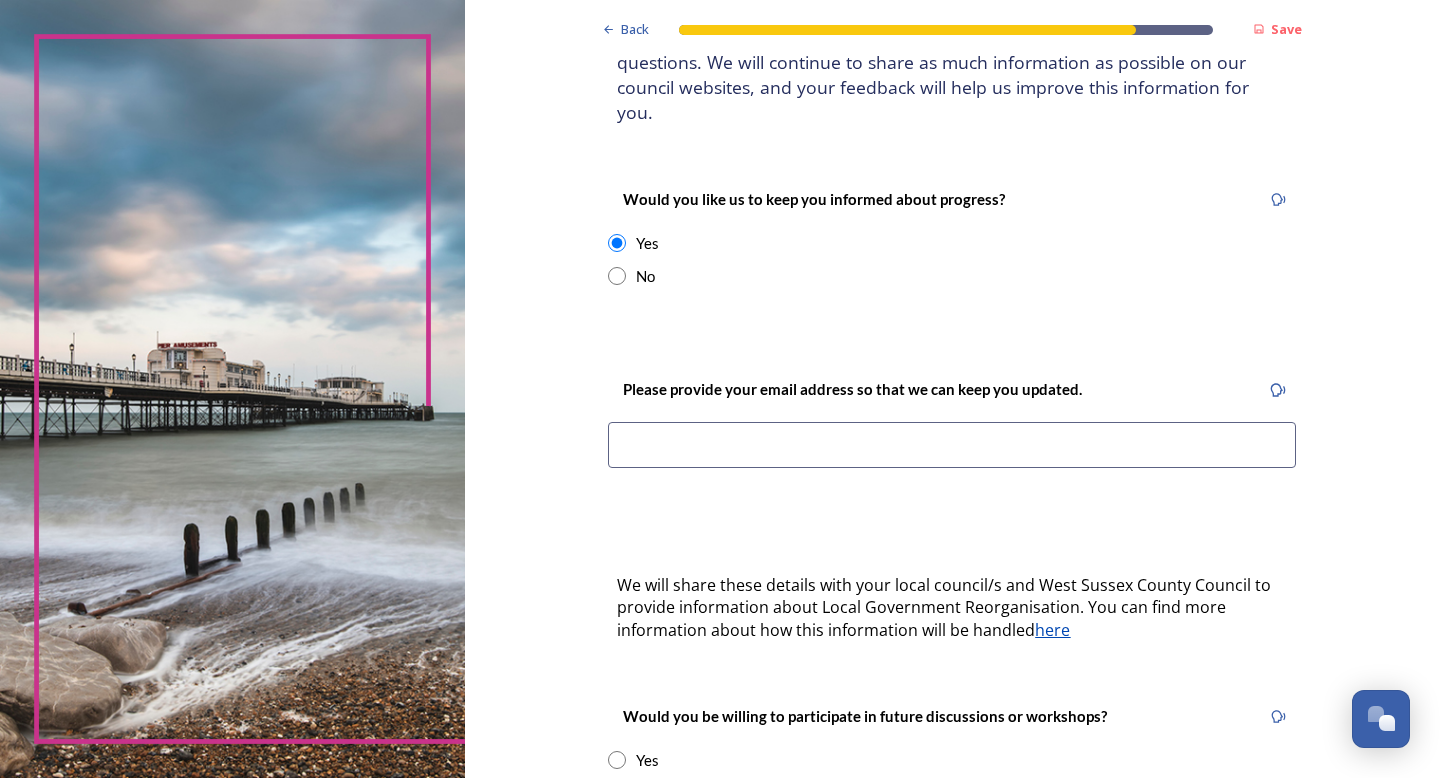 click at bounding box center [952, 445] 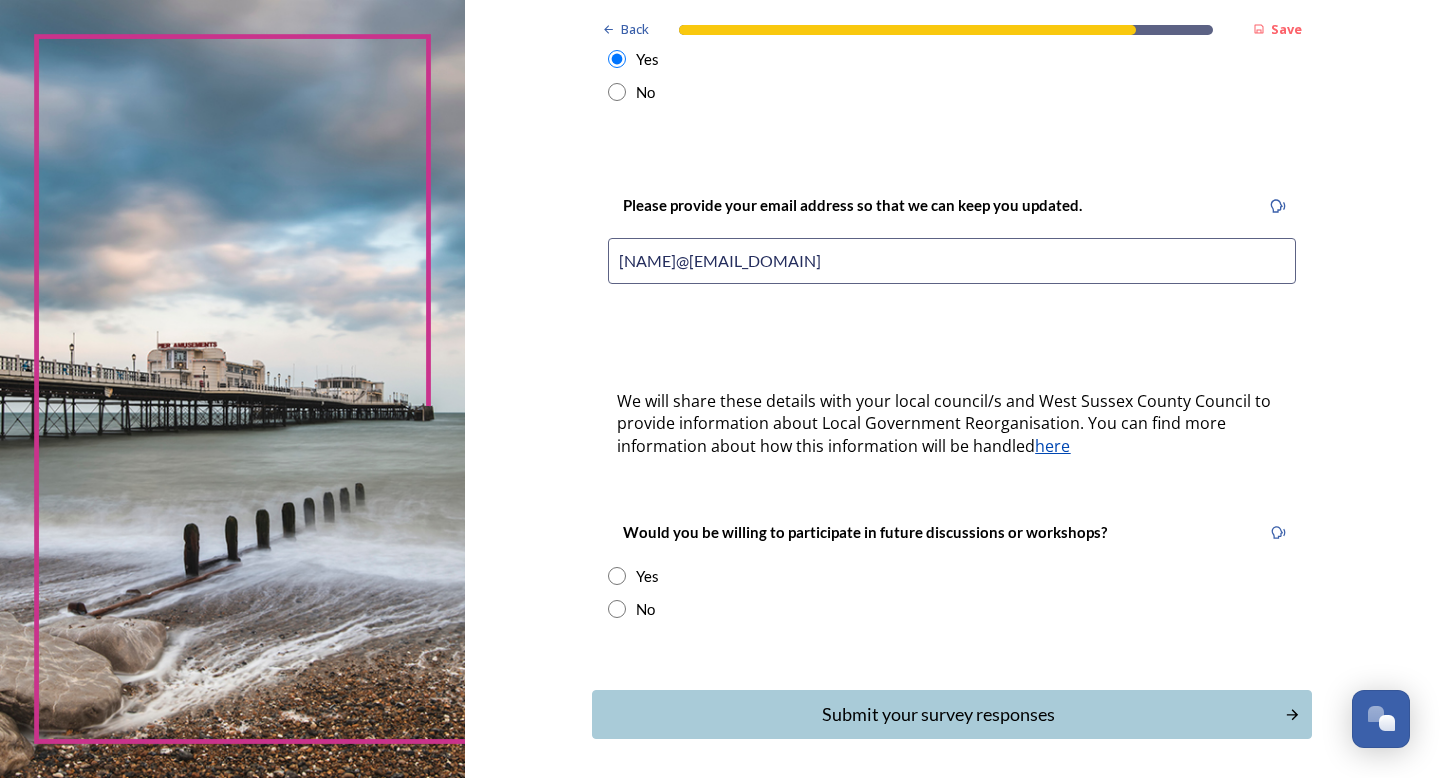 scroll, scrollTop: 382, scrollLeft: 0, axis: vertical 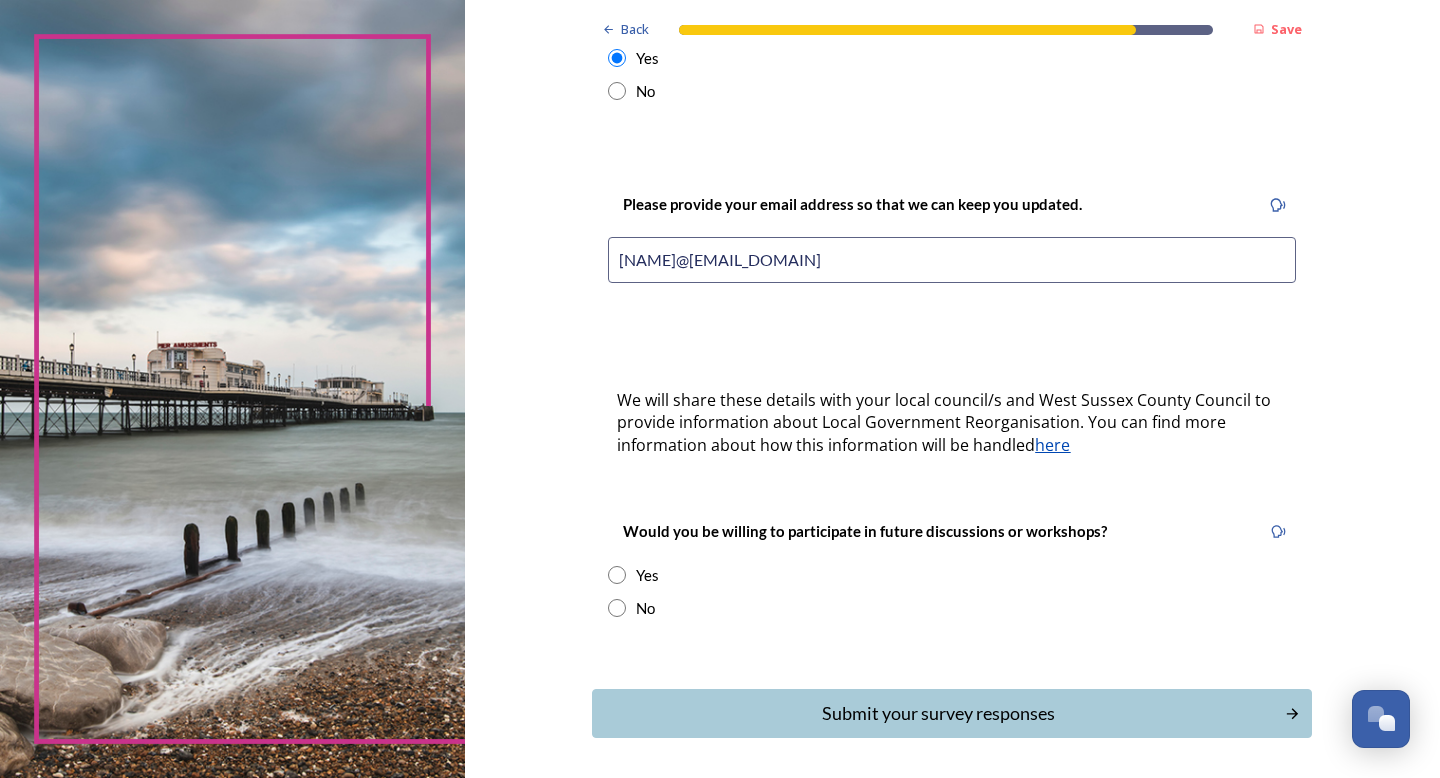 type on "zeno.wijtten@rspb.org.uk" 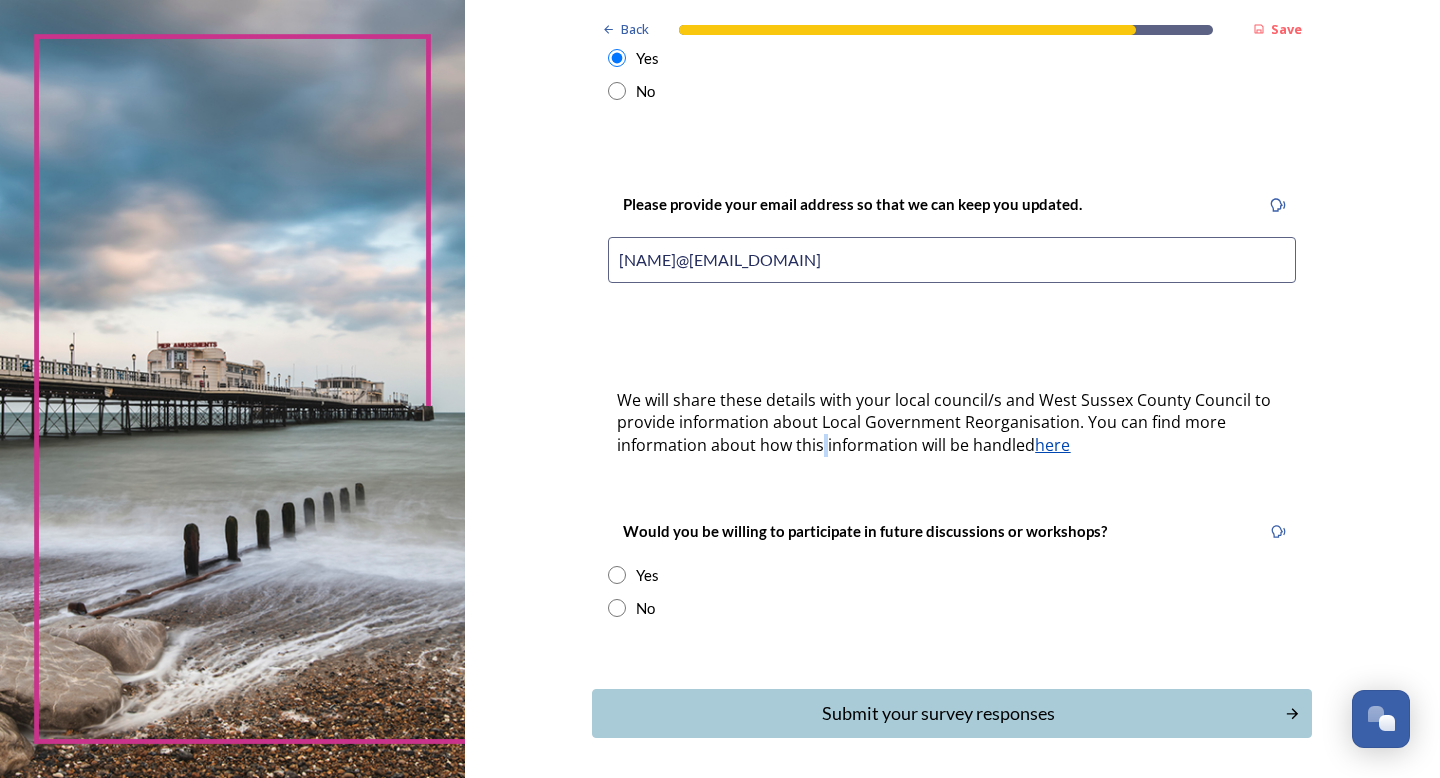 click on "We will share these details with your local council/s and West Sussex County Council to provide information about Local Government Reorganisation. You can find more information about how this information will be handled" at bounding box center [946, 422] 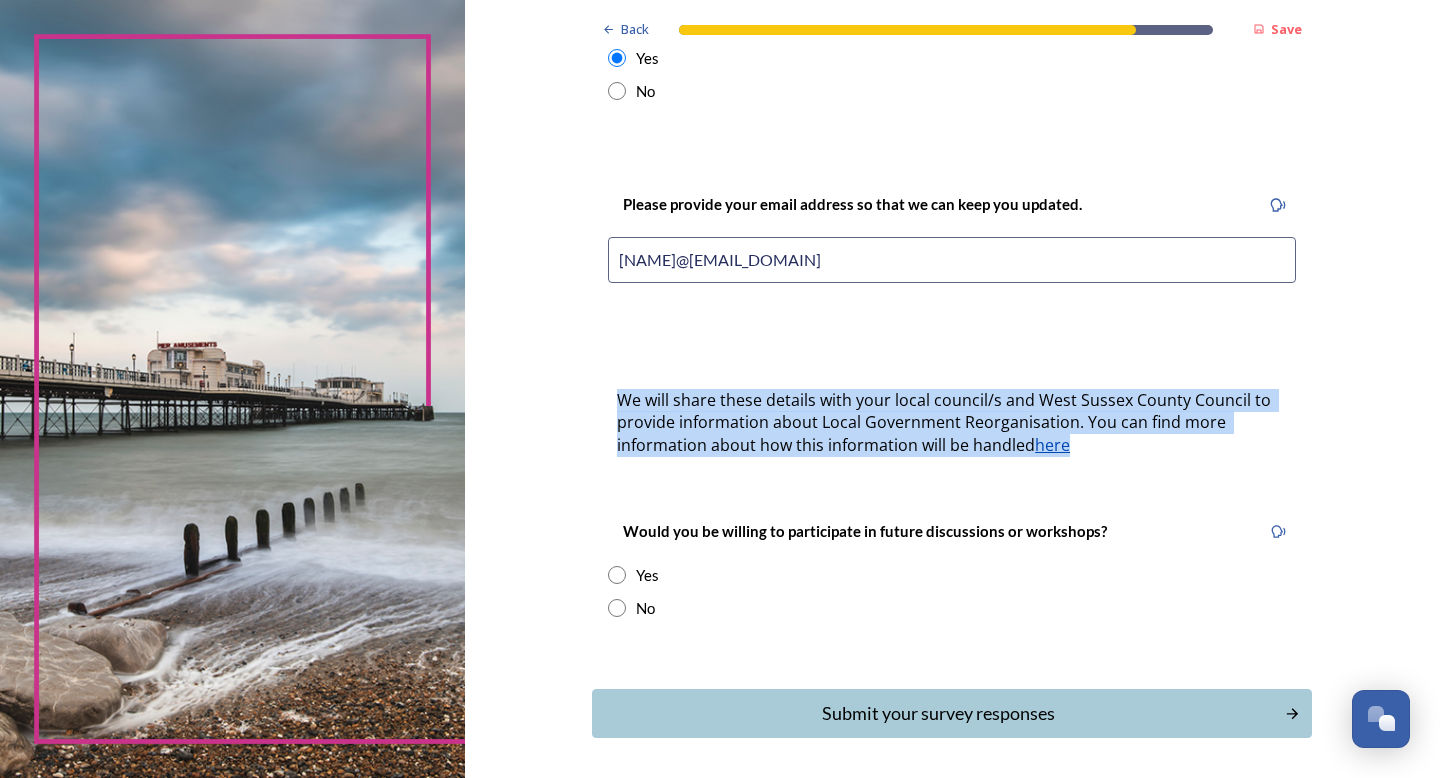 click on "We will share these details with your local council/s and West Sussex County Council to provide information about Local Government Reorganisation. You can find more information about how this information will be handled  here" at bounding box center [952, 423] 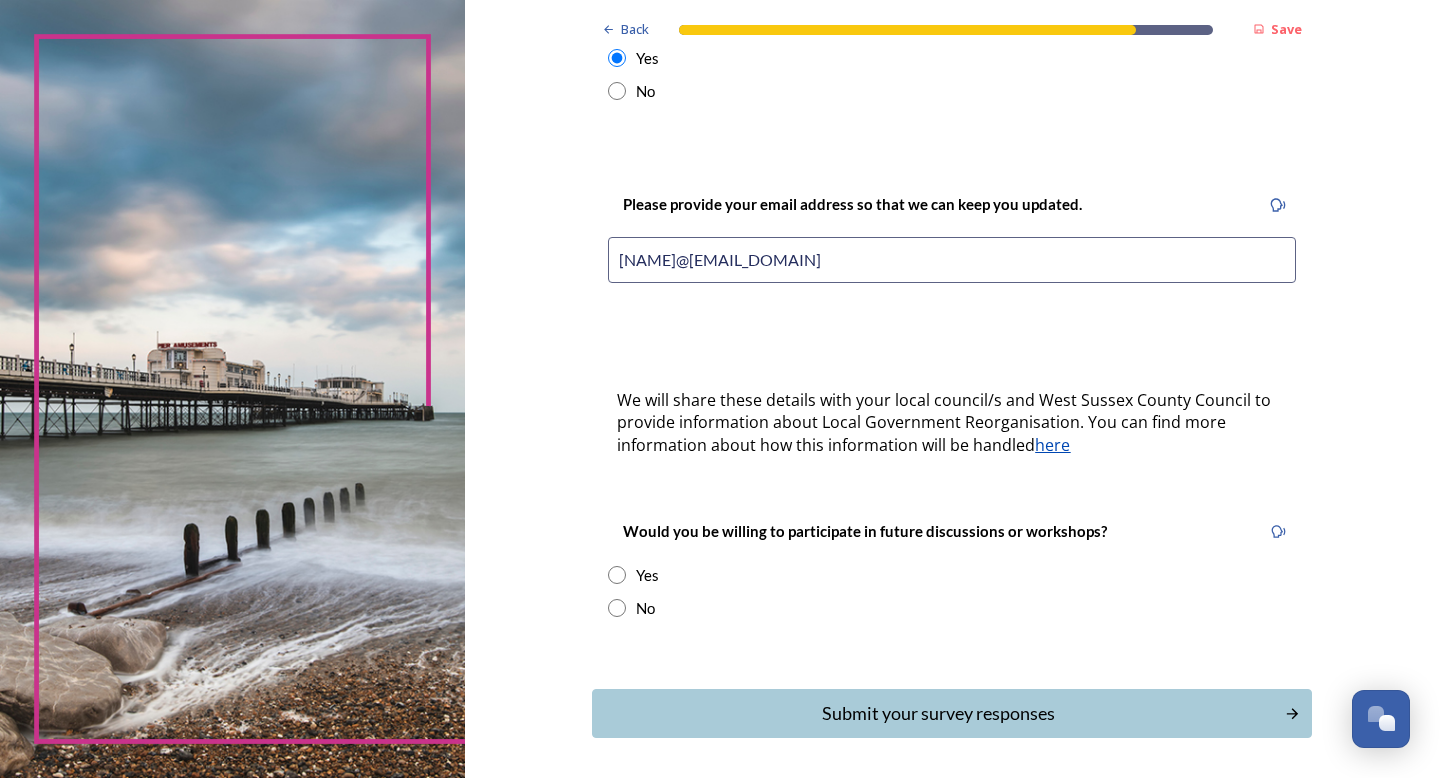 scroll, scrollTop: 431, scrollLeft: 0, axis: vertical 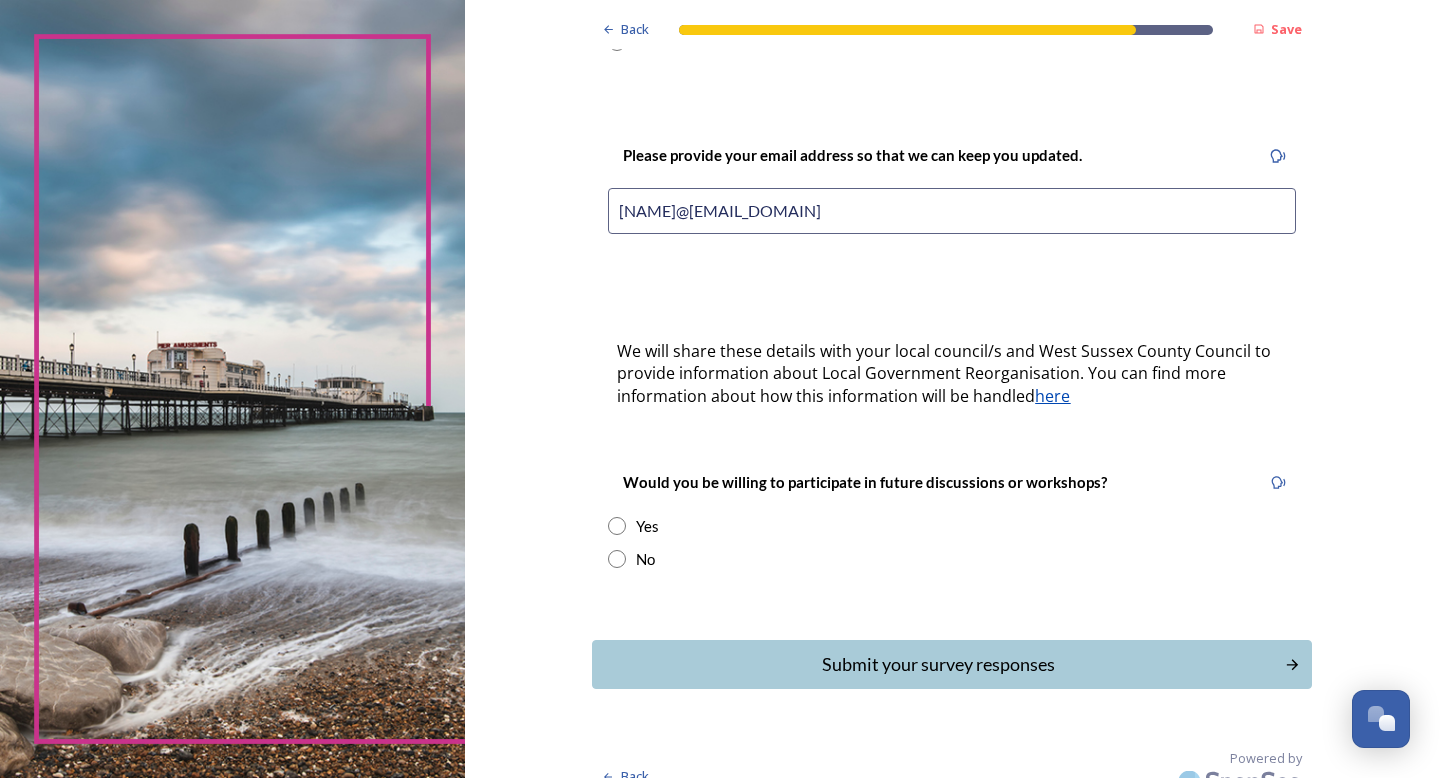 click on "Yes" at bounding box center [952, 526] 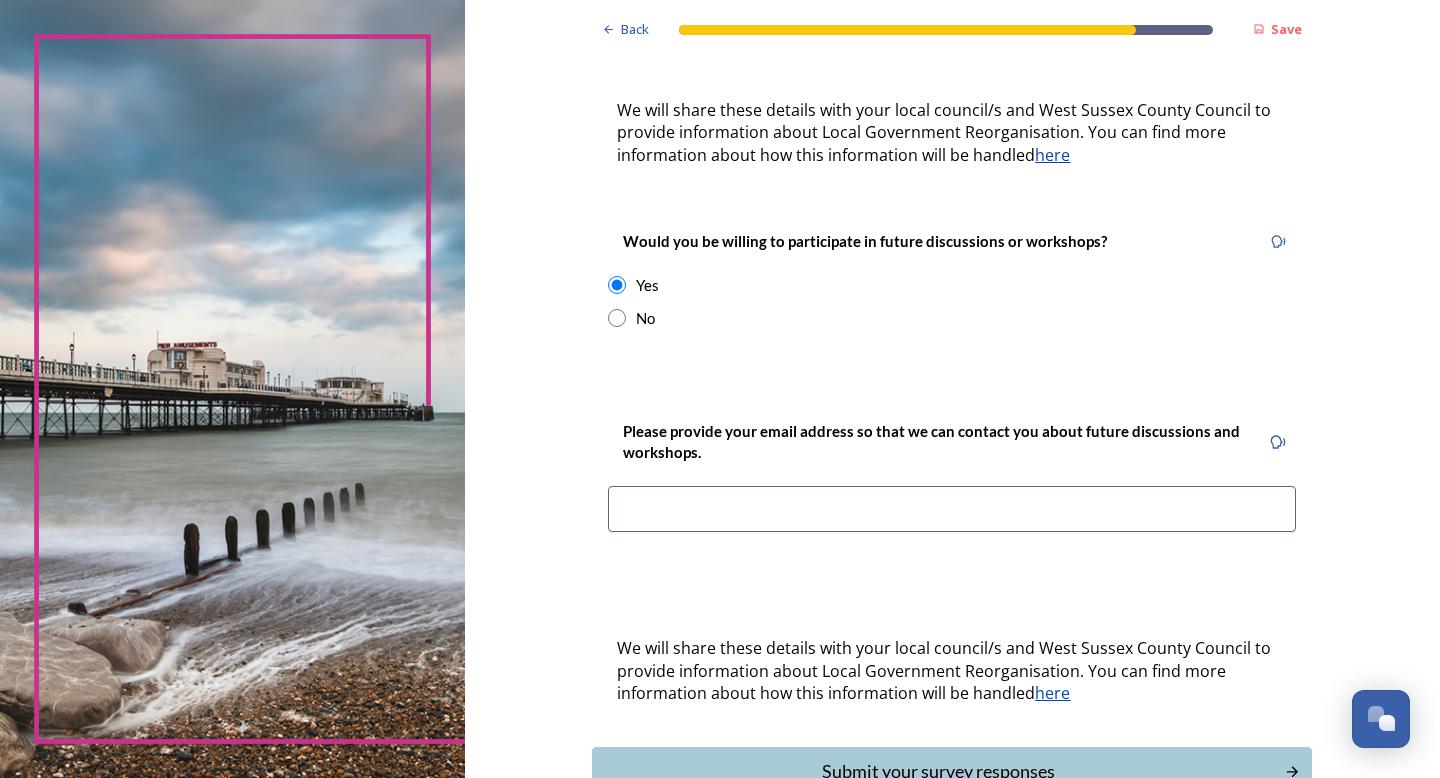 scroll, scrollTop: 778, scrollLeft: 0, axis: vertical 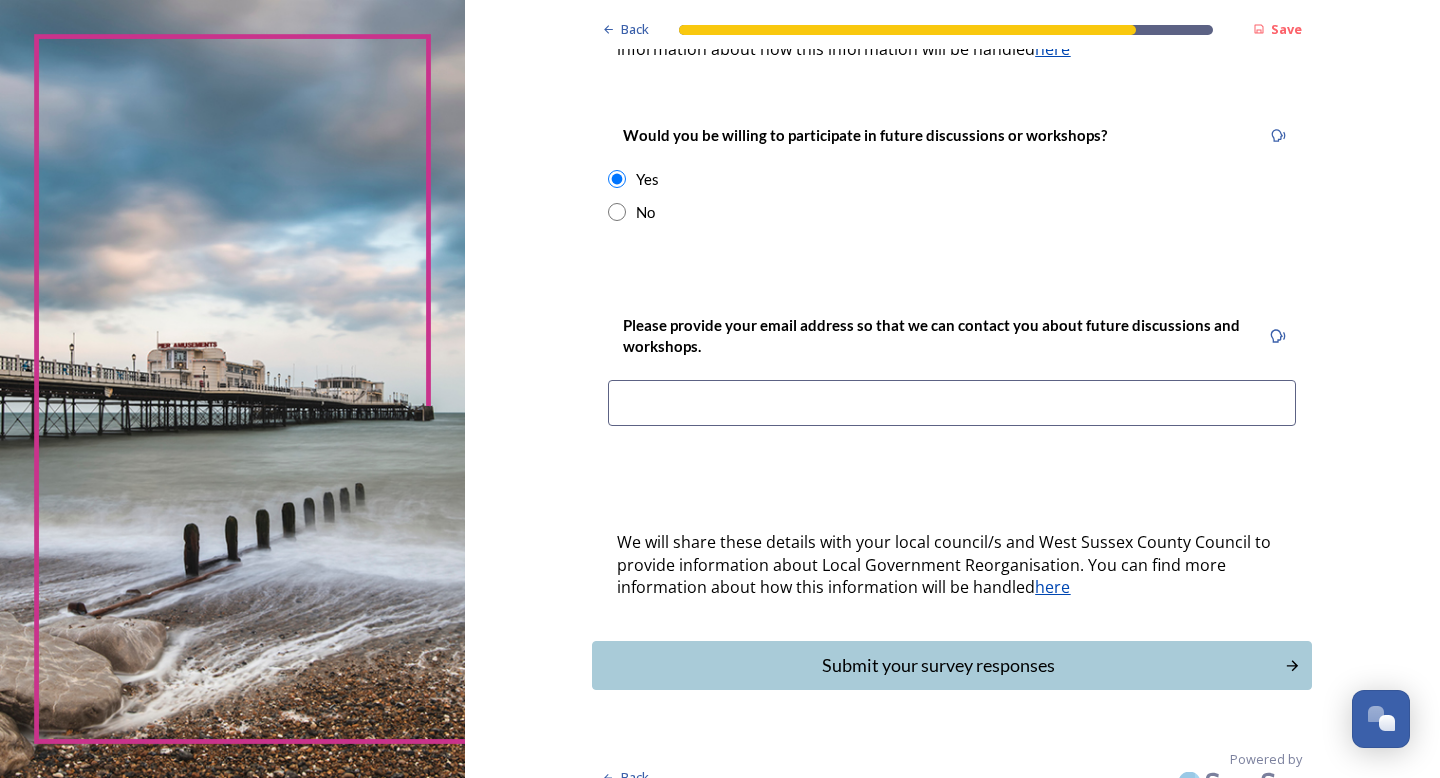 click at bounding box center [952, 403] 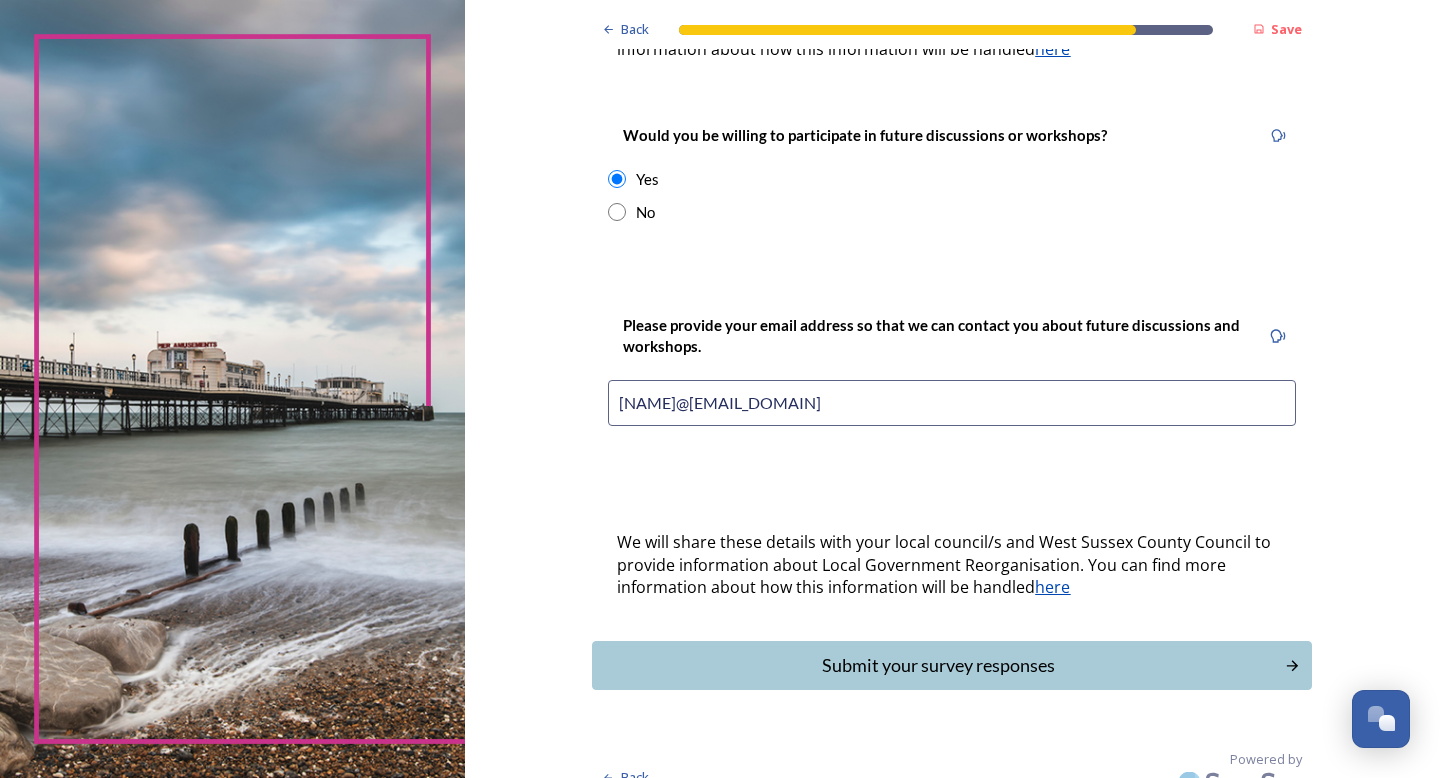 type on "zeno.wijtten@rspb.org.uk" 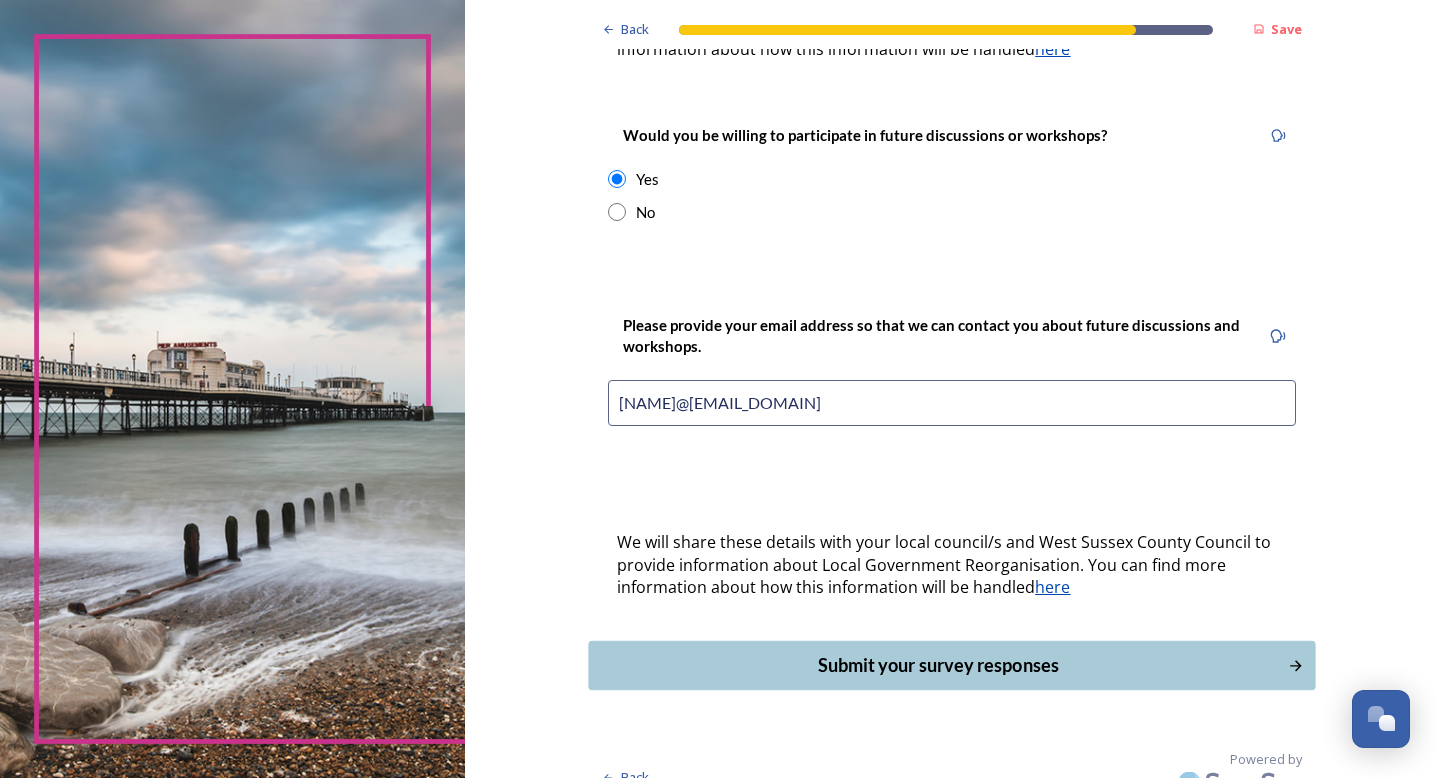 click on "Submit your survey responses" at bounding box center [938, 665] 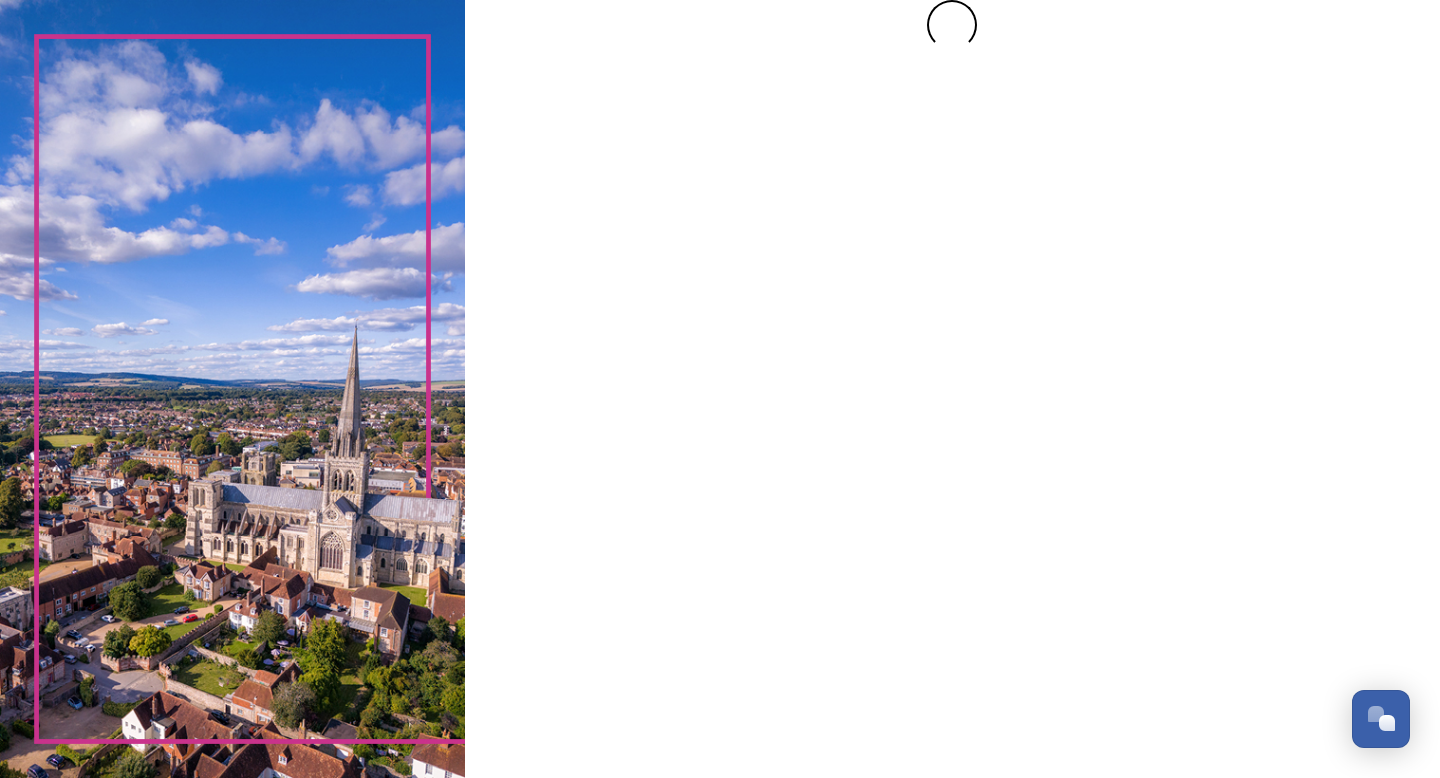 scroll, scrollTop: 0, scrollLeft: 0, axis: both 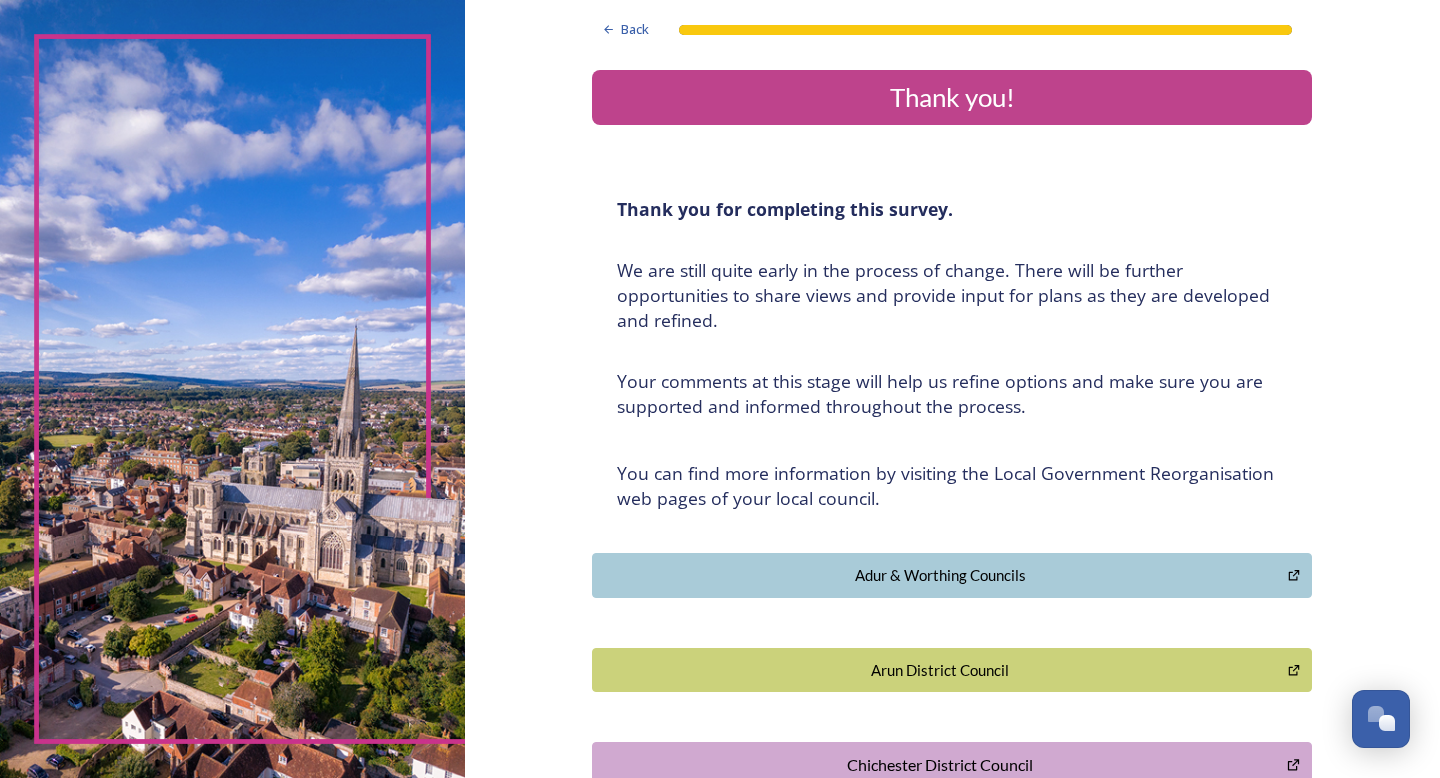 click on "Thank you for completing this survey.  ﻿We are still quite early in the process of change. There will be further opportunities to share views and provide input for plans as they are developed and refined.  ﻿Your comments at this stage will help us refine options and make sure you are supported and informed throughout the process. You can find more information by visiting the Local Government Reorganisation web pages of your local council." at bounding box center (952, 354) 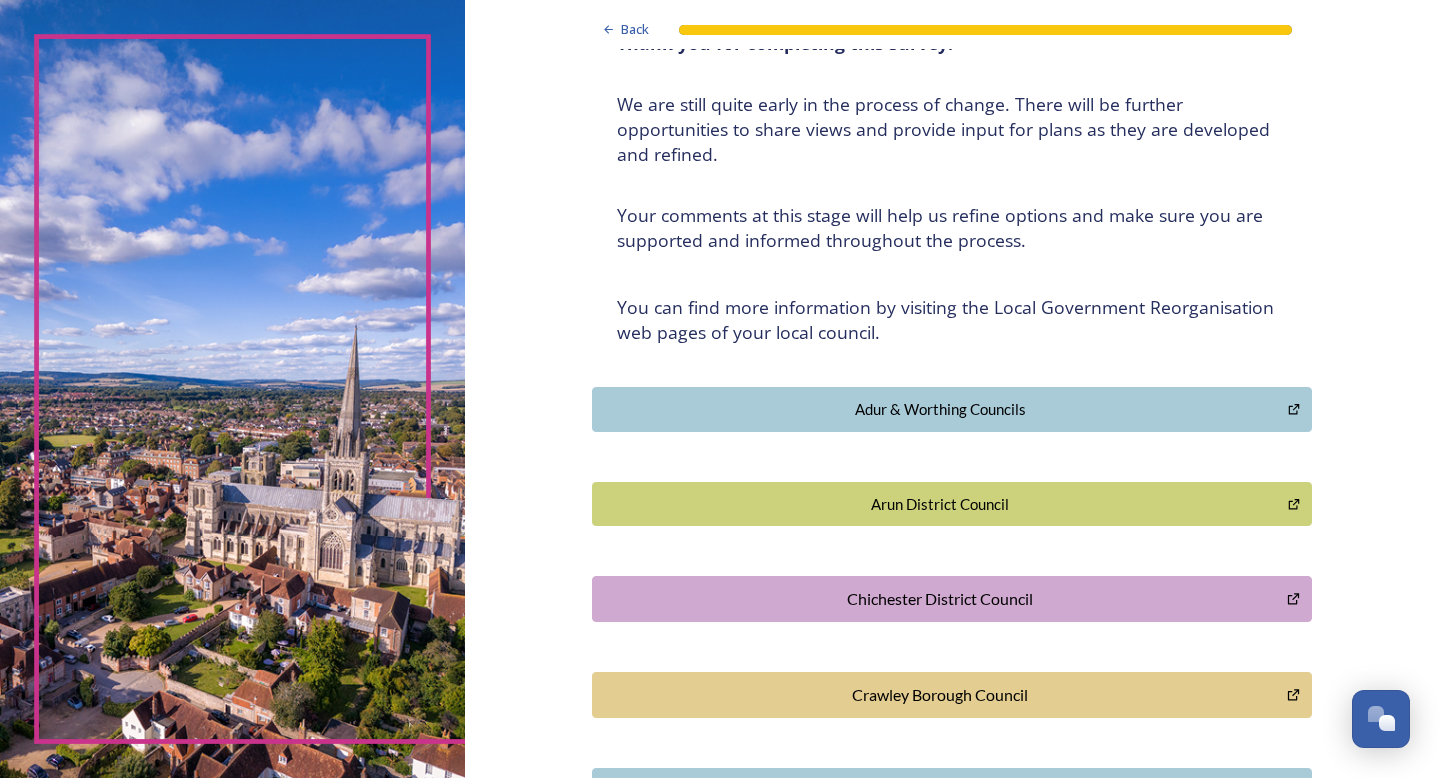 scroll, scrollTop: 0, scrollLeft: 0, axis: both 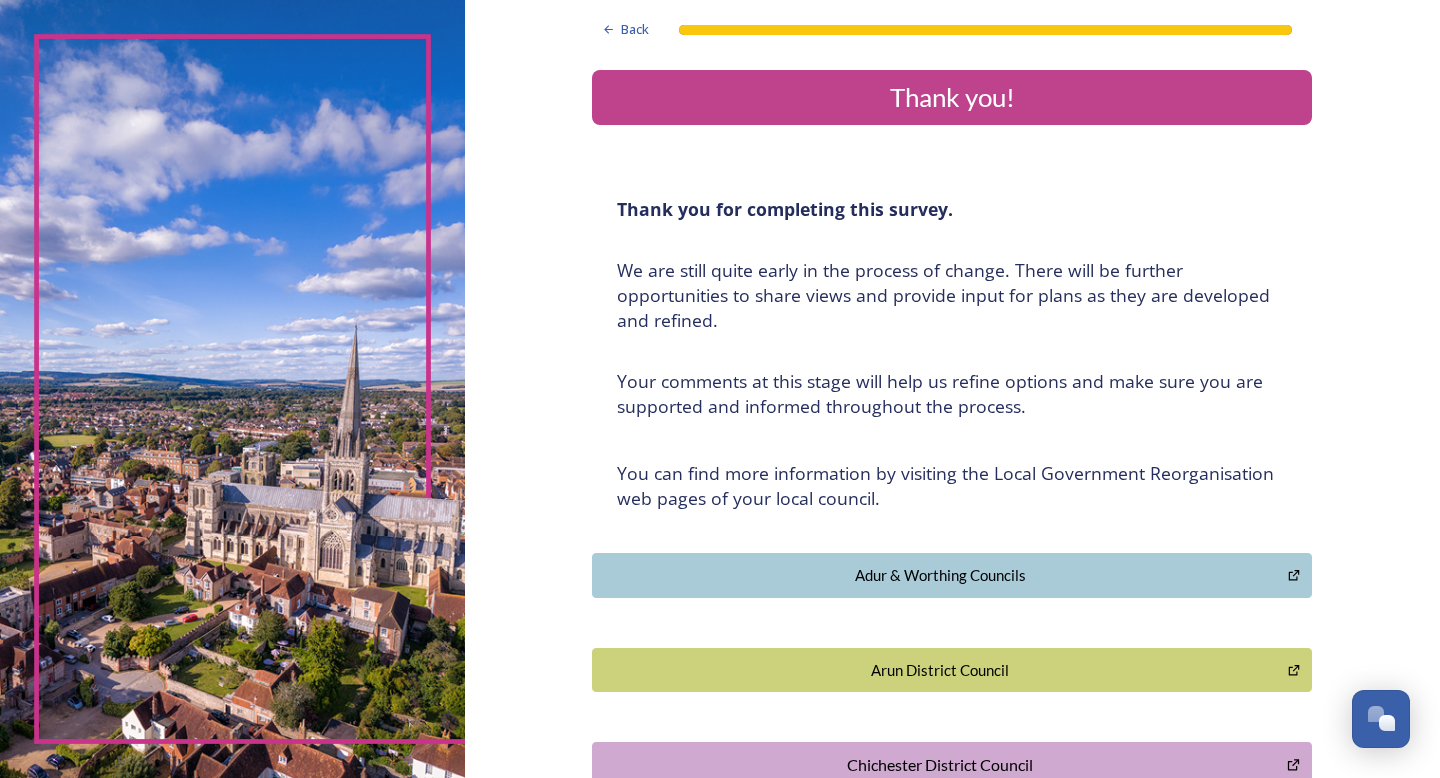 click on "﻿We are still quite early in the process of change. There will be further opportunities to share views and provide input for plans as they are developed and refined." at bounding box center [952, 295] 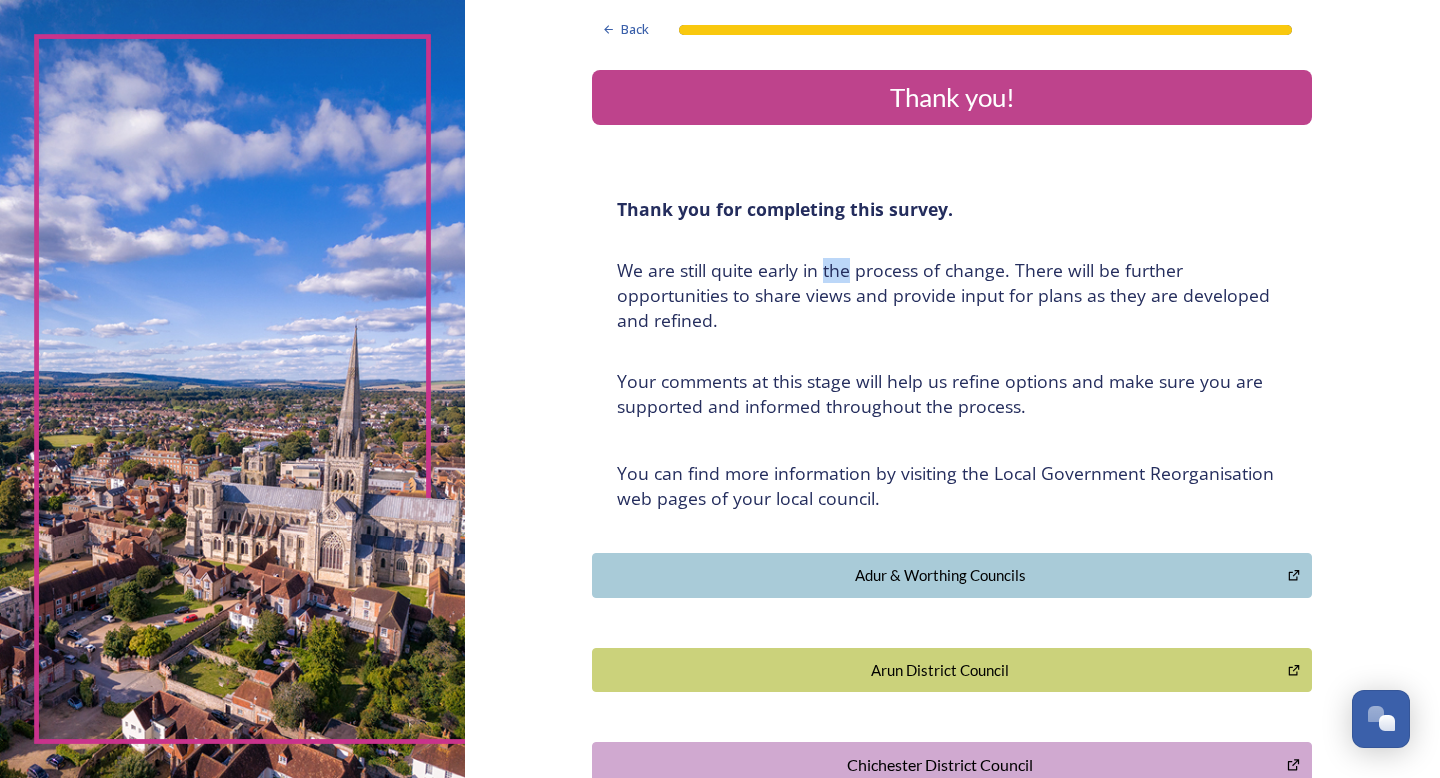 click on "﻿We are still quite early in the process of change. There will be further opportunities to share views and provide input for plans as they are developed and refined." at bounding box center (952, 295) 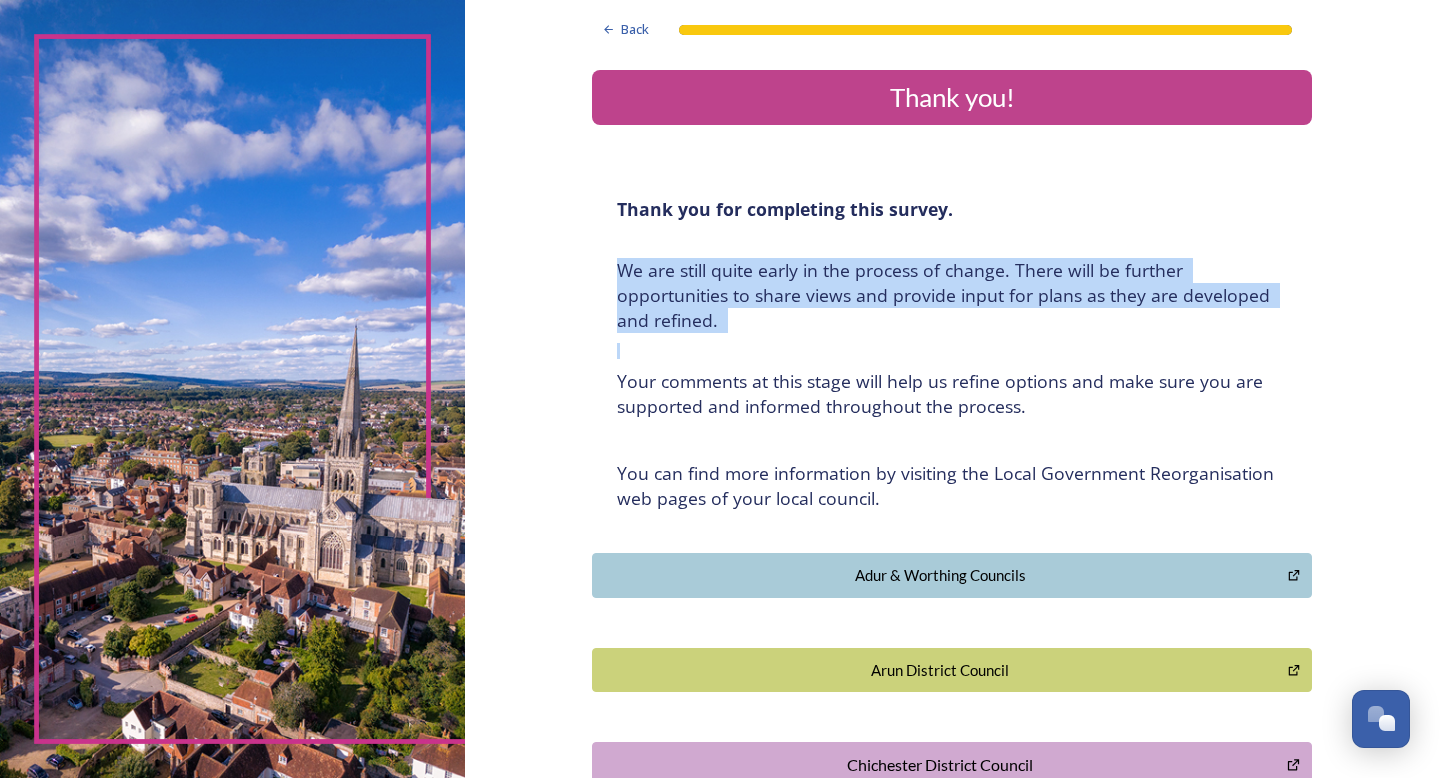 click on "﻿Your comments at this stage will help us refine options and make sure you are supported and informed throughout the process." at bounding box center [952, 394] 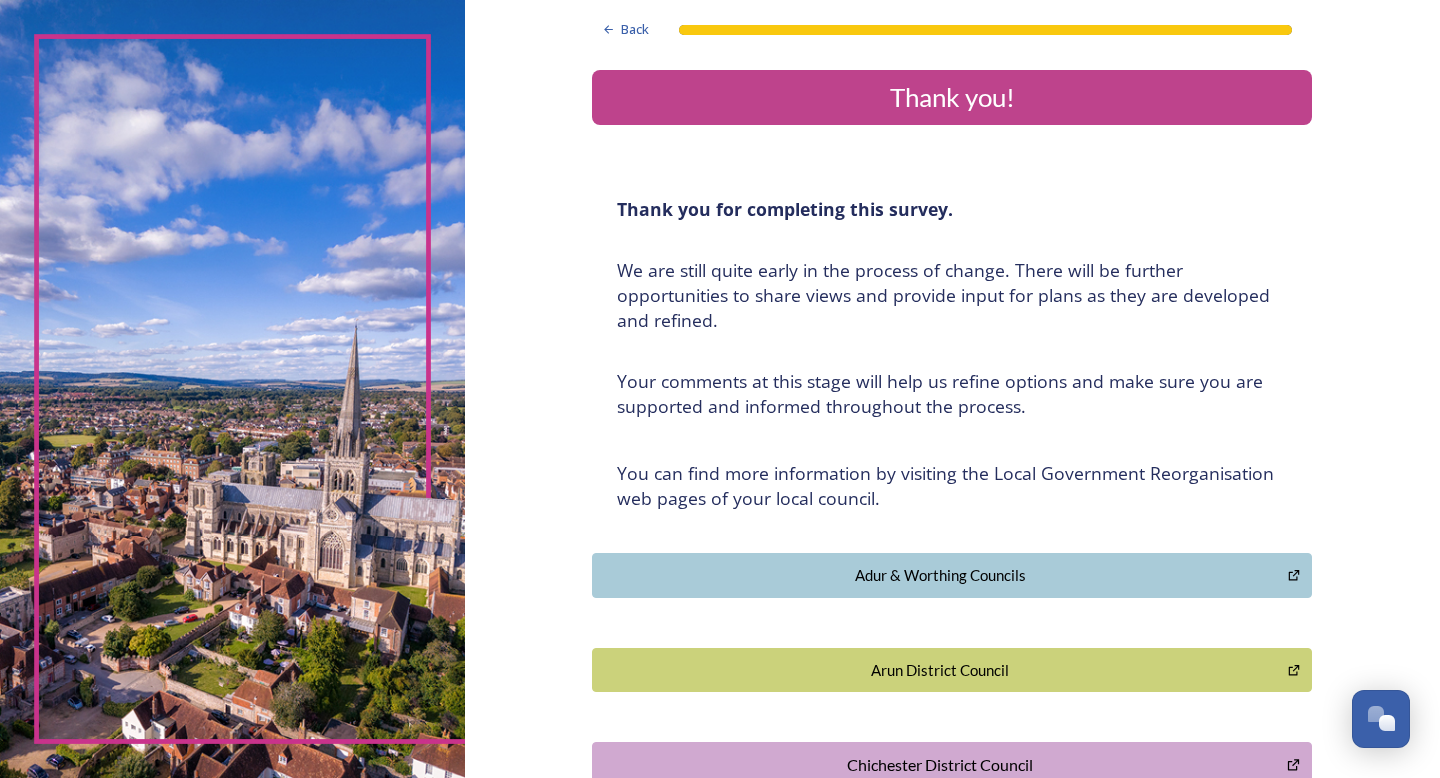 click on "﻿Your comments at this stage will help us refine options and make sure you are supported and informed throughout the process." at bounding box center [952, 394] 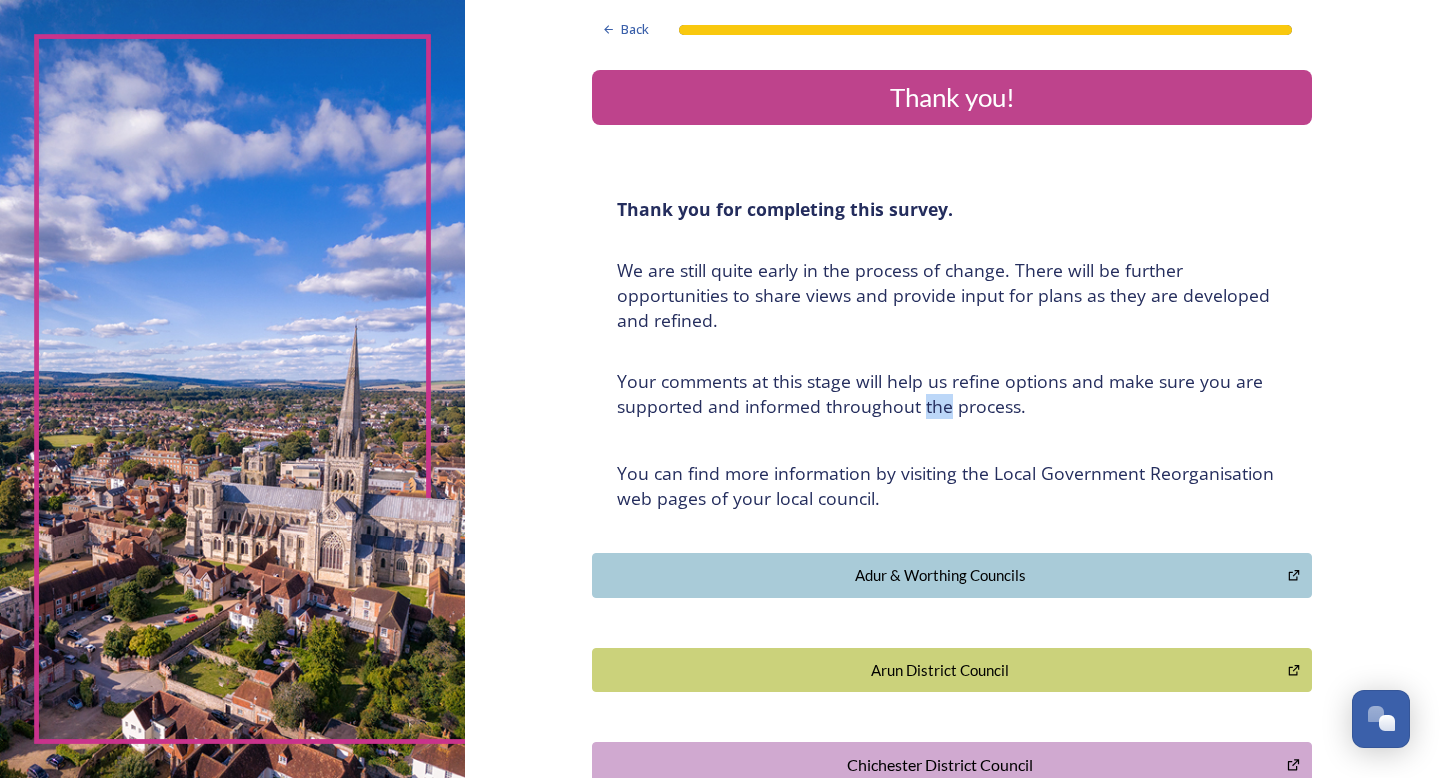 click on "﻿Your comments at this stage will help us refine options and make sure you are supported and informed throughout the process." at bounding box center [952, 394] 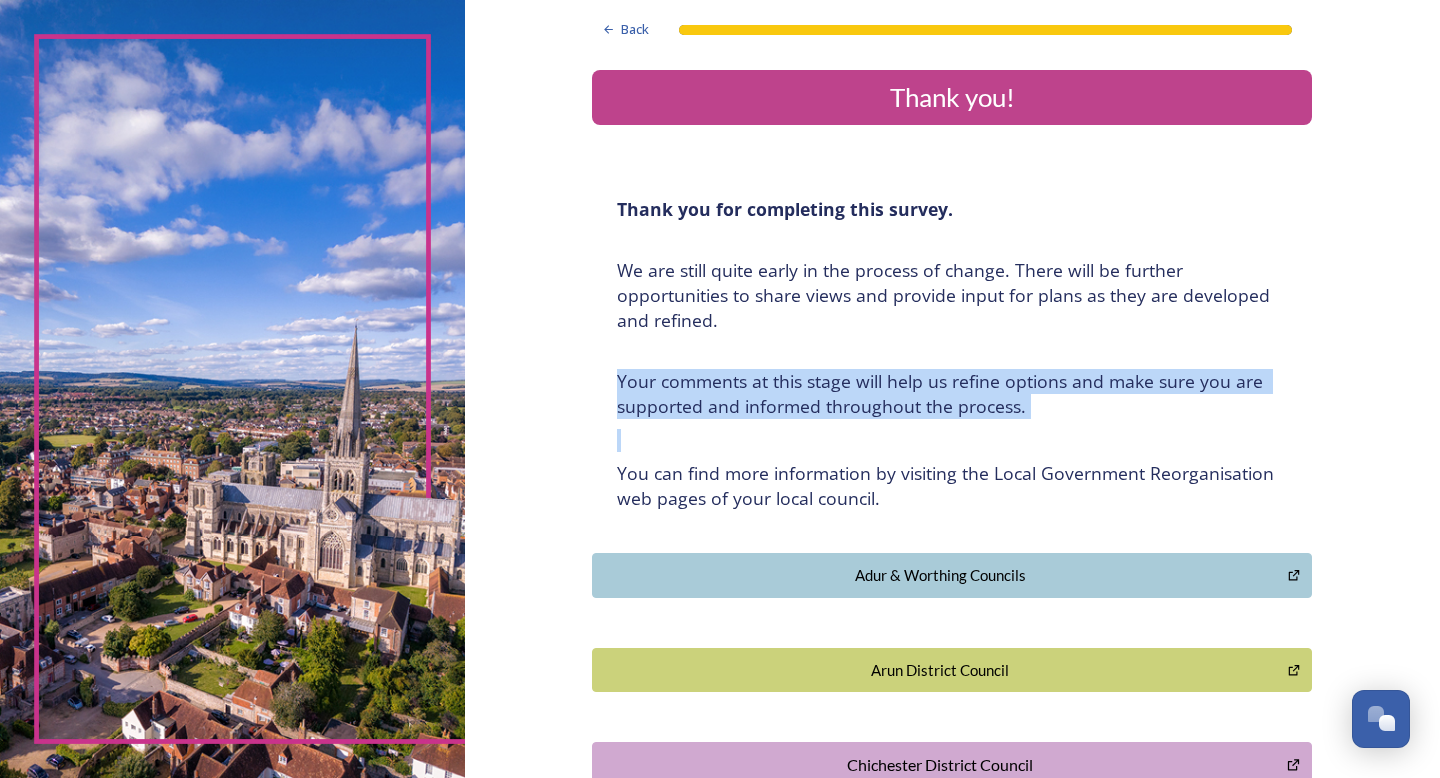 click on "﻿Your comments at this stage will help us refine options and make sure you are supported and informed throughout the process." at bounding box center (952, 394) 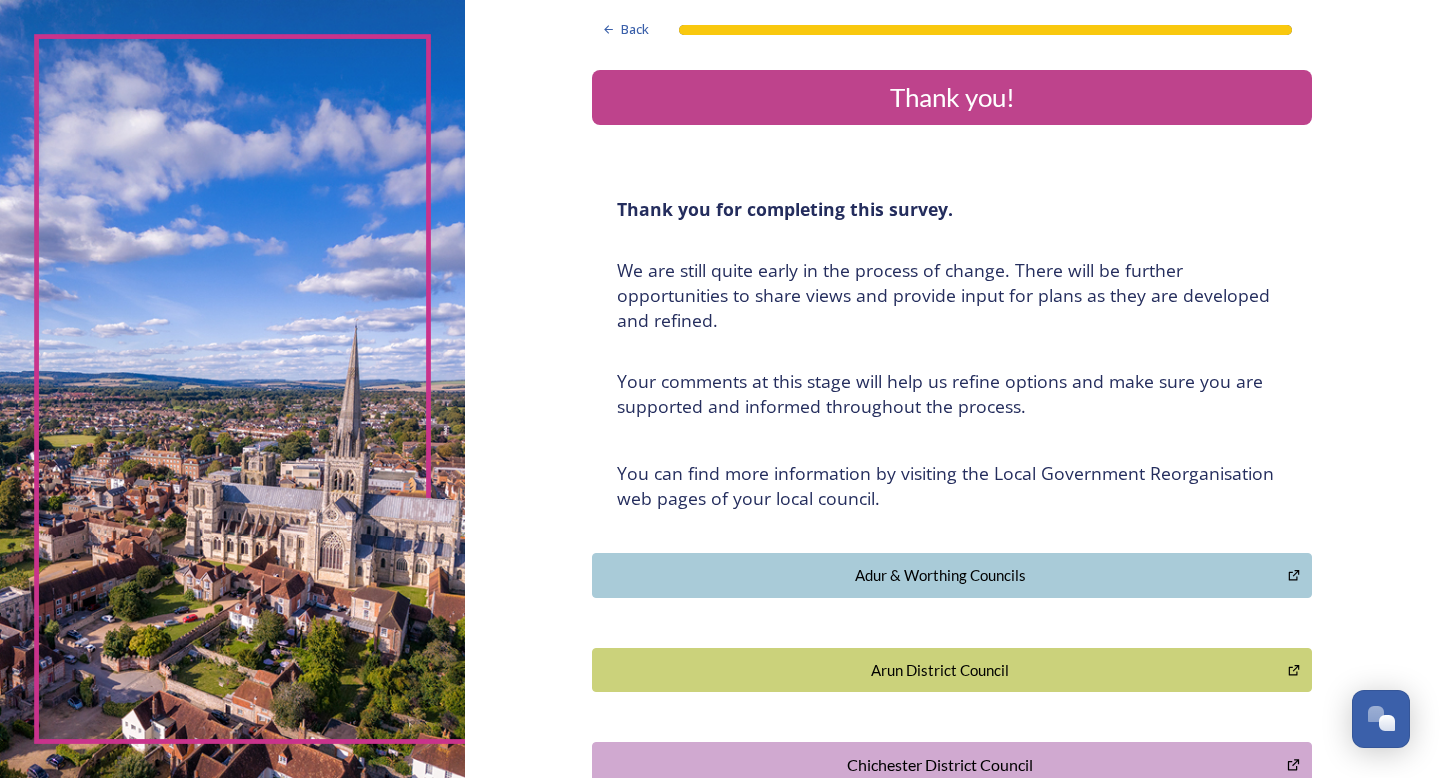 click at bounding box center [952, 440] 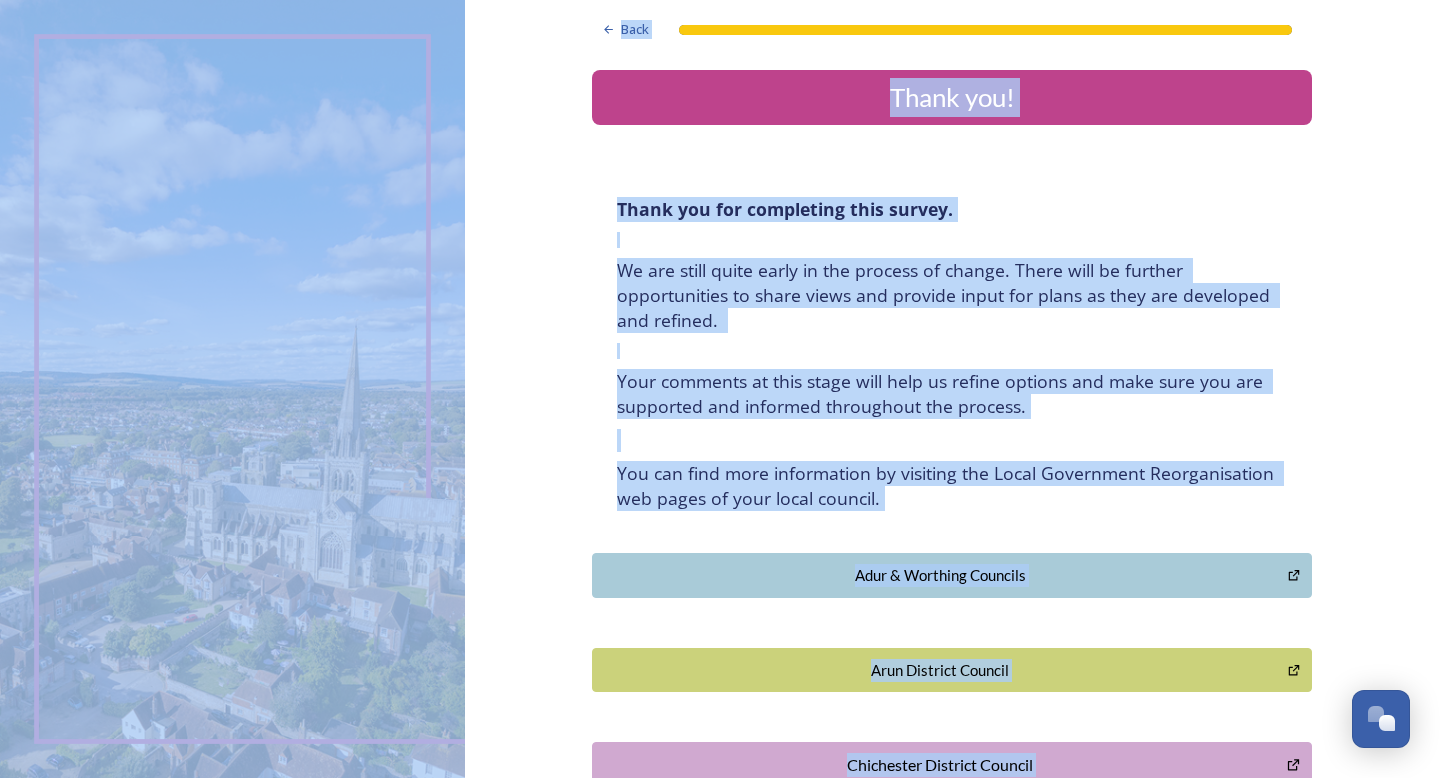 copy on "Back Thank you! Thank you for completing this survey.  ﻿We are still quite early in the process of change. There will be further opportunities to share views and provide input for plans as they are developed and refined.  ﻿Your comments at this stage will help us refine options and make sure you are supported and informed throughout the process. You can find more information by visiting the Local Government Reorganisation web pages of your local council. Adur & Worthing Councils   Arun District Council   Chichester District Council   Crawley Borough Council   Horsham District Council   Mid Sussex District Council   West Sussex County Council   Back Powered by Shaping West Sussex survey Dismiss  GoSquared Assistant Chat with  SnapSea Team  GoSquared Assistant Submit  GoSquared Assistant Chat with  SnapSea Team  GoSquared Assistant 👋 Hi there - Have any questions for us? We’re here to help! Just drop us a message here and we’ll get back to you as soon as possible. Unread messages  GoSquared Assistant Drop fi..." 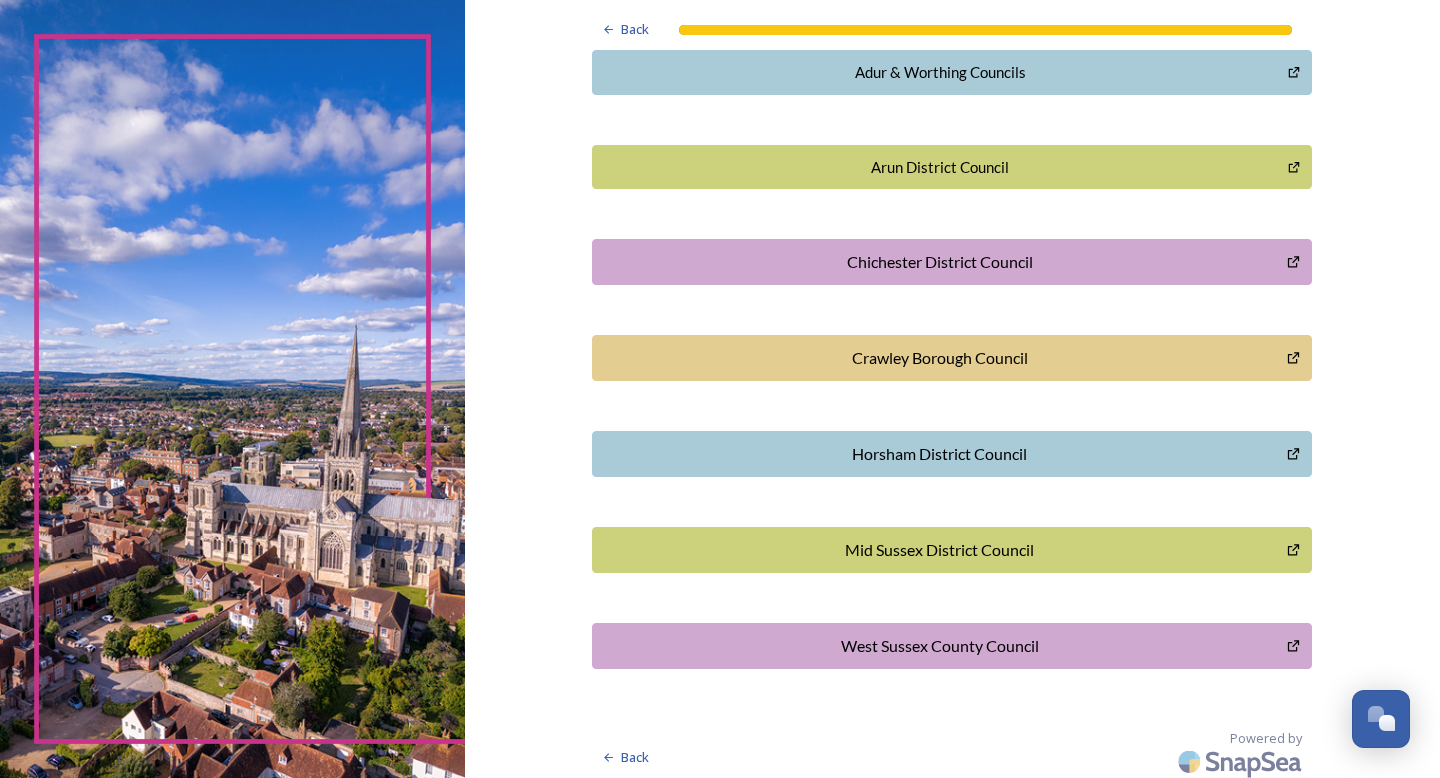 scroll, scrollTop: 0, scrollLeft: 0, axis: both 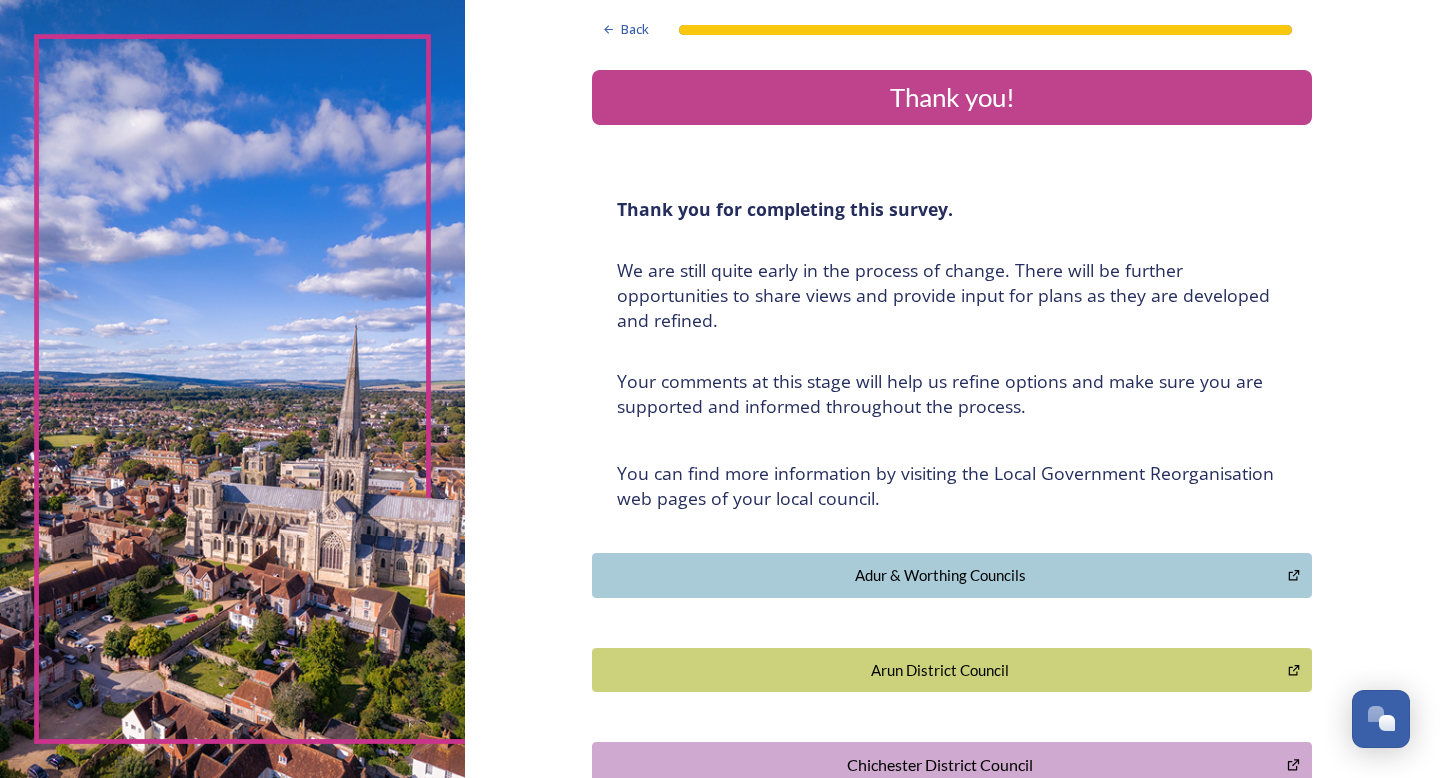 click at bounding box center (952, 351) 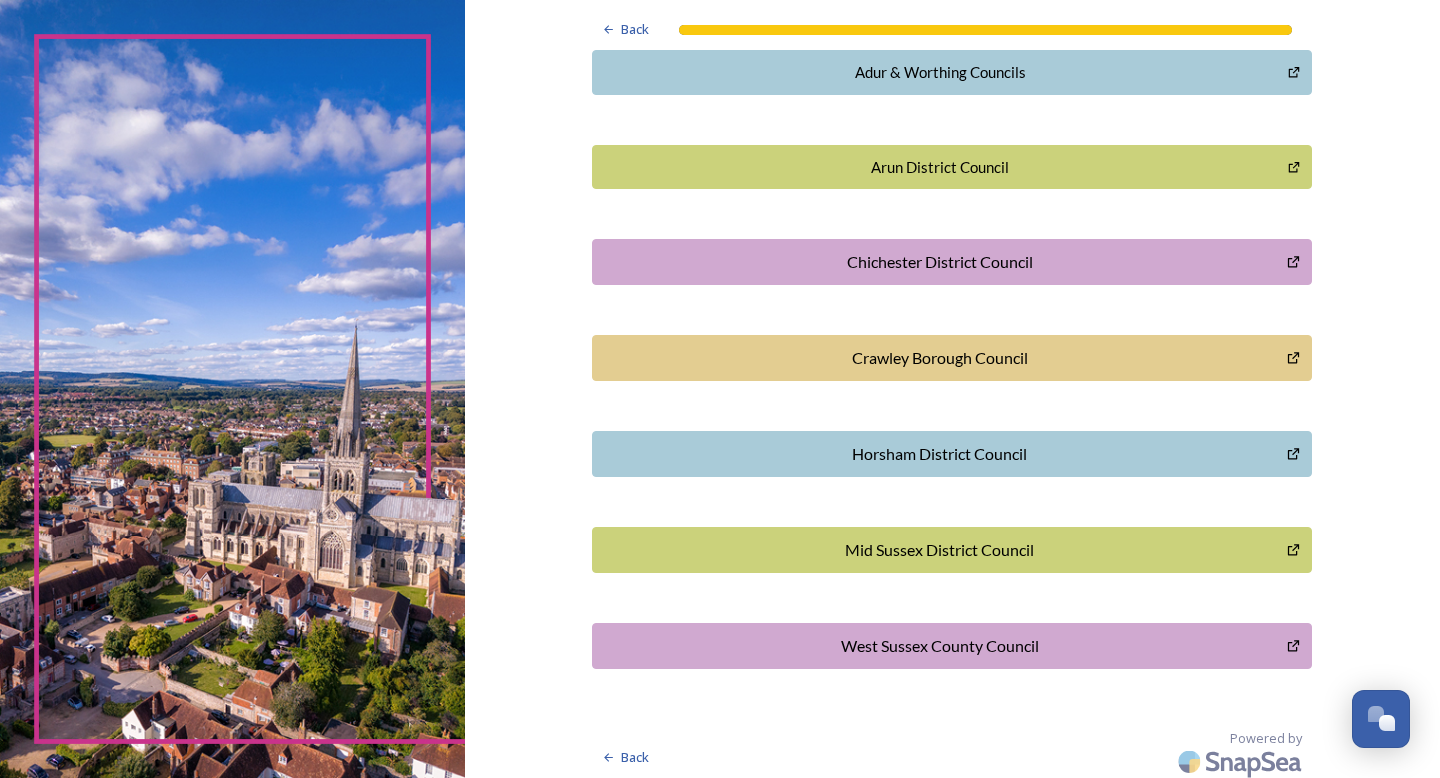 click on "Horsham District Council" at bounding box center [939, 454] 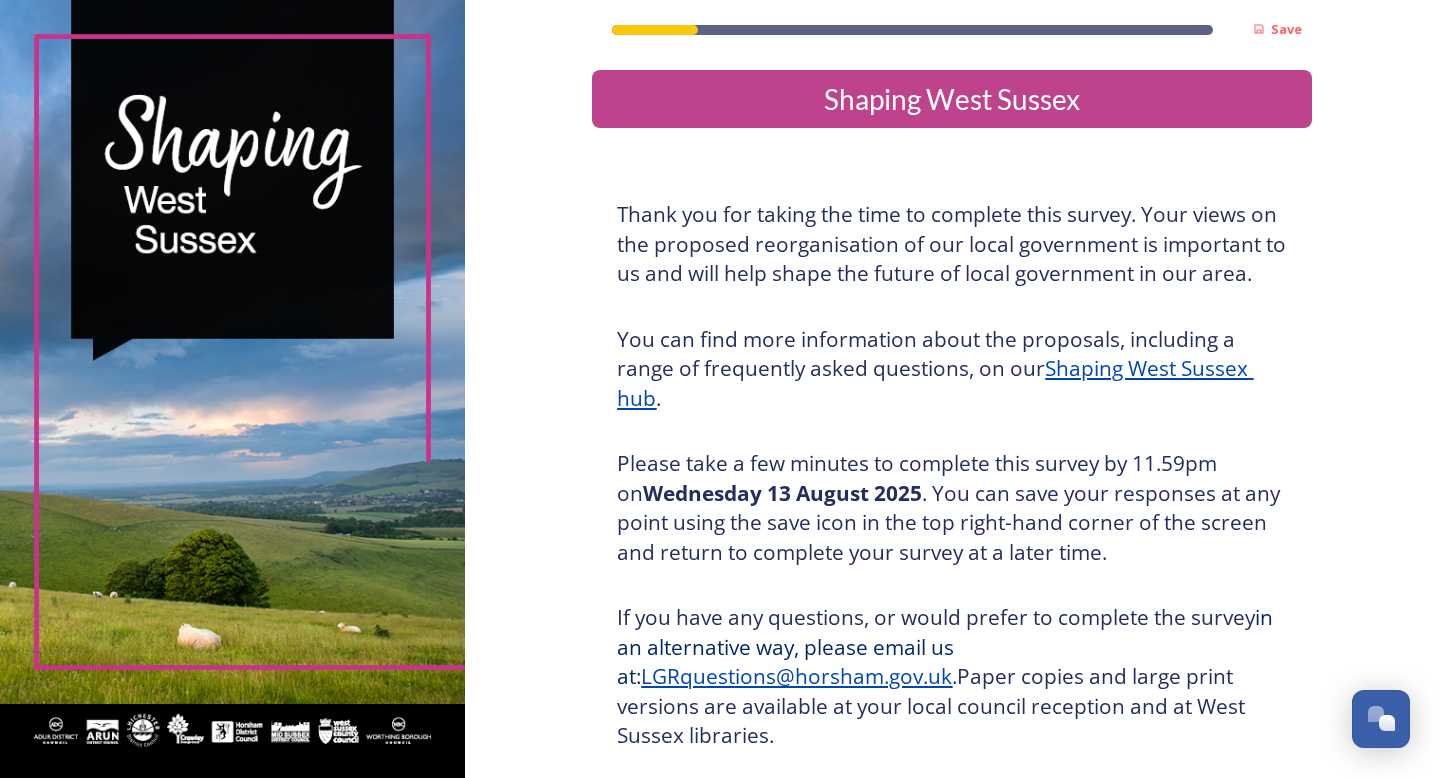 scroll, scrollTop: 0, scrollLeft: 0, axis: both 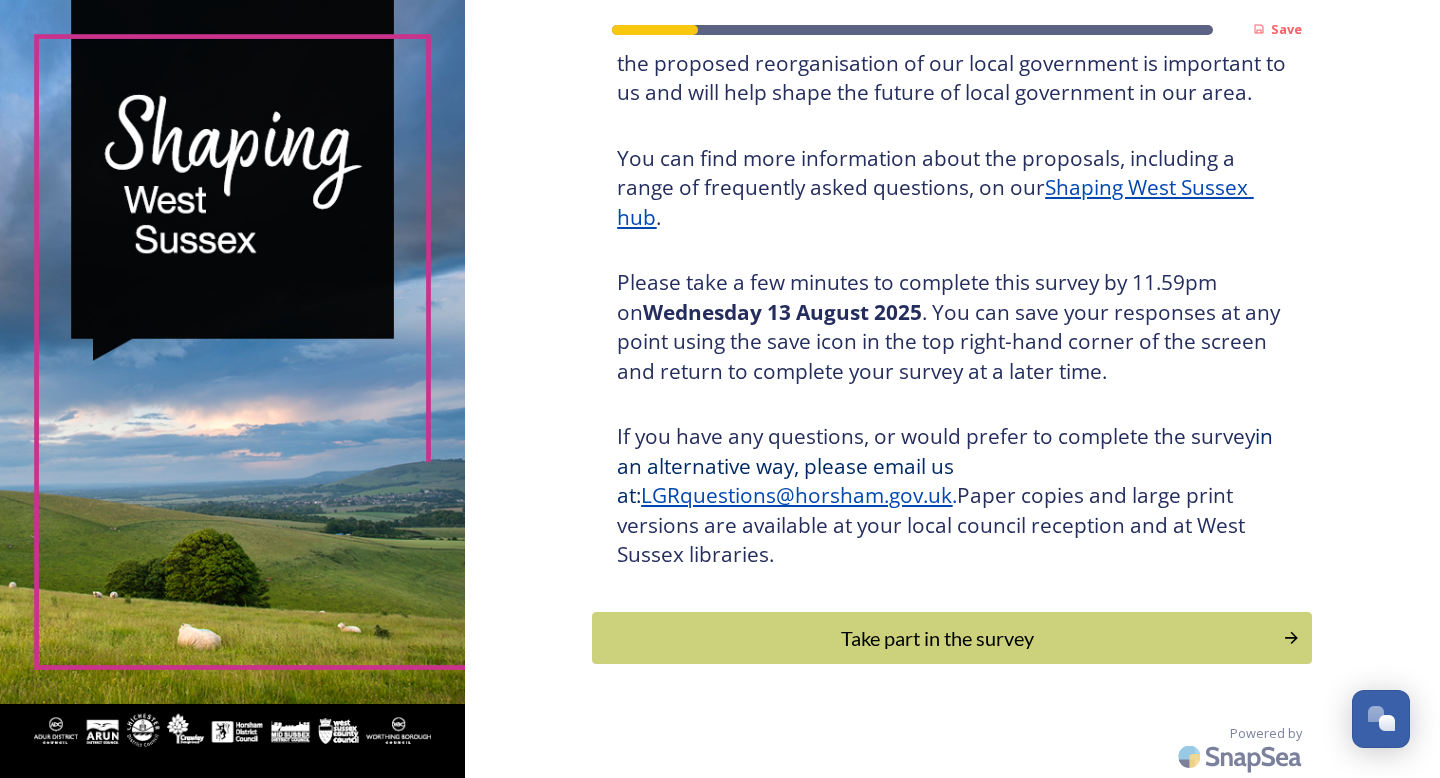 click on "You can find more information about the proposals, including a range of frequently asked questions, on our  Shaping West Sussex hub ." at bounding box center (952, 188) 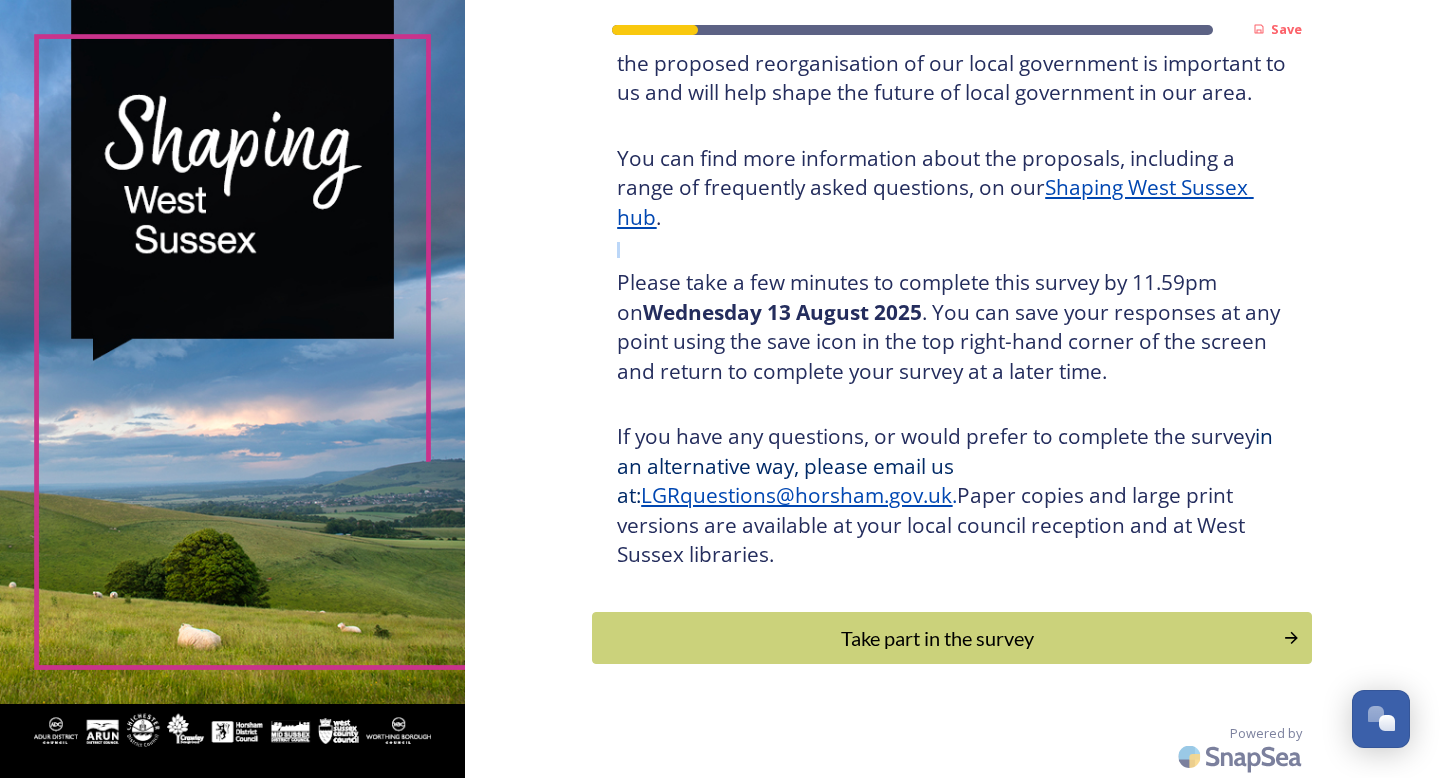 click on "You can find more information about the proposals, including a range of frequently asked questions, on our  Shaping West Sussex hub ." at bounding box center [952, 188] 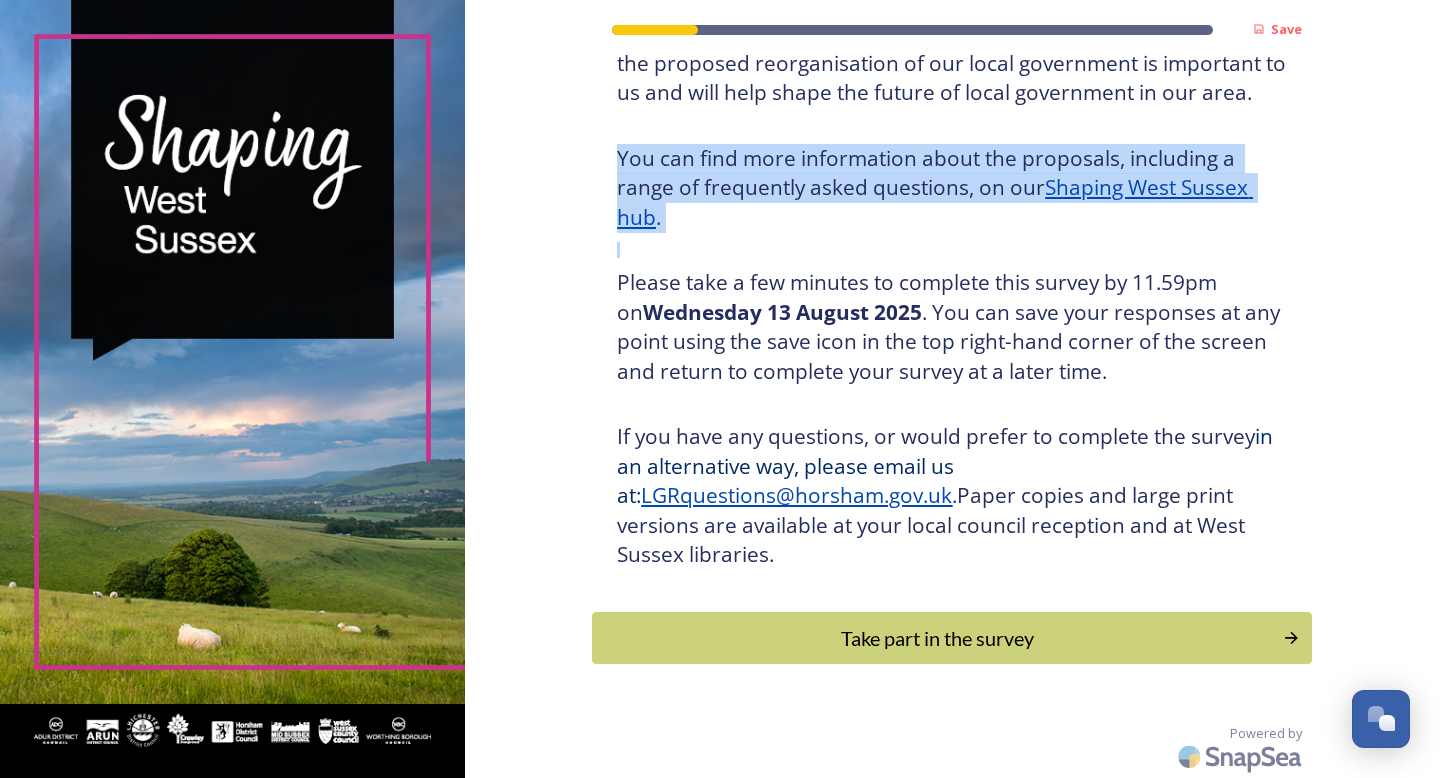 click on "Please take a few minutes to complete this survey by 11.59pm on  Wednesday 13 August 2025 . You can save your responses at any point using the save icon in the top right-hand corner of the screen and return to complete your survey at a later time." at bounding box center [952, 327] 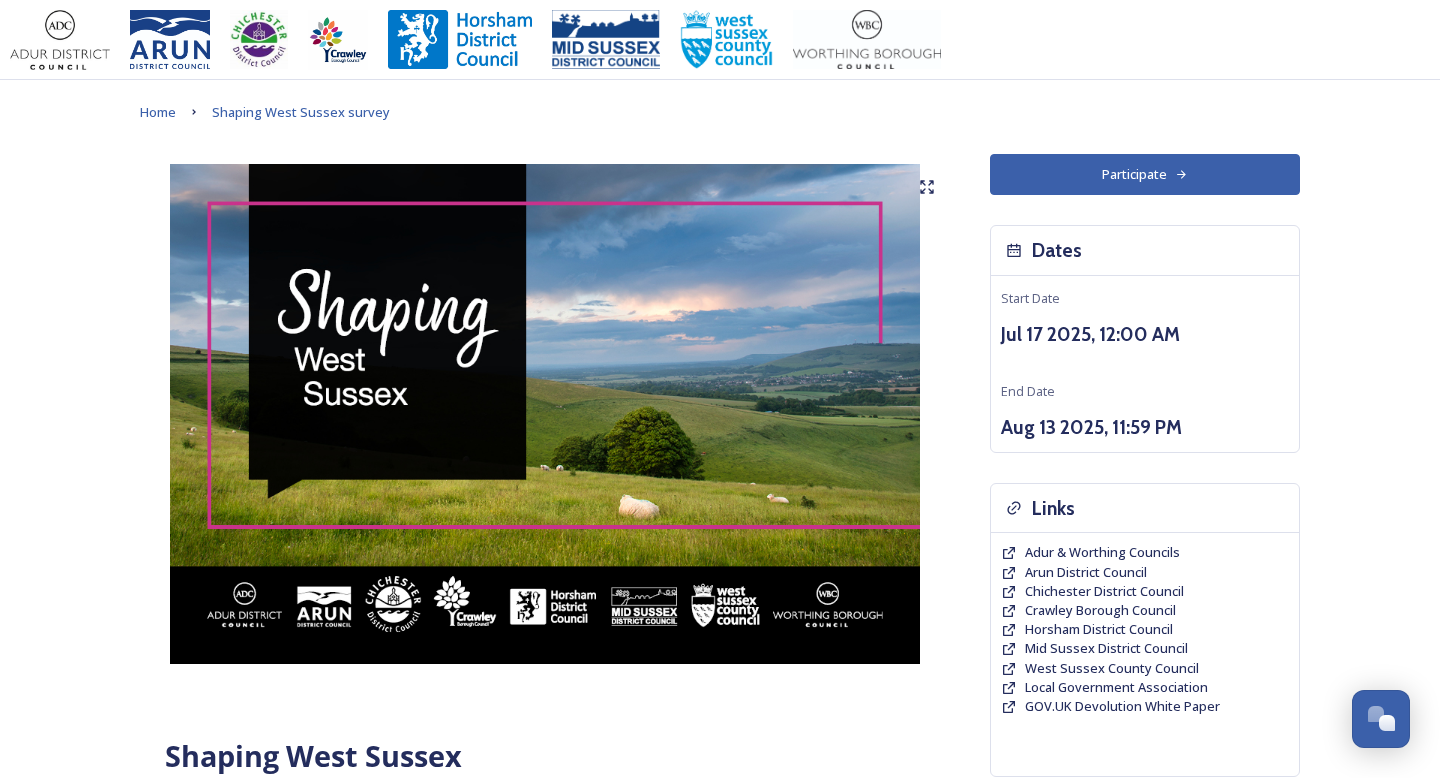 scroll, scrollTop: 0, scrollLeft: 0, axis: both 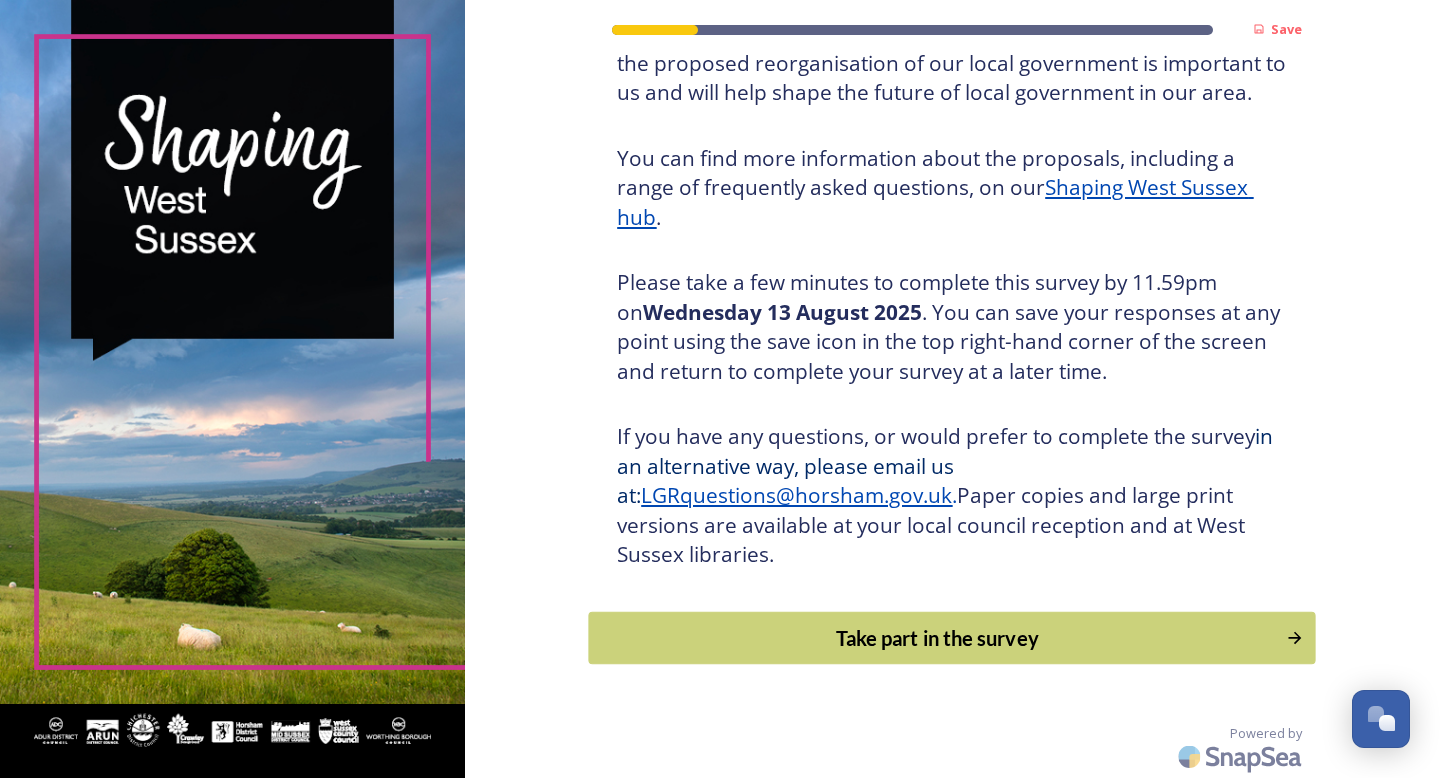 click on "Take part in the survey" at bounding box center (938, 638) 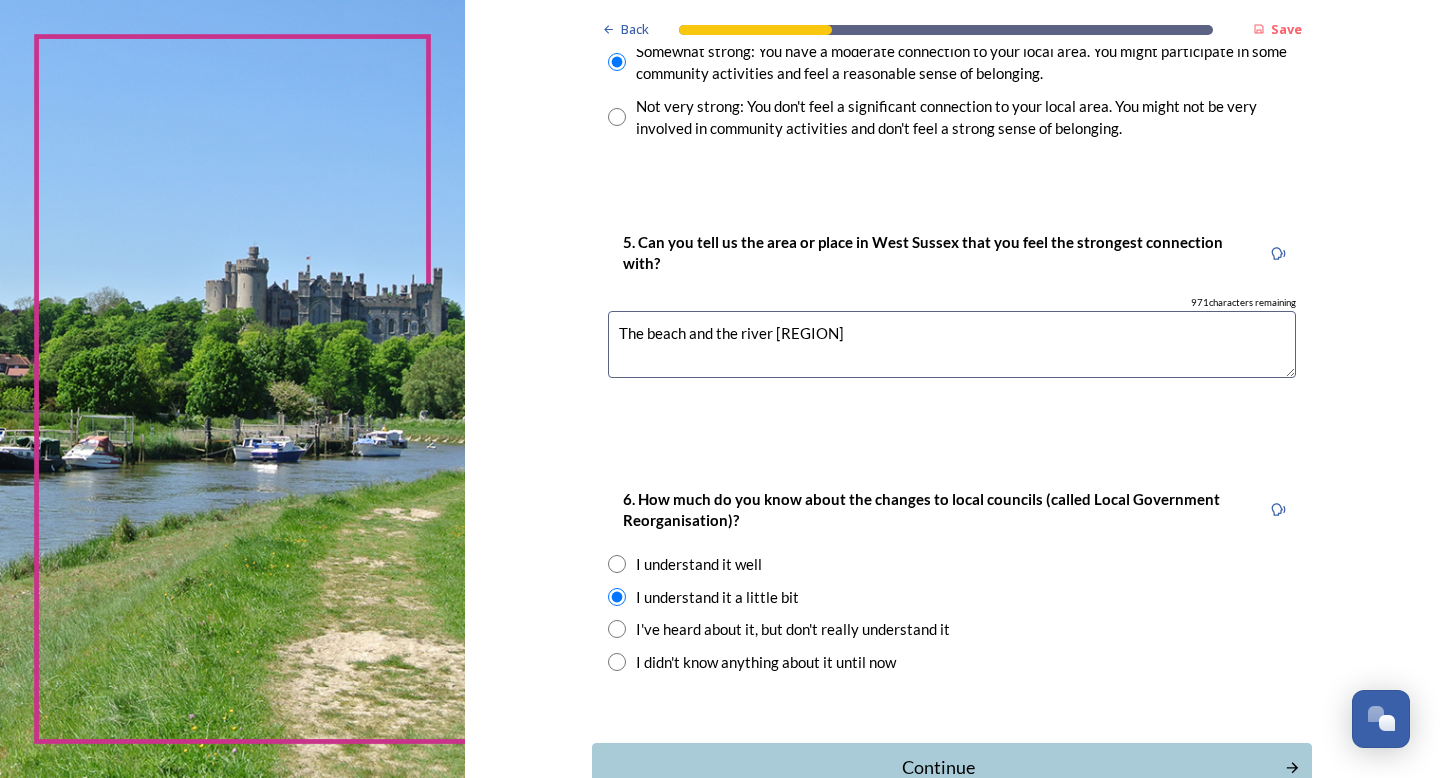 scroll, scrollTop: 1924, scrollLeft: 0, axis: vertical 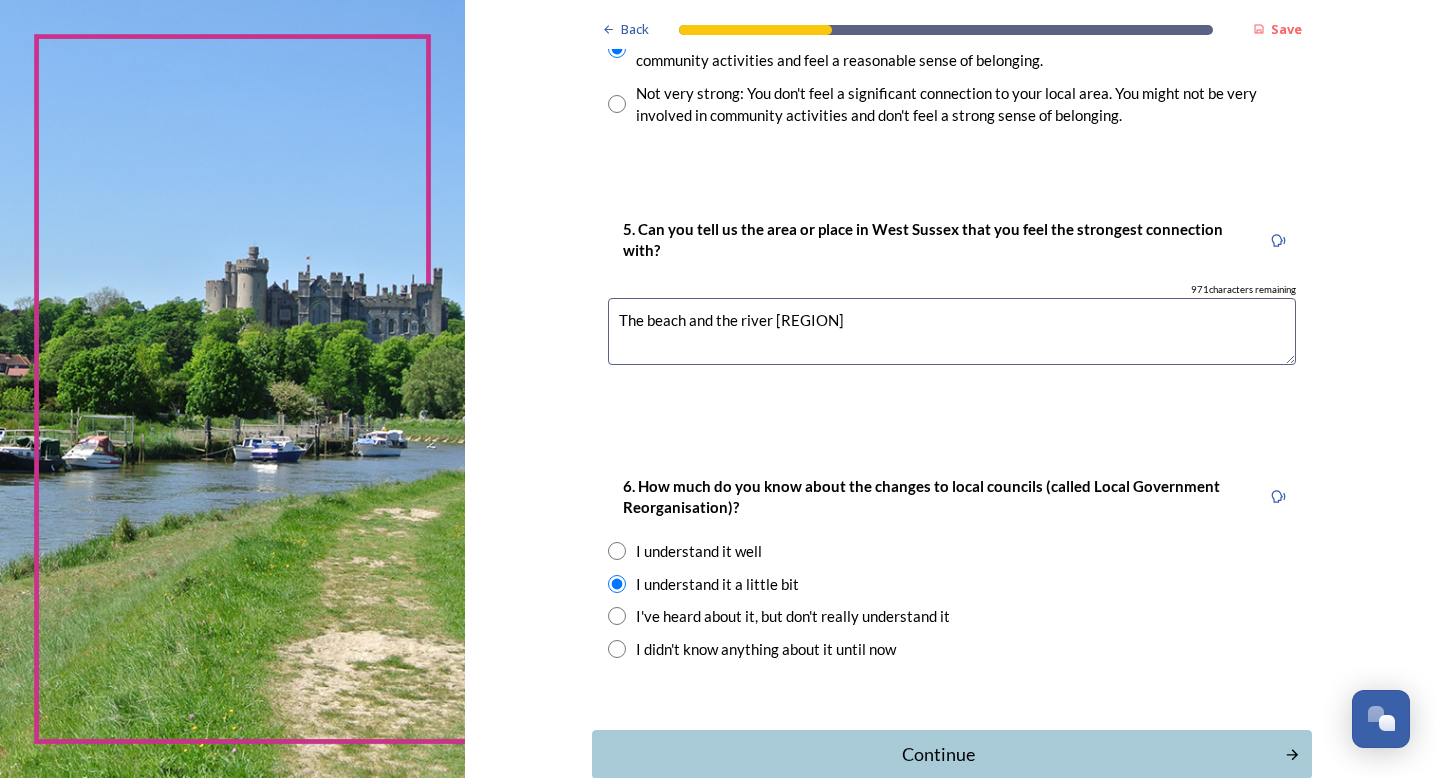 click on "Back Save You and your local area Are you responding as a.... * Resident or someone who works in [REGION] Member of staff from one of the councils within [REGION] (district, borough or county) Local organisation, charity or community group Local business Other stakeholder 1. Which district or borough council area do you live (and/or mainly work in)? We are asking this to make sure each area is represented. You can check your area by typing in your postcode on the Government's 'find your local council' web page . * [REGION] District Council [REGION] District Council [REGION] District Council [REGION] Borough Council [REGION] District Council [REGION] District Council [REGION] Borough Council 2. Which aspect of your local area do you most strongly identify with? The type of area Your district or borough area A neighbouring district or borough area The county as a whole Please select the type of area below. Rural Semi-rural Urban Coastal 3. Where do you go for most of your leisure or recreation time? [NUMBER] [NUMBER]" at bounding box center [952, -515] 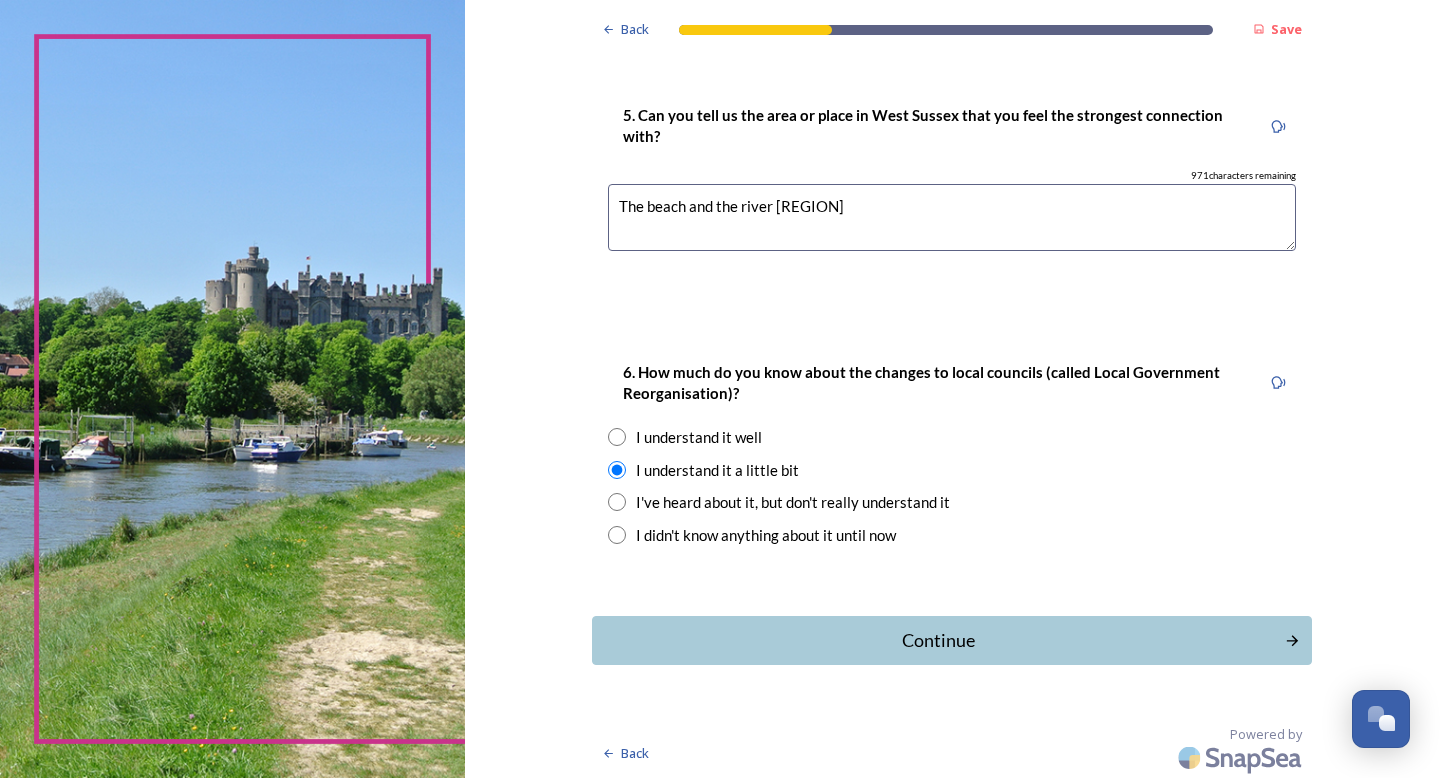 scroll, scrollTop: 1531, scrollLeft: 0, axis: vertical 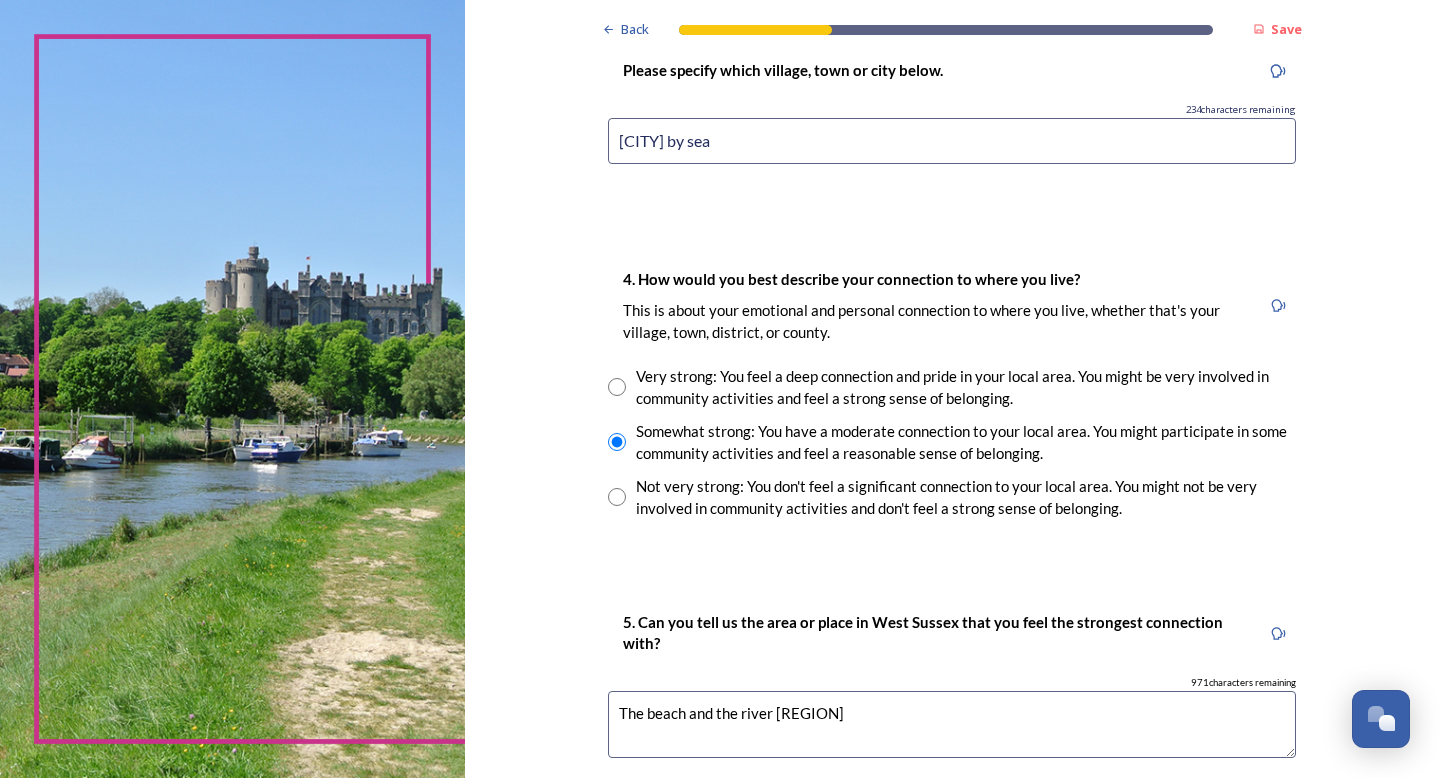 click on "Back Save You and your local area Are you responding as a.... * Resident or someone who works in [REGION] Member of staff from one of the councils within [REGION] (district, borough or county) Local organisation, charity or community group Local business Other stakeholder 1. Which district or borough council area do you live (and/or mainly work in)? We are asking this to make sure each area is represented. You can check your area by typing in your postcode on the Government's 'find your local council' web page . * [REGION] District Council [REGION] District Council [REGION] District Council [REGION] Borough Council [REGION] District Council [REGION] District Council [REGION] Borough Council 2. Which aspect of your local area do you most strongly identify with? The type of area Your district or borough area A neighbouring district or borough area The county as a whole Please select the type of area below. Rural Semi-rural Urban Coastal 3. Where do you go for most of your leisure or recreation time? [NUMBER] [NUMBER]" at bounding box center (952, -122) 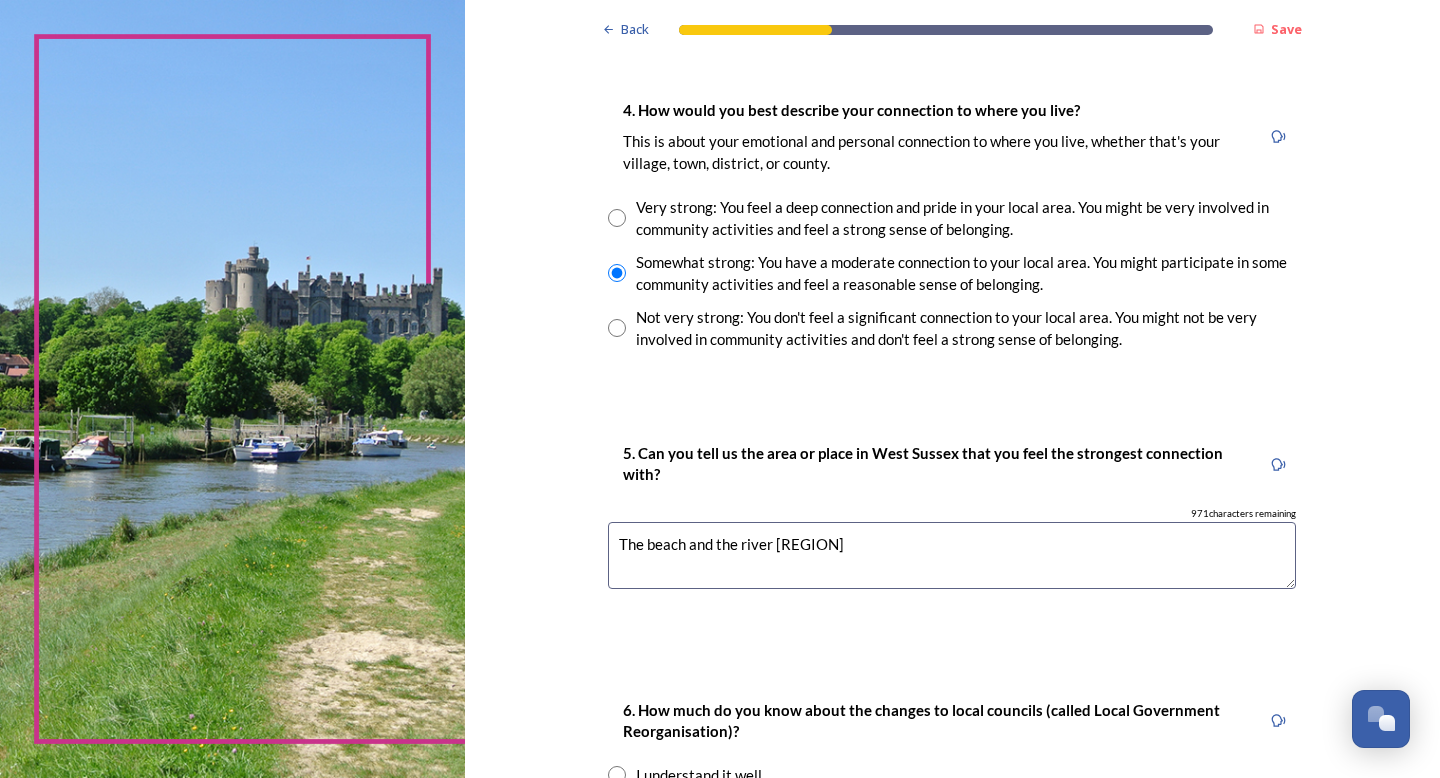 scroll, scrollTop: 1969, scrollLeft: 0, axis: vertical 